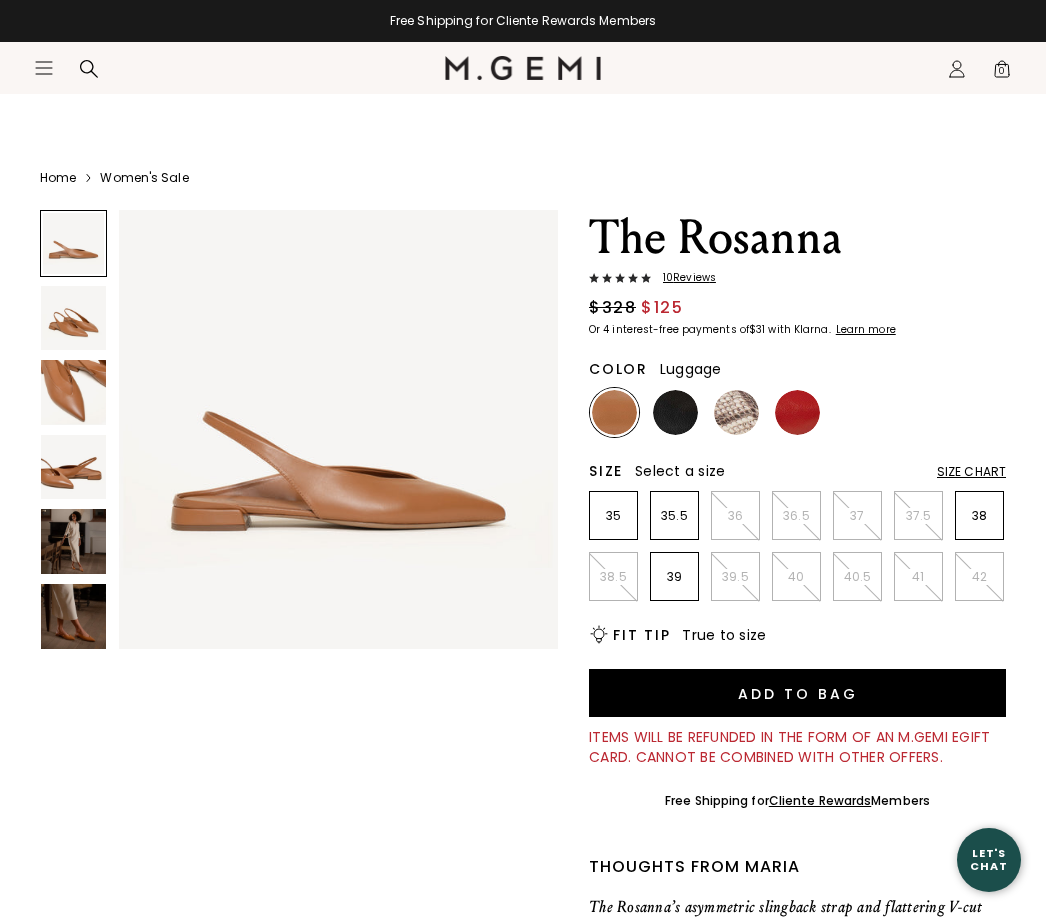 scroll, scrollTop: 107, scrollLeft: 0, axis: vertical 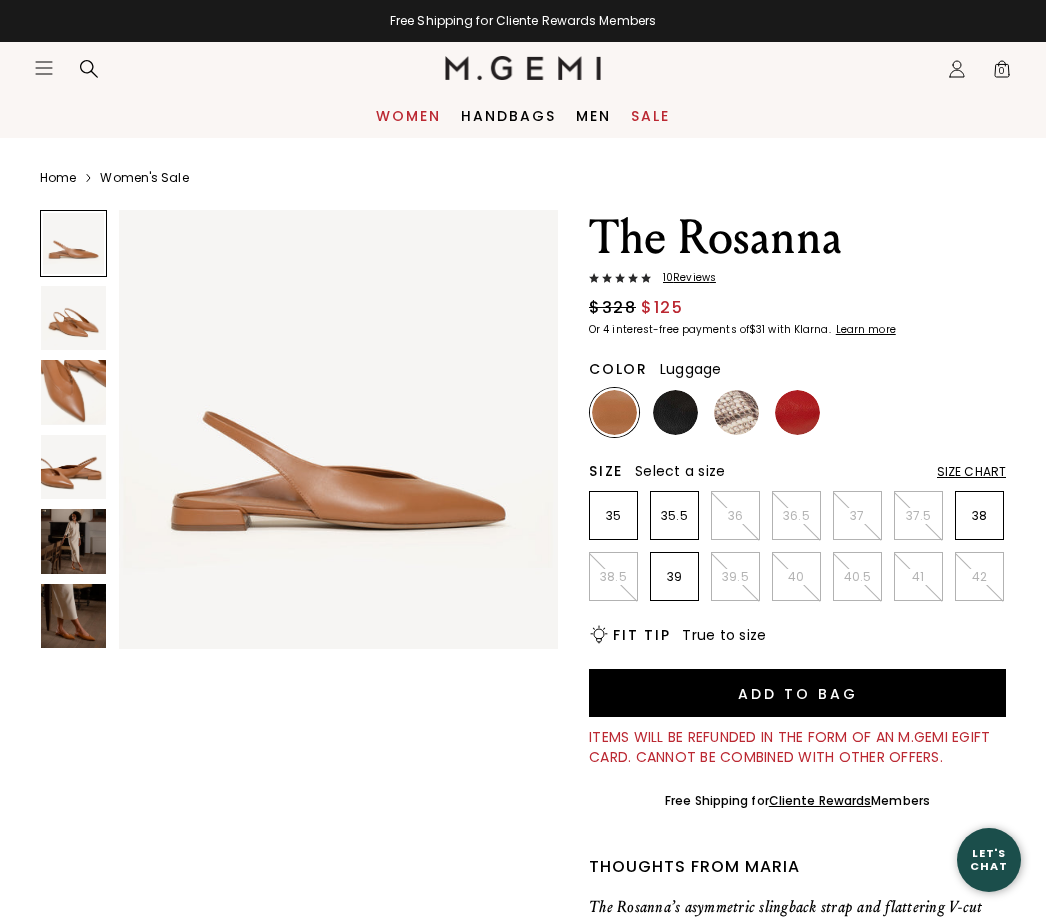 click on "Women" at bounding box center [408, 116] 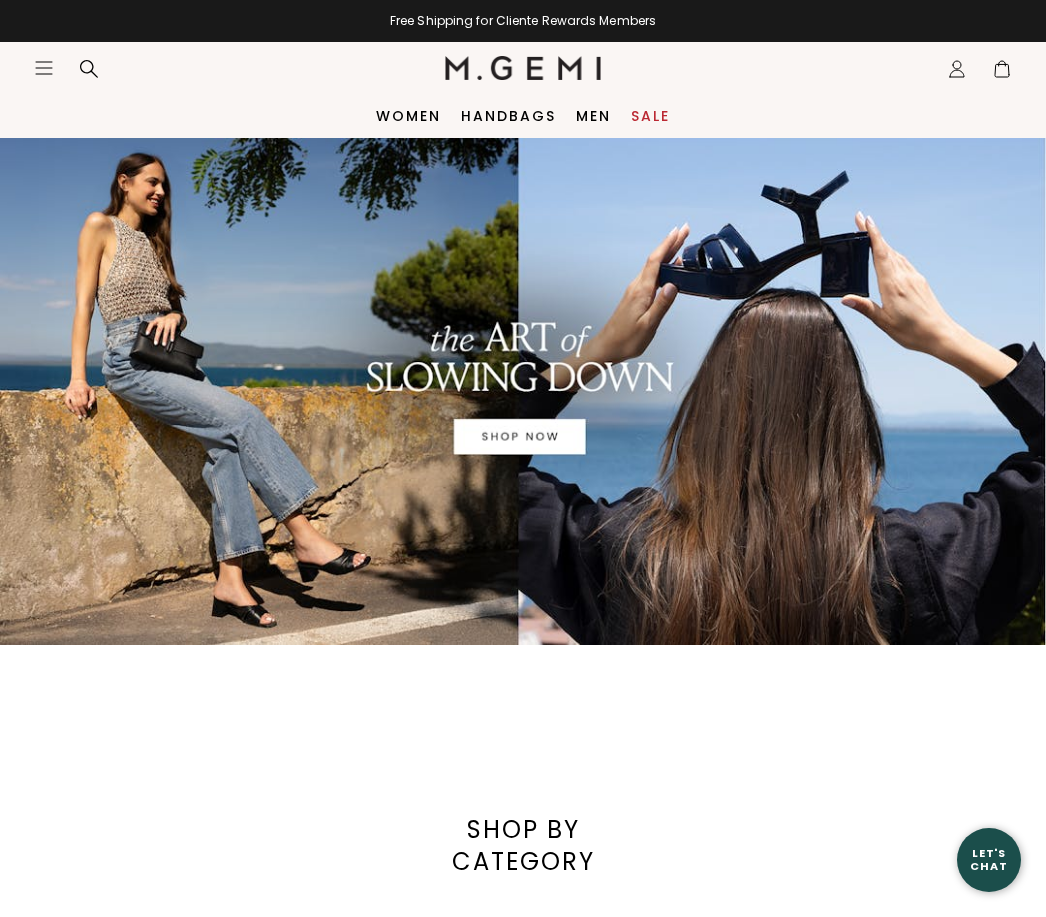 scroll, scrollTop: 0, scrollLeft: 0, axis: both 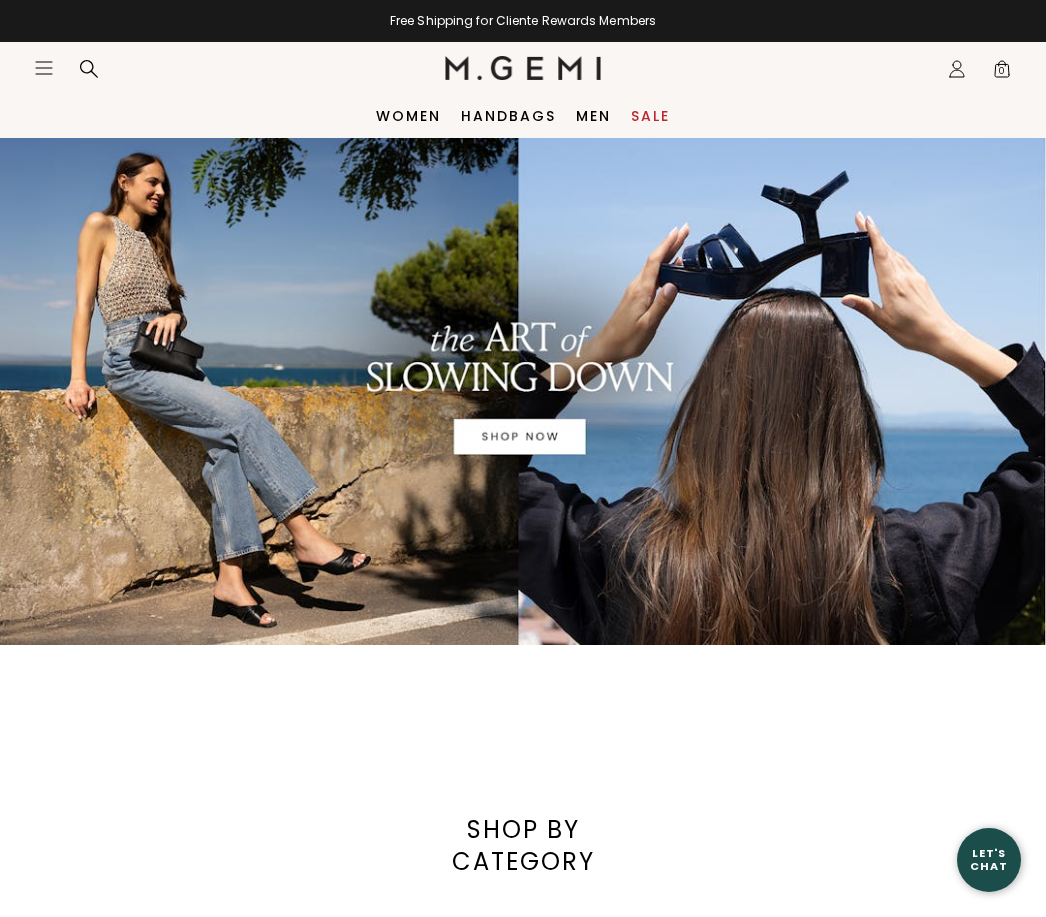 click on "Icons/20x20/hamburger@2x" 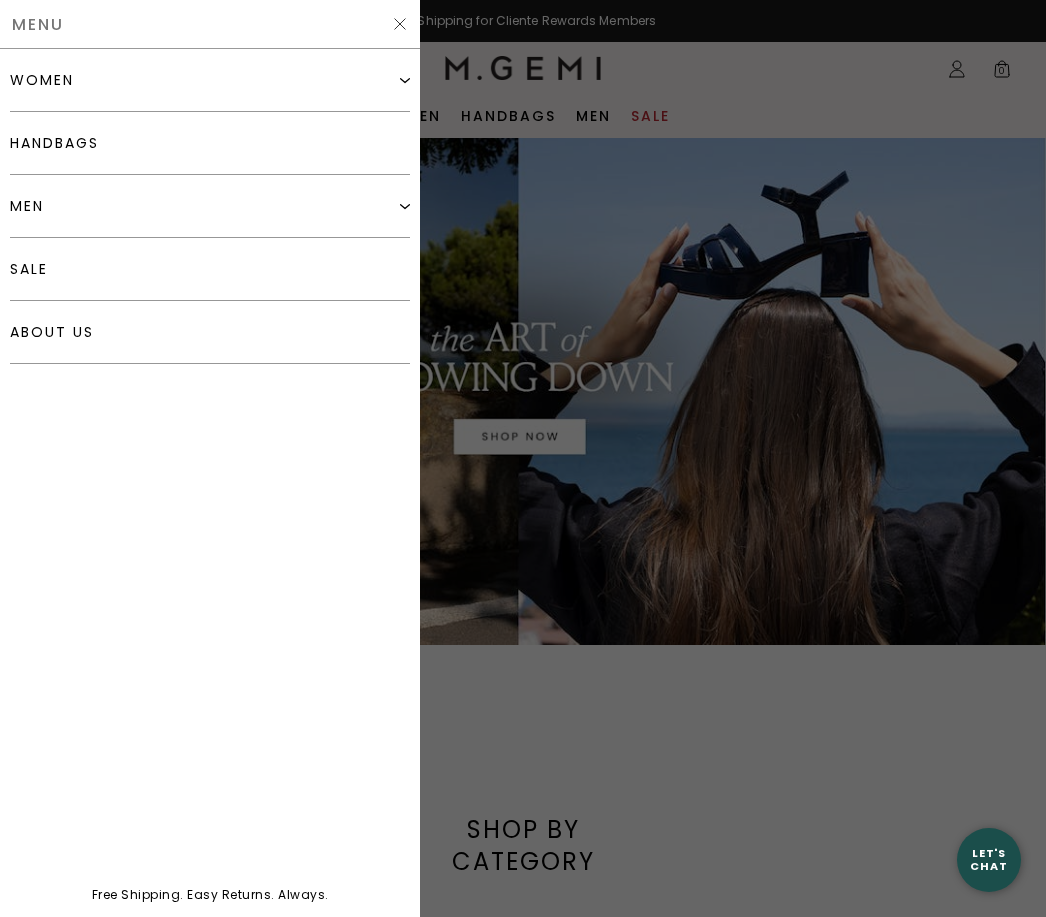 click on "women" at bounding box center [42, 80] 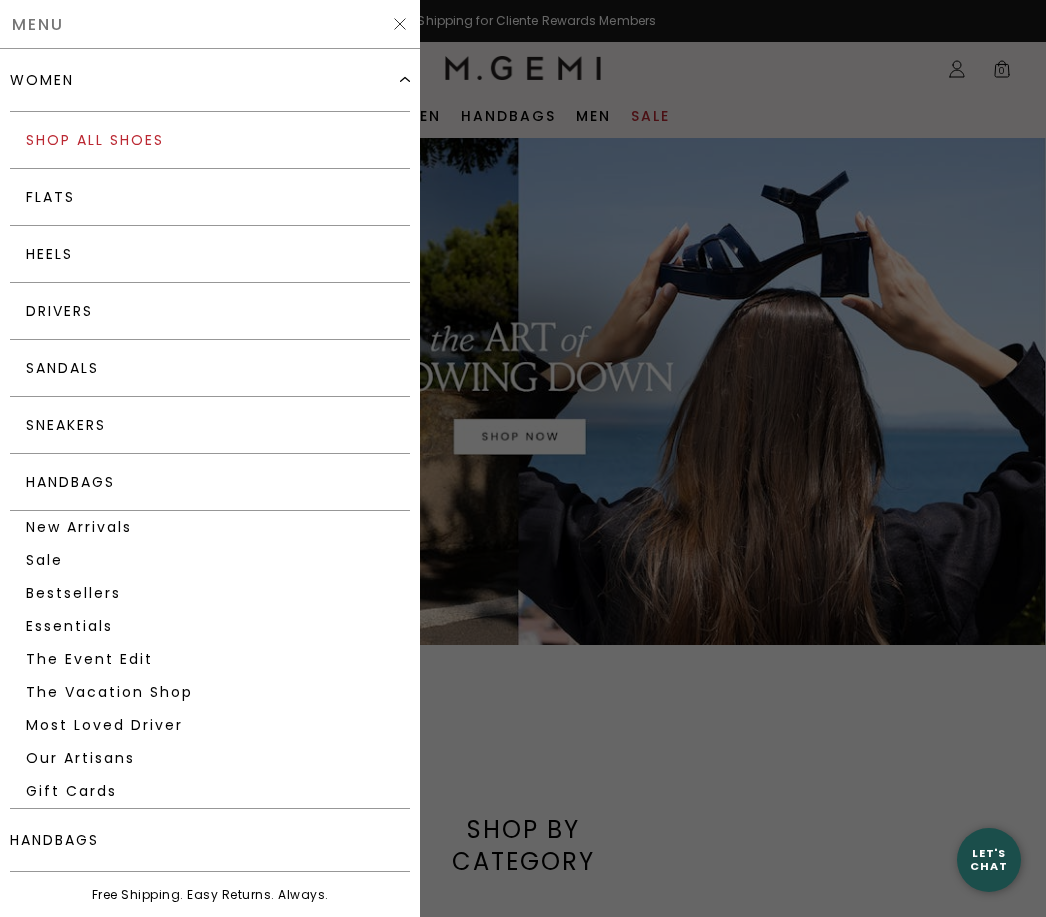 click on "Shop All Shoes" at bounding box center [210, 140] 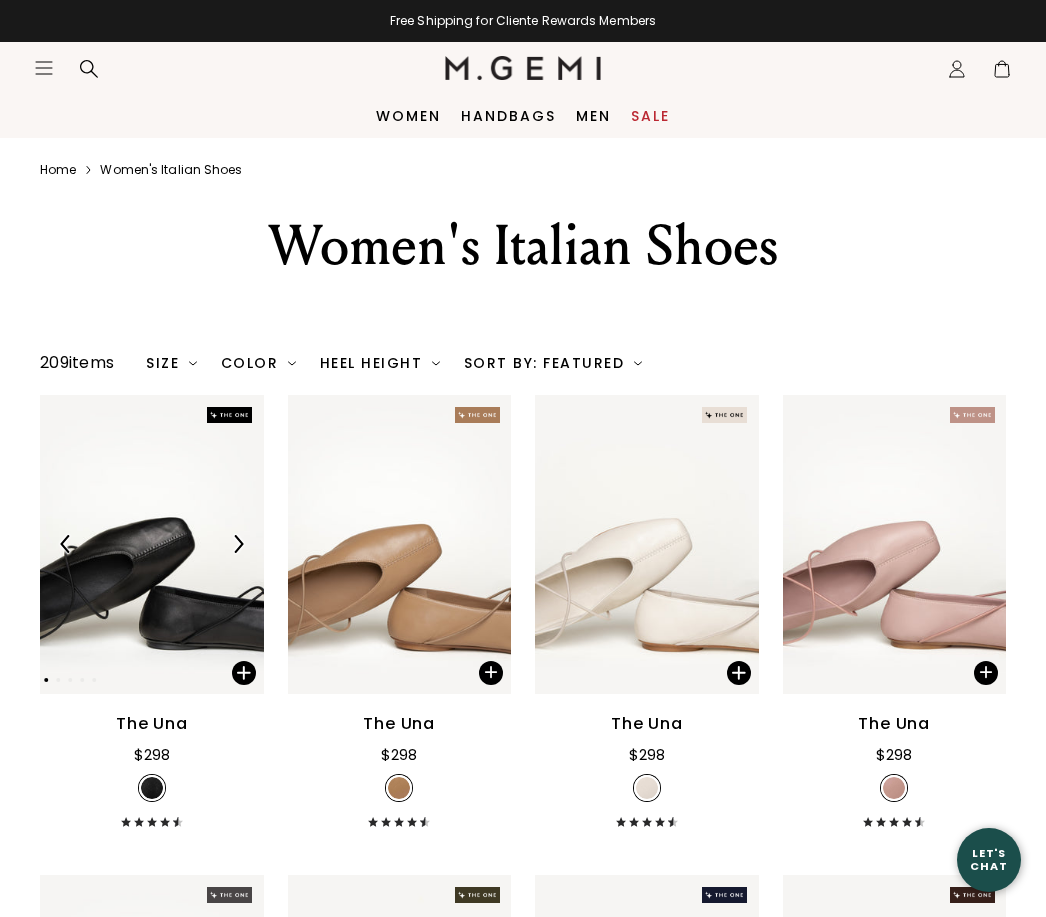 scroll, scrollTop: 0, scrollLeft: 0, axis: both 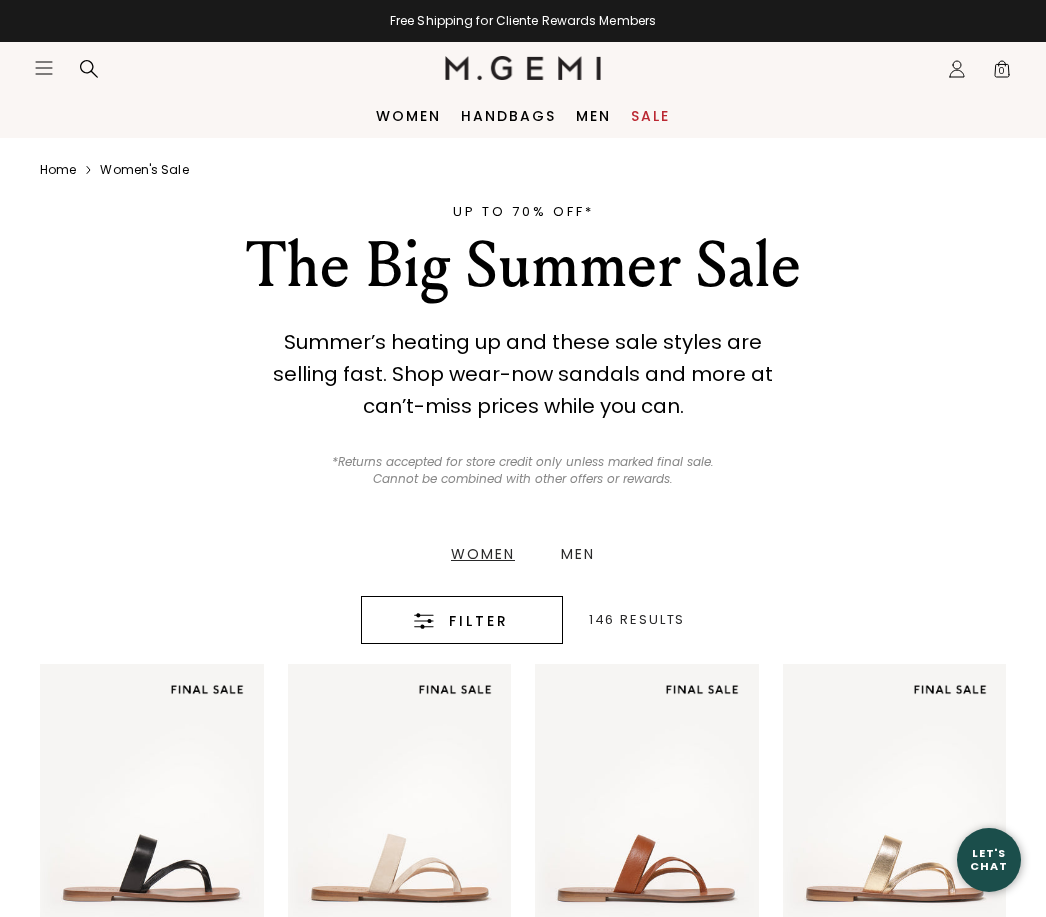 click on "Women Men" at bounding box center (523, 554) 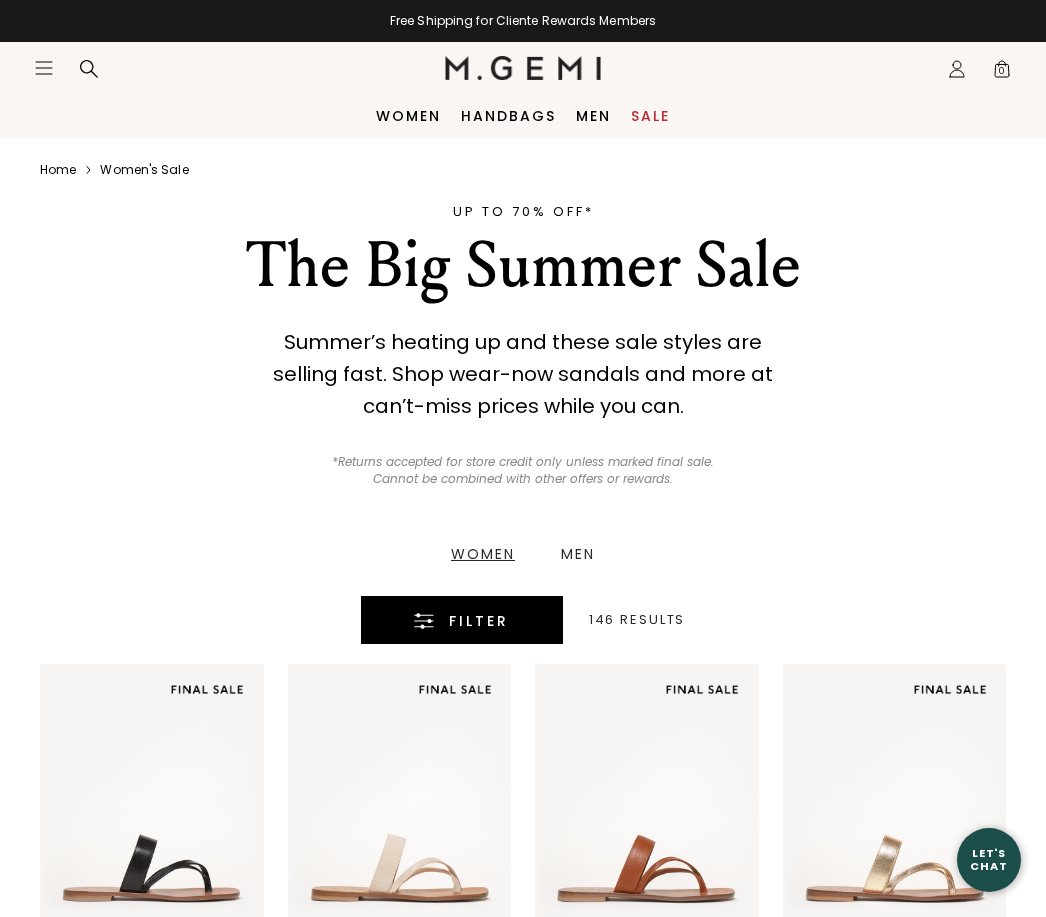 click on "Filter" at bounding box center [462, 621] 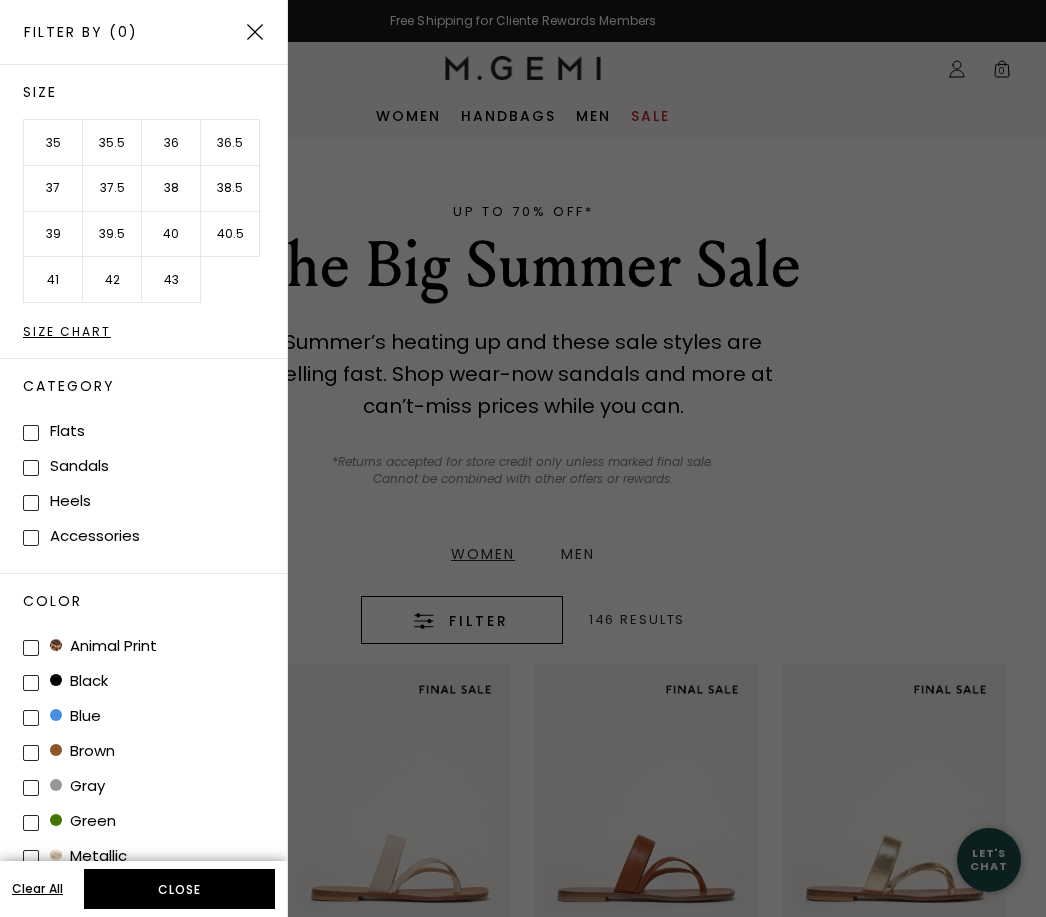 click on "36" at bounding box center (171, 143) 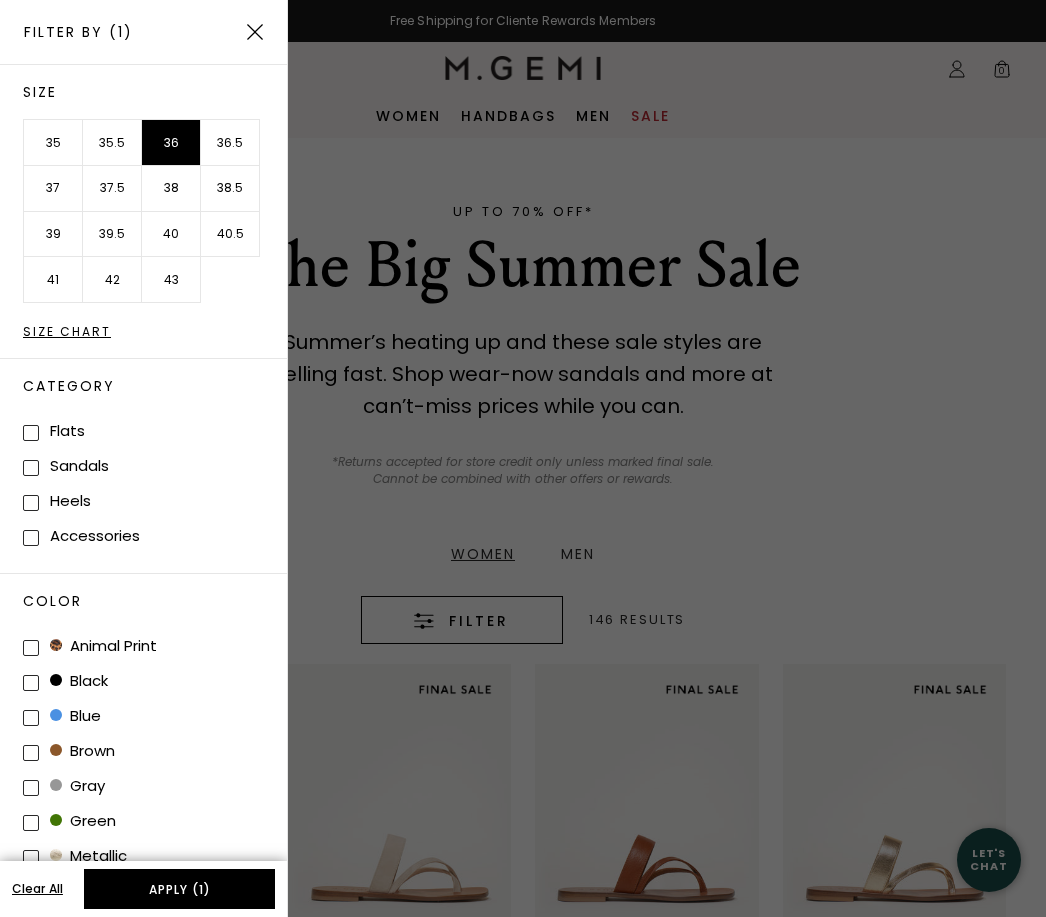 click on "36.5" at bounding box center (230, 143) 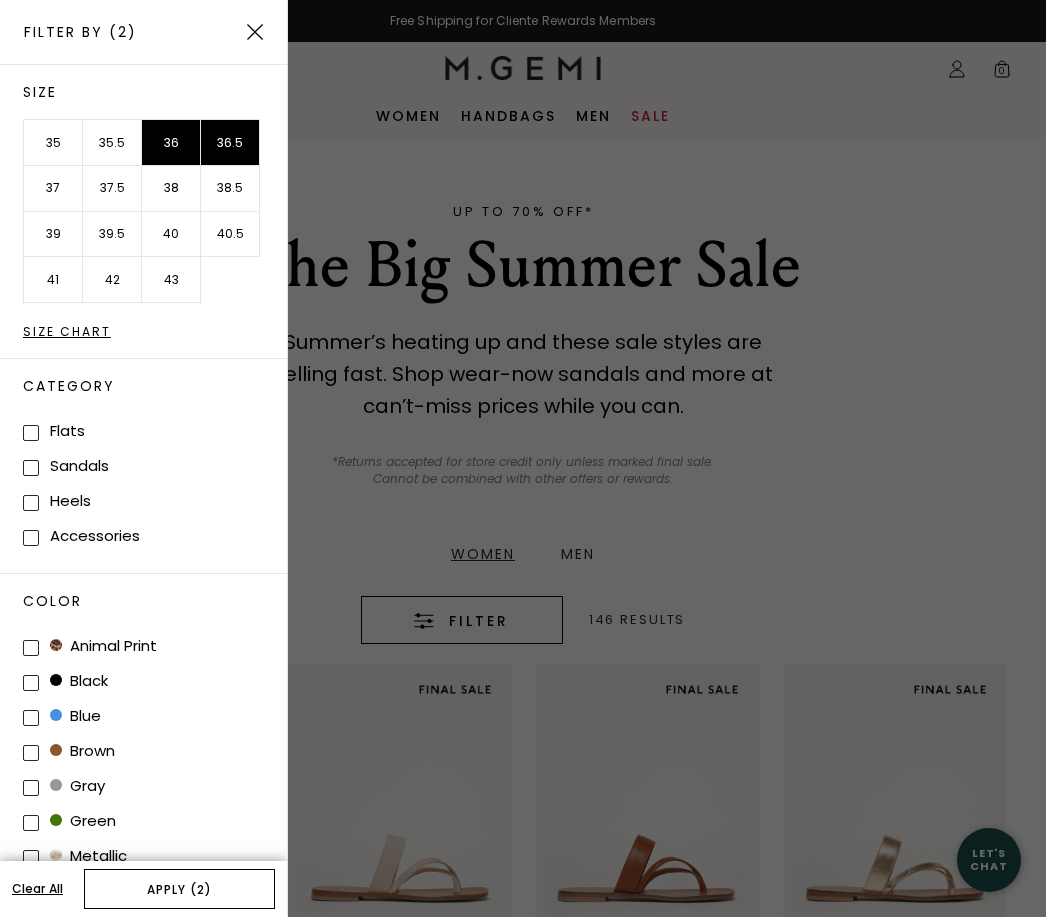 click on "Apply (2)" at bounding box center (179, 889) 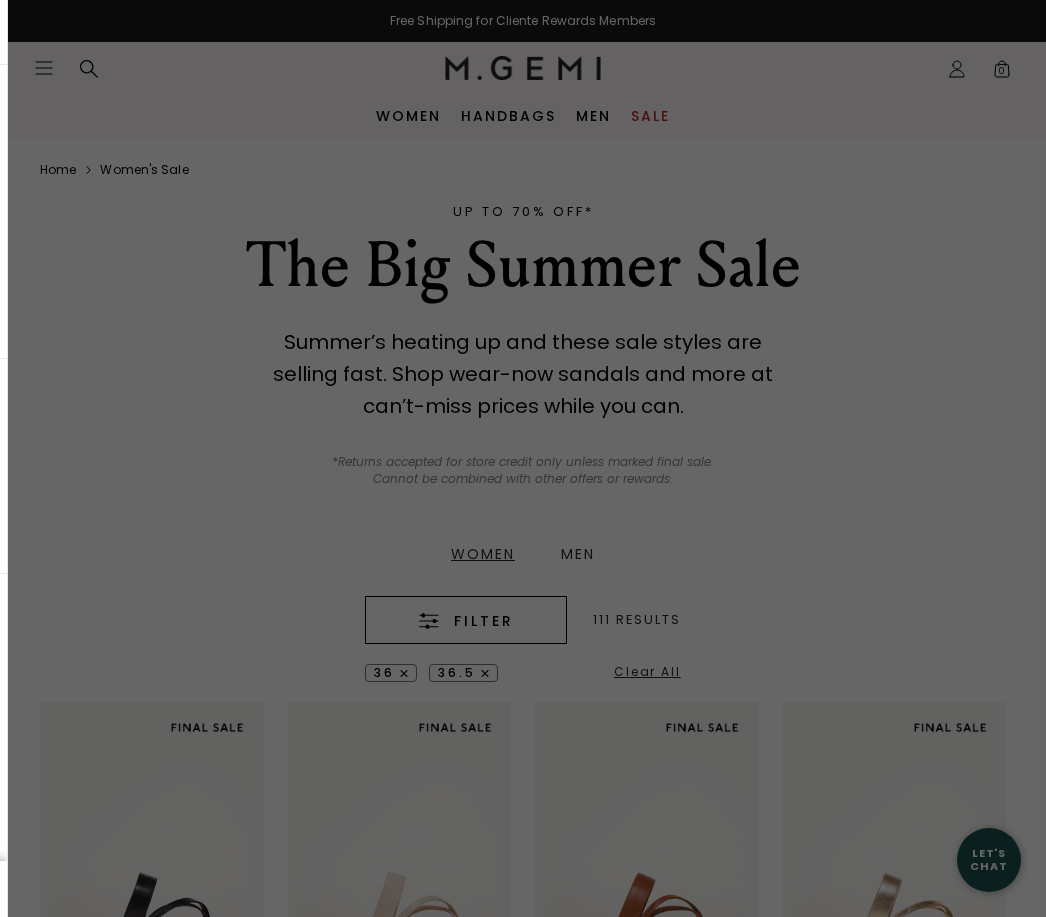 scroll, scrollTop: 0, scrollLeft: 0, axis: both 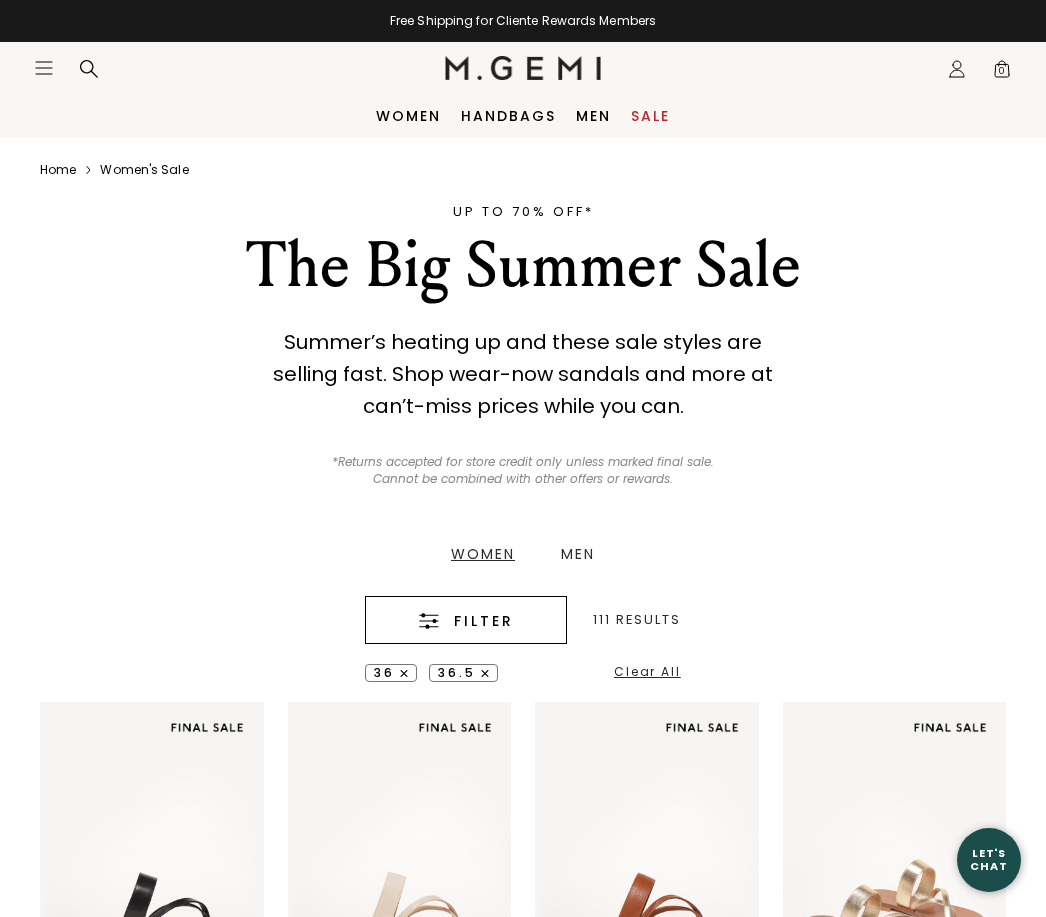 click on "Women Men Filter 111 Results 36 36.5 Clear All" at bounding box center (523, 607) 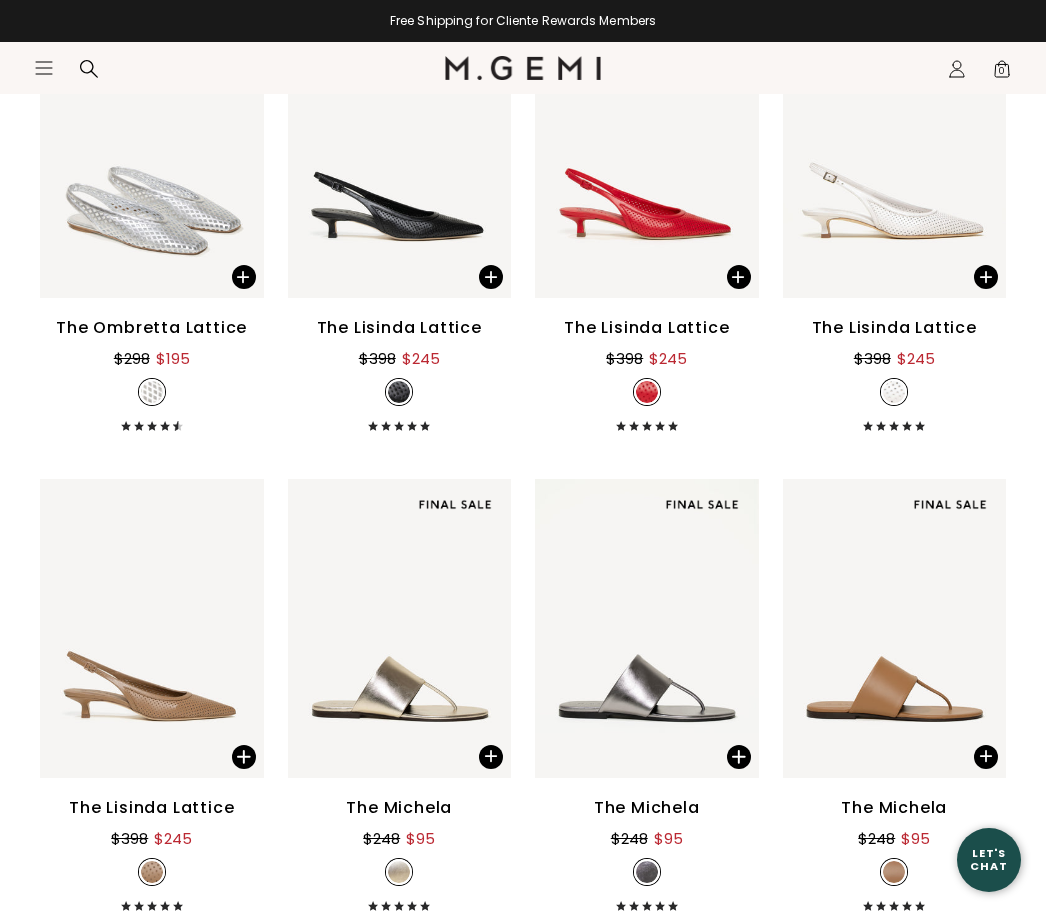 scroll, scrollTop: 2765, scrollLeft: 0, axis: vertical 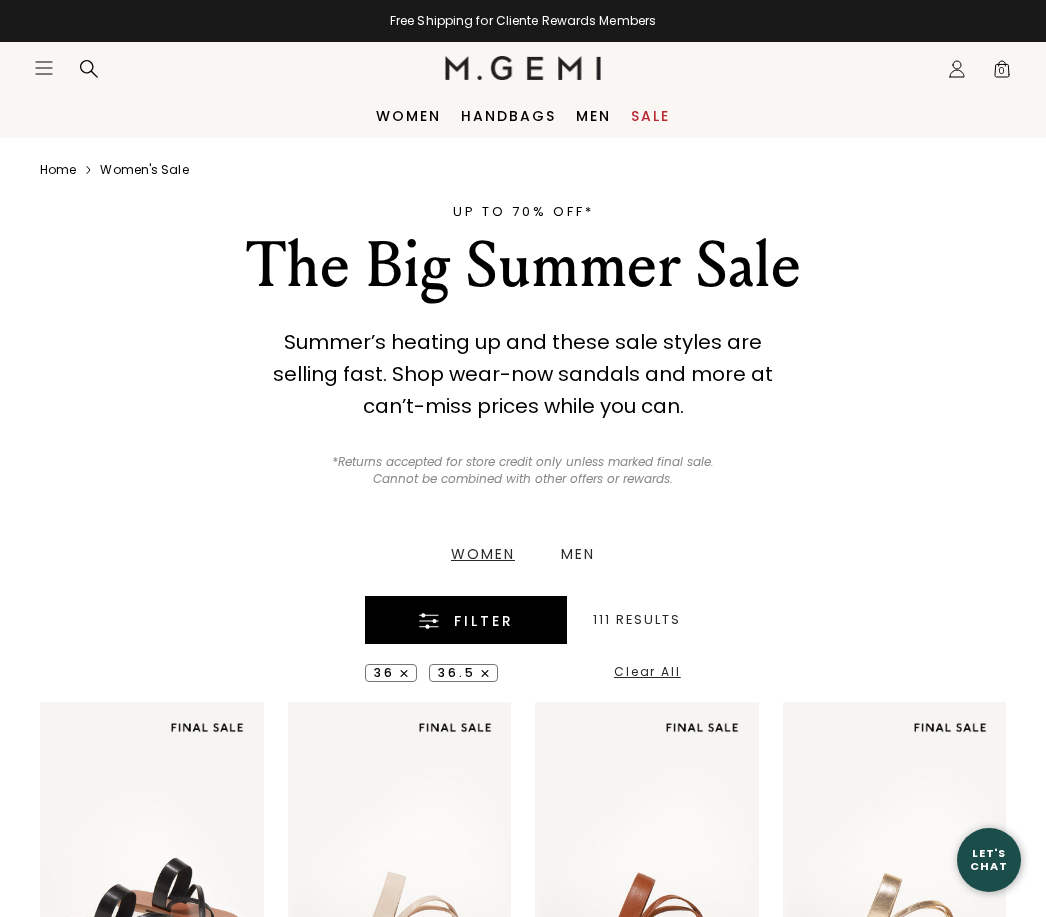 click on "Filter" at bounding box center (484, 621) 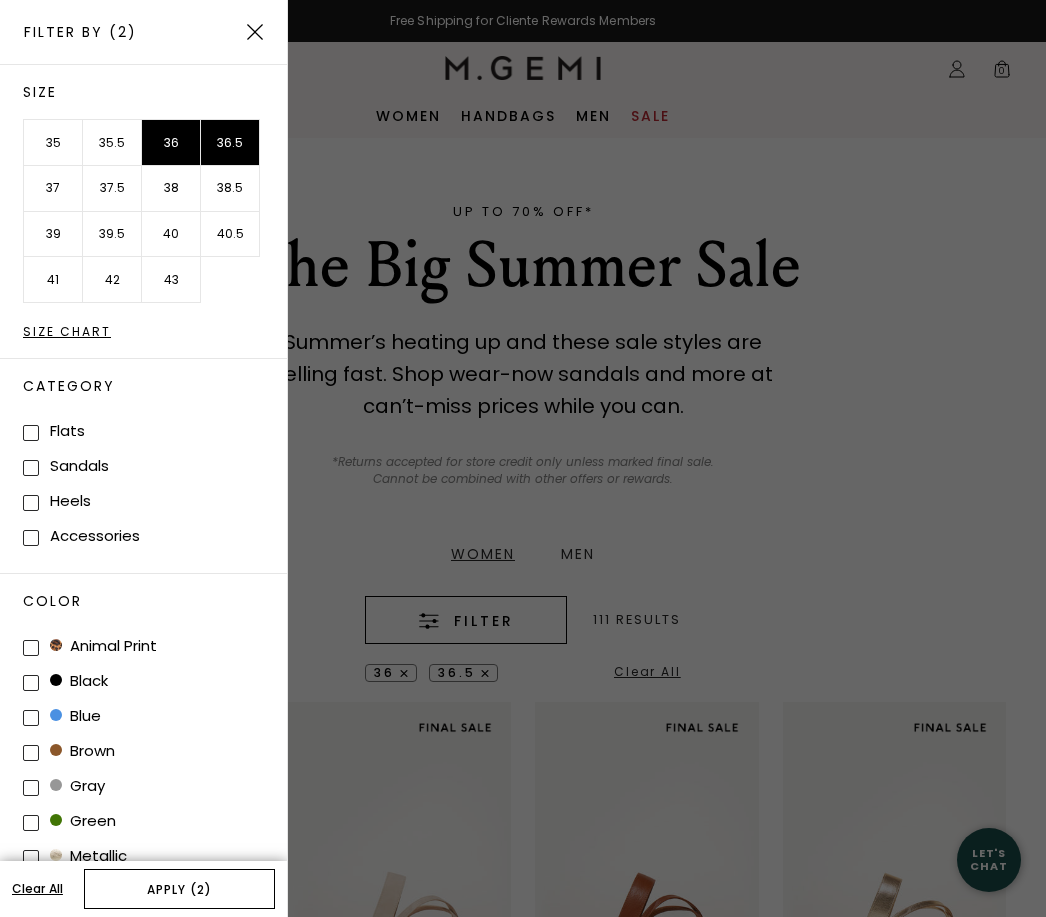 click on "Apply (2)" at bounding box center (179, 889) 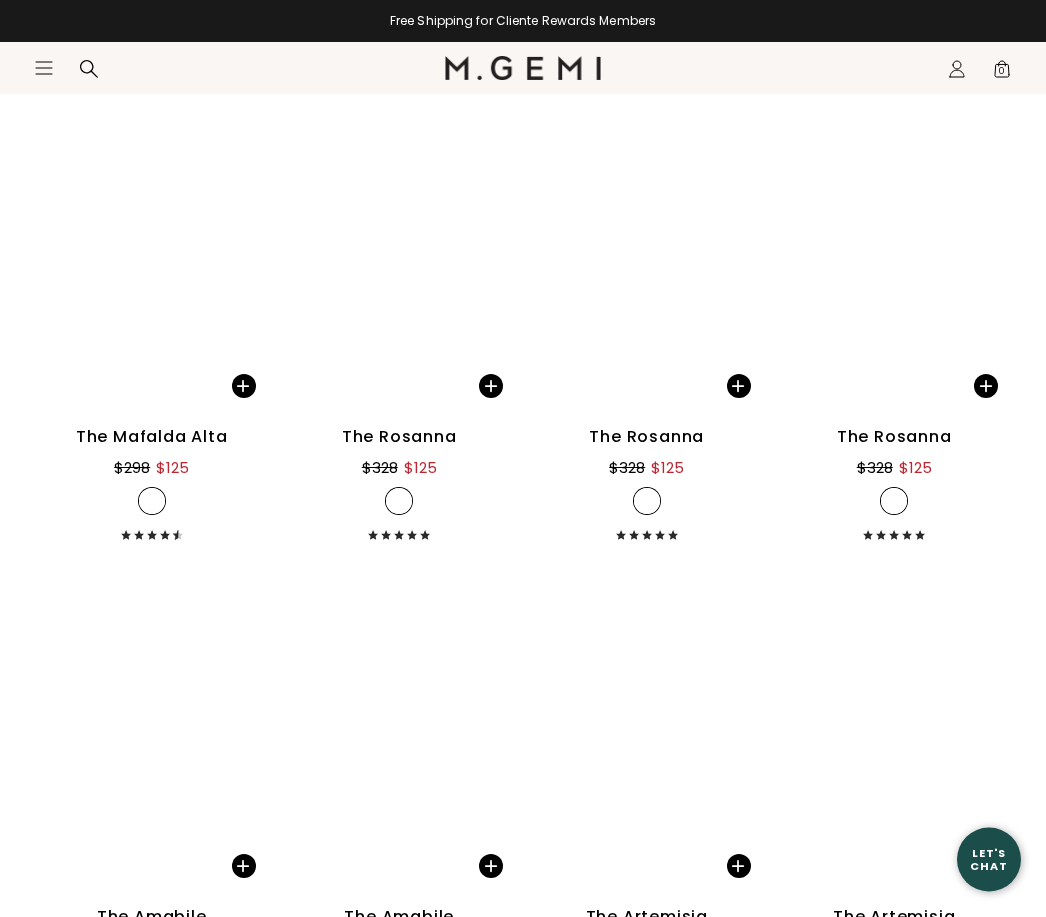 scroll, scrollTop: 7788, scrollLeft: 0, axis: vertical 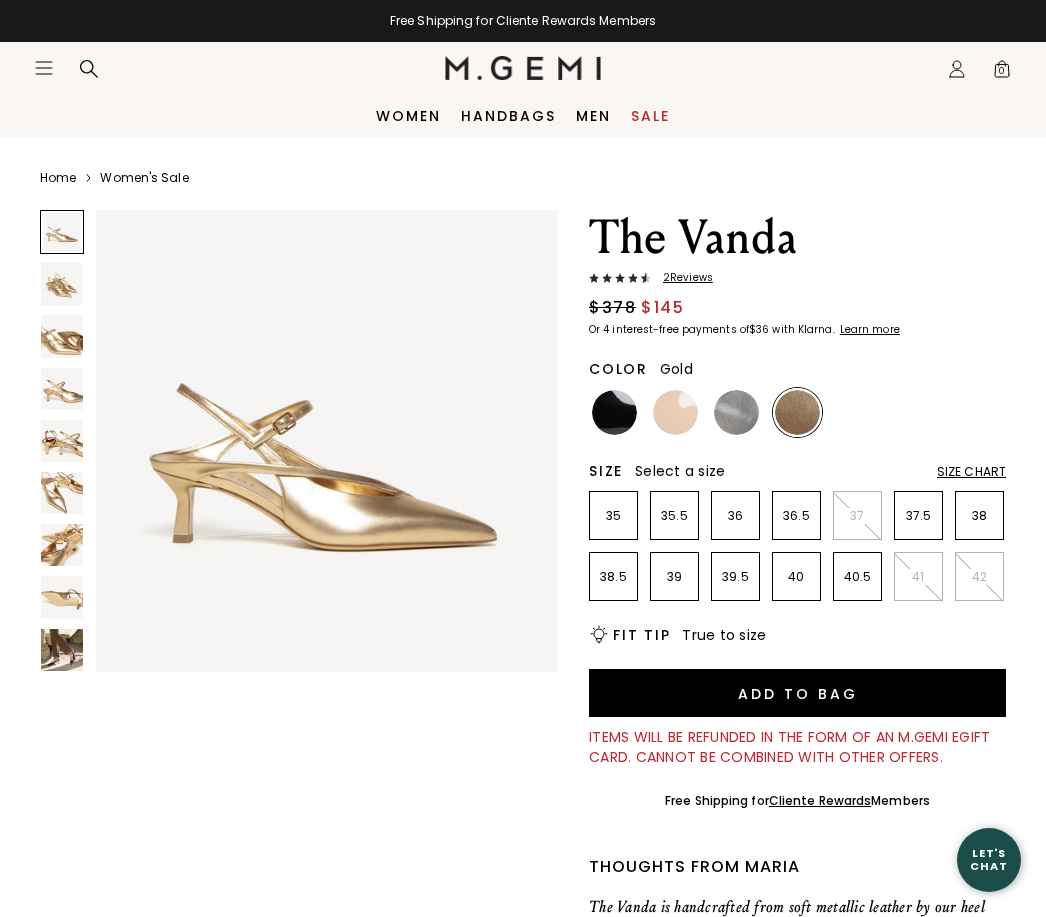 click at bounding box center (62, 284) 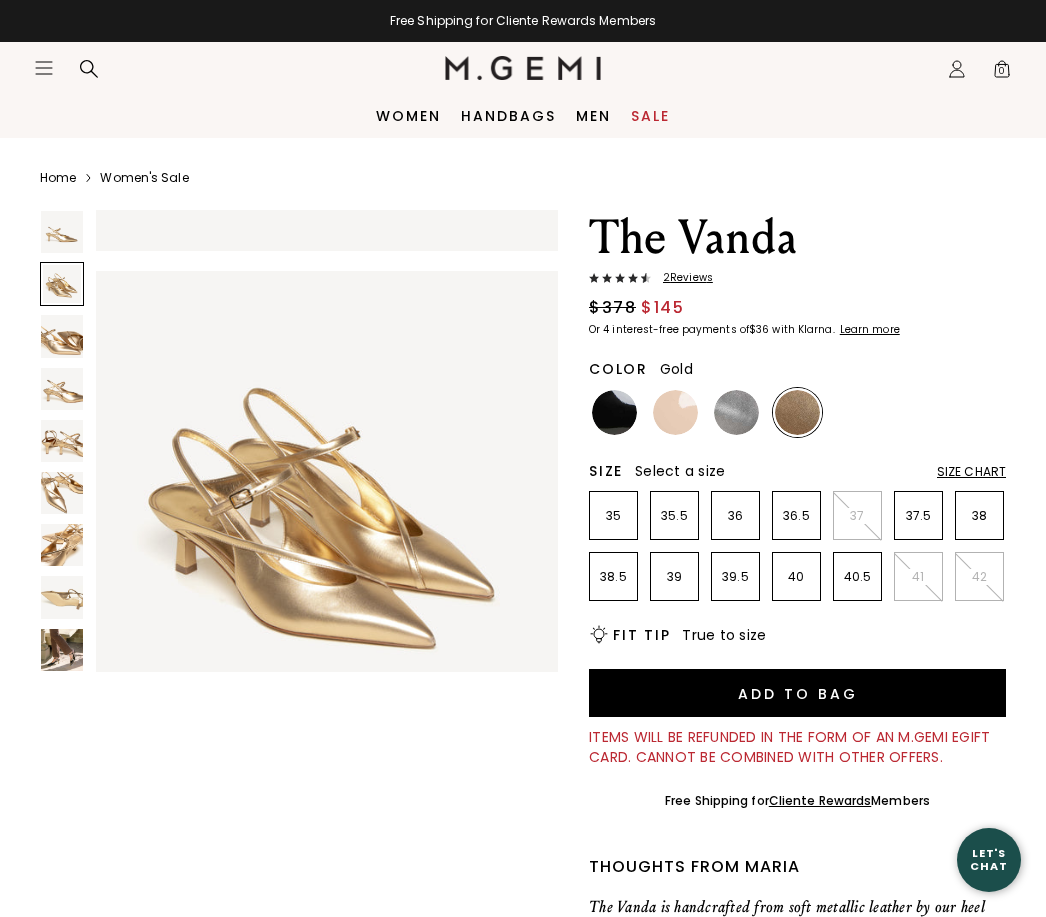 scroll, scrollTop: 482, scrollLeft: 0, axis: vertical 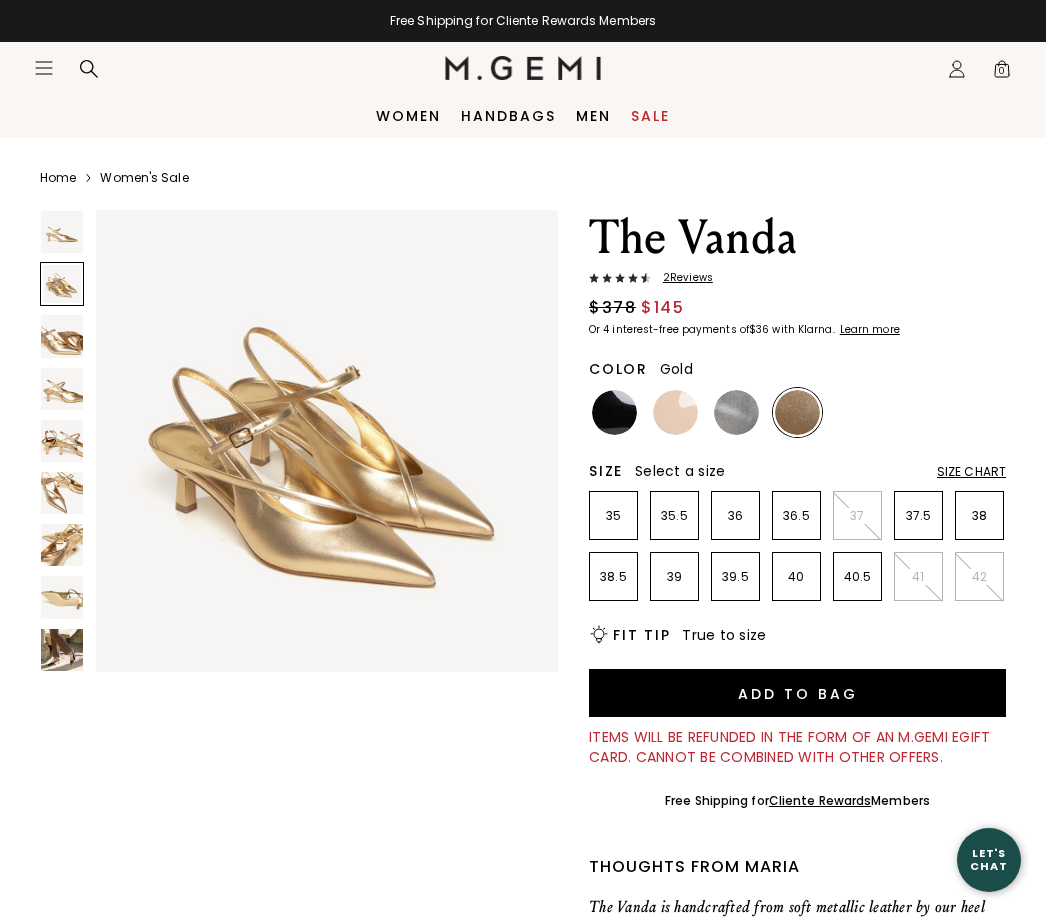 click at bounding box center (62, 389) 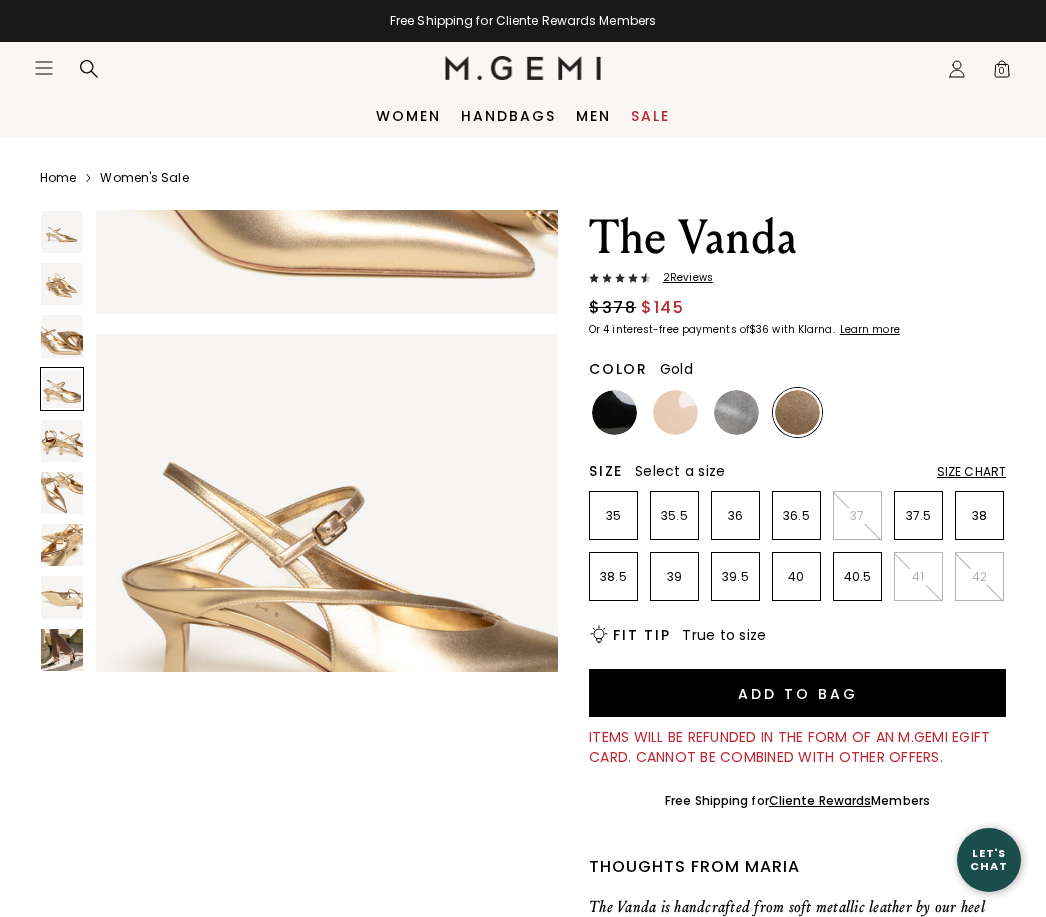 scroll, scrollTop: 1445, scrollLeft: 0, axis: vertical 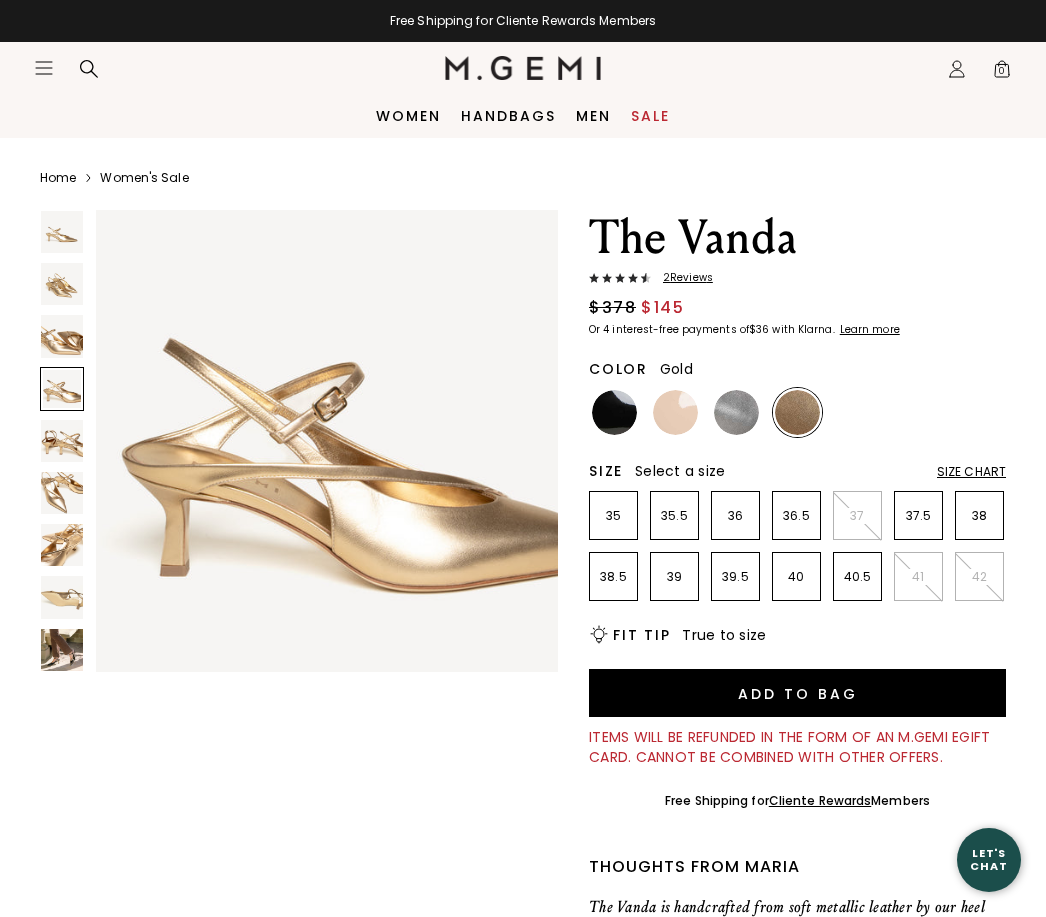 click at bounding box center (62, 545) 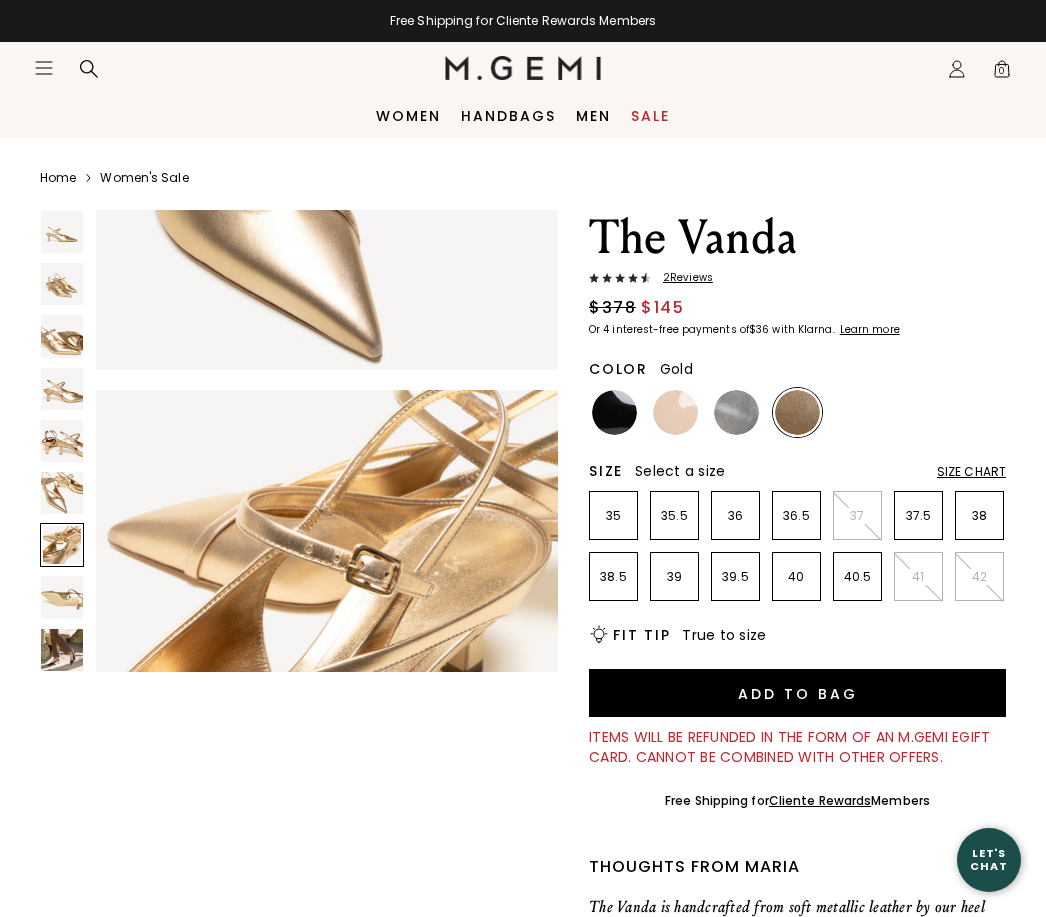scroll, scrollTop: 2891, scrollLeft: 0, axis: vertical 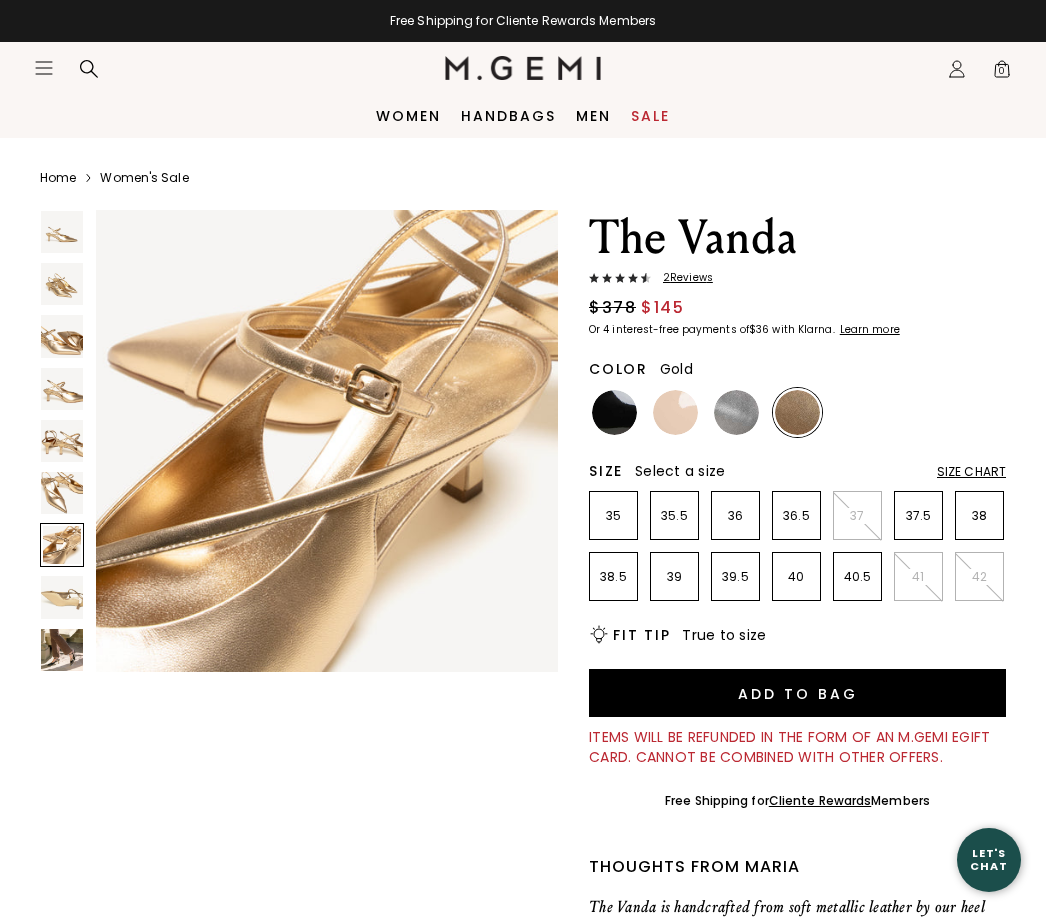 click at bounding box center (62, 597) 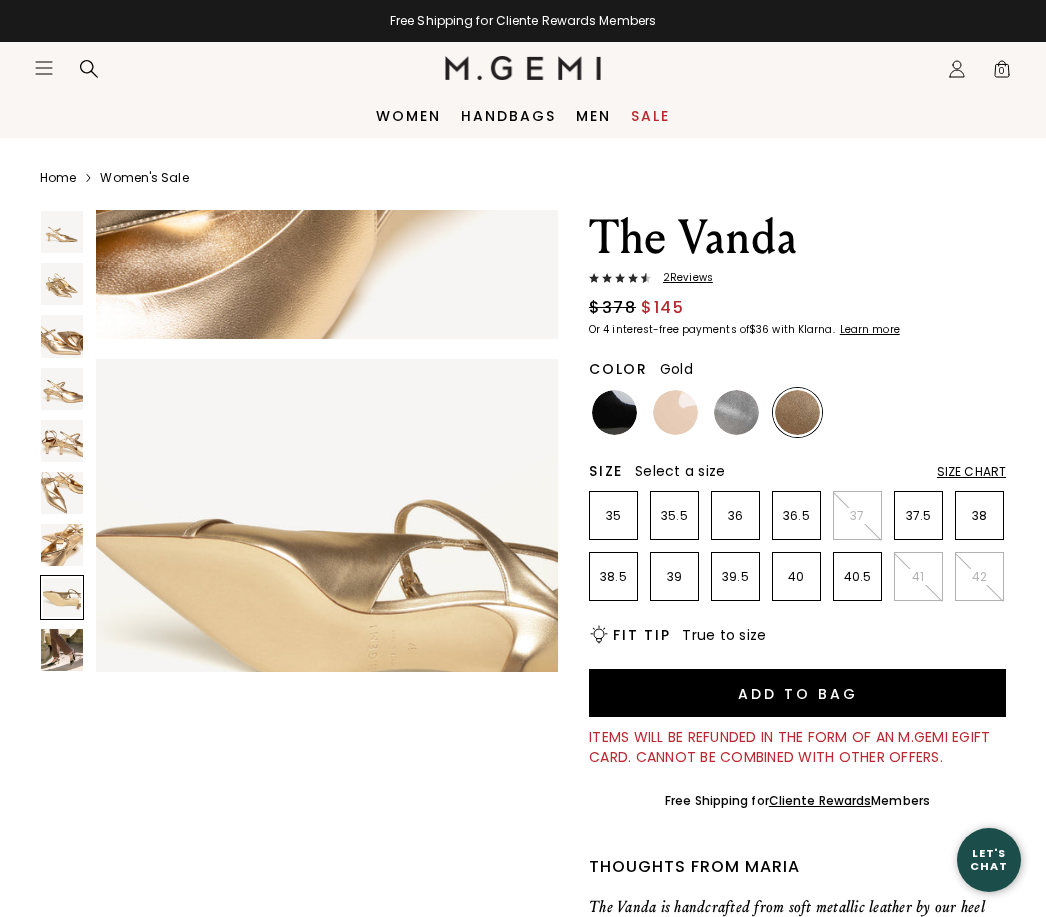 scroll, scrollTop: 3373, scrollLeft: 0, axis: vertical 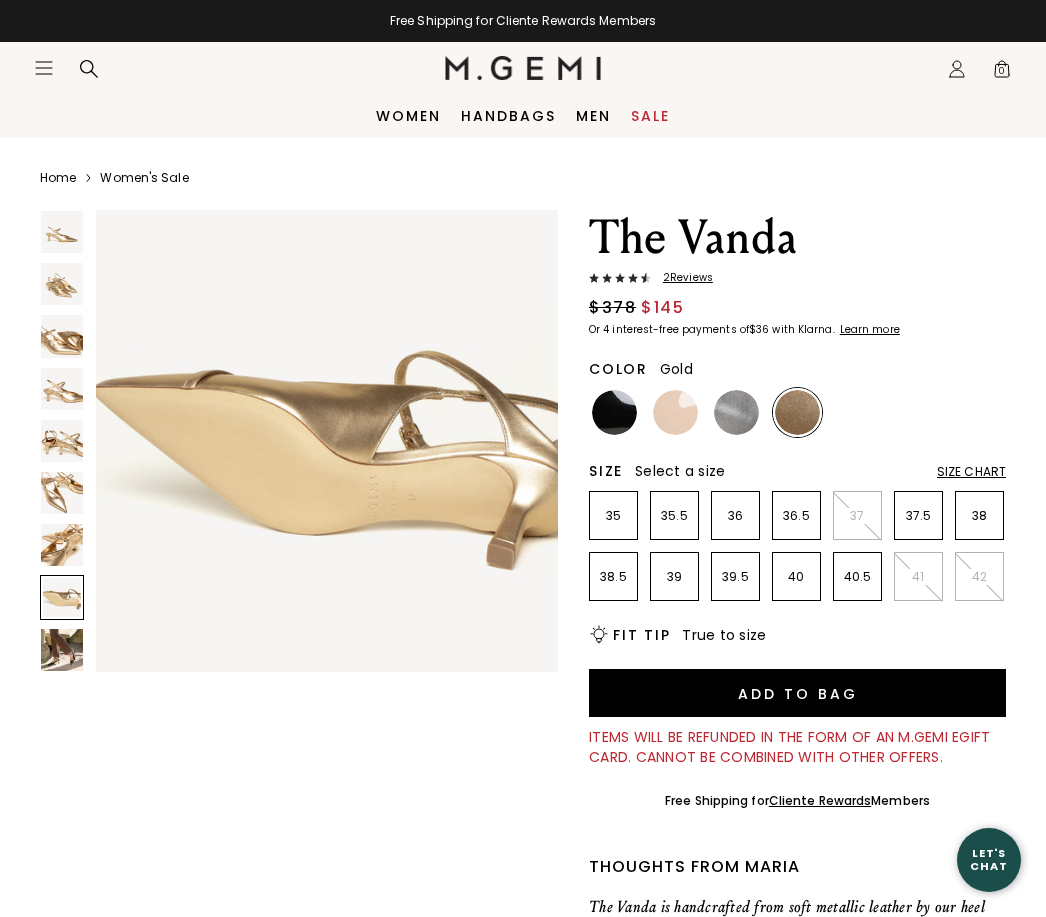 click at bounding box center (62, 284) 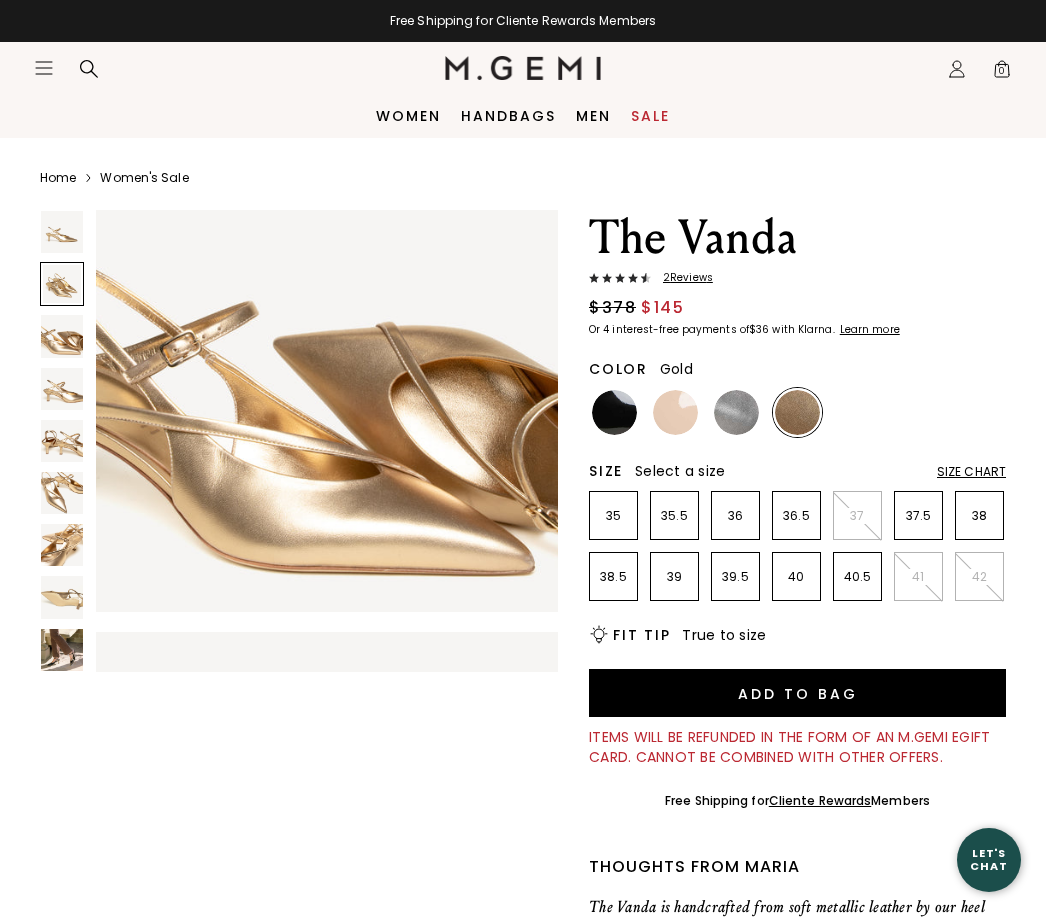 scroll, scrollTop: 482, scrollLeft: 0, axis: vertical 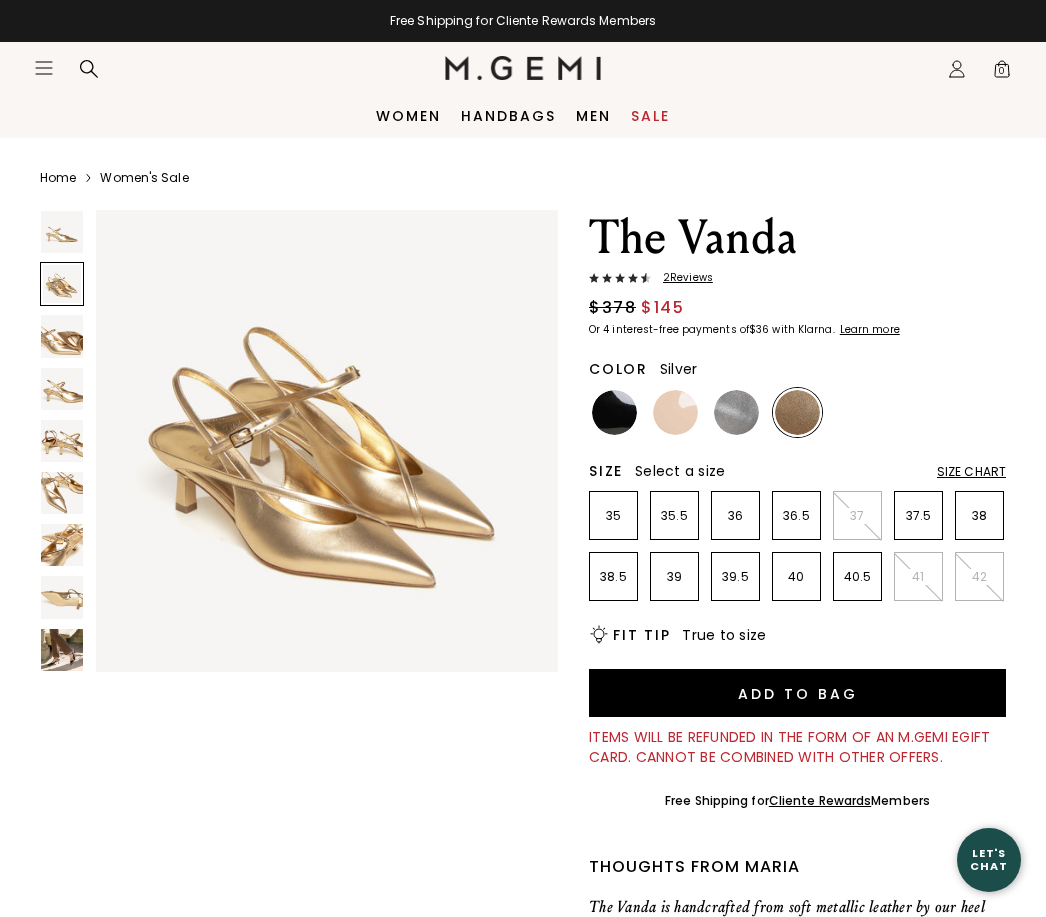 click at bounding box center (736, 412) 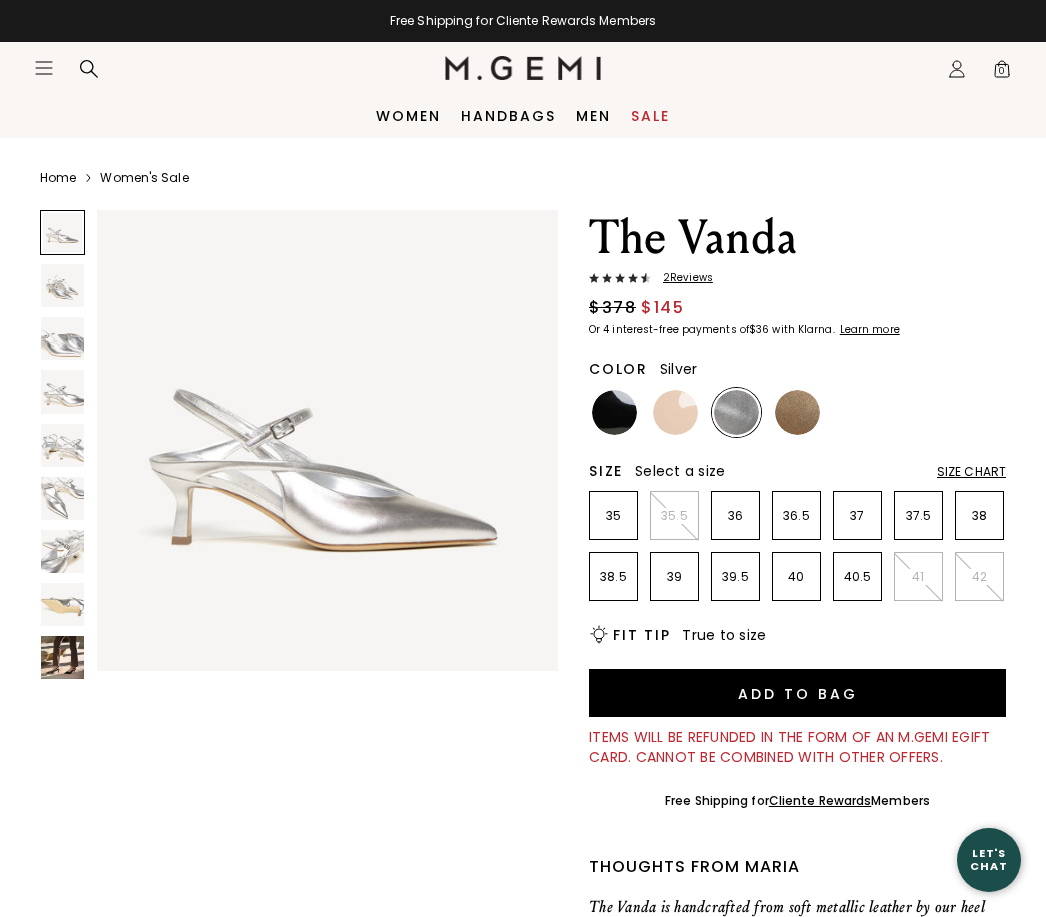 scroll, scrollTop: 0, scrollLeft: 0, axis: both 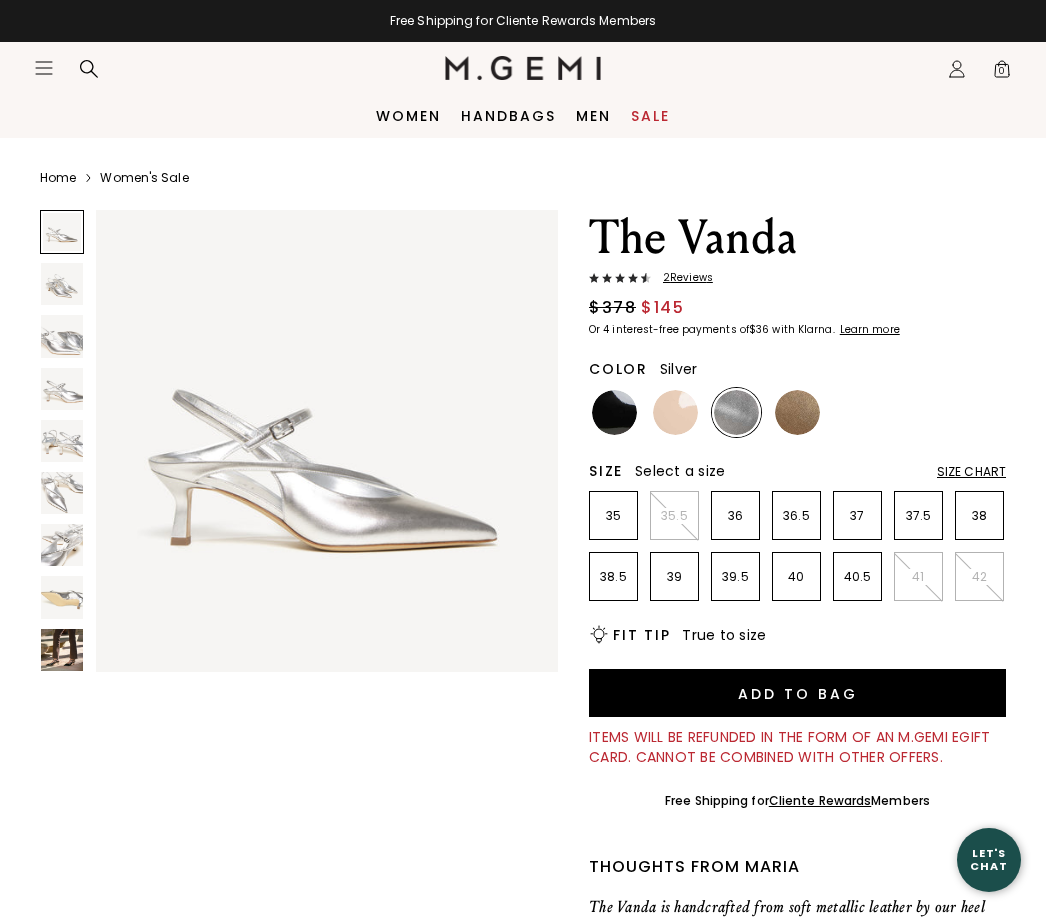 click at bounding box center (675, 412) 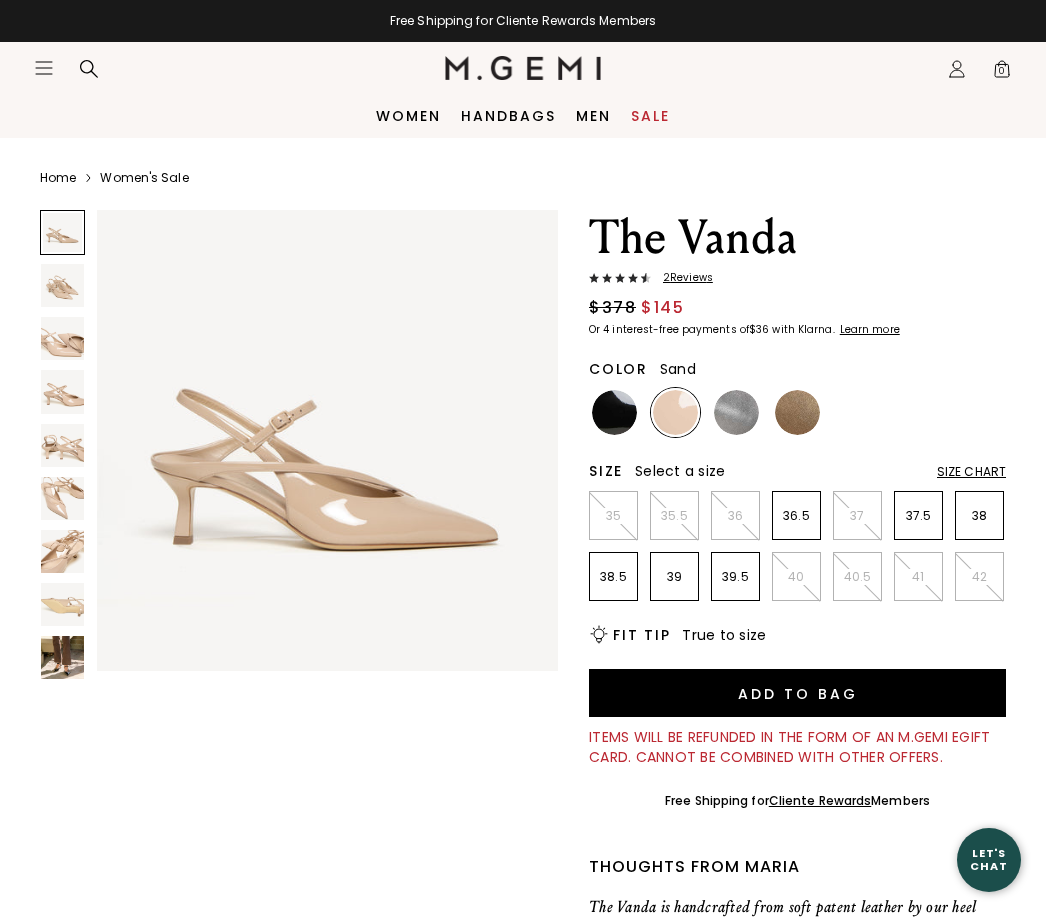 scroll, scrollTop: 0, scrollLeft: 0, axis: both 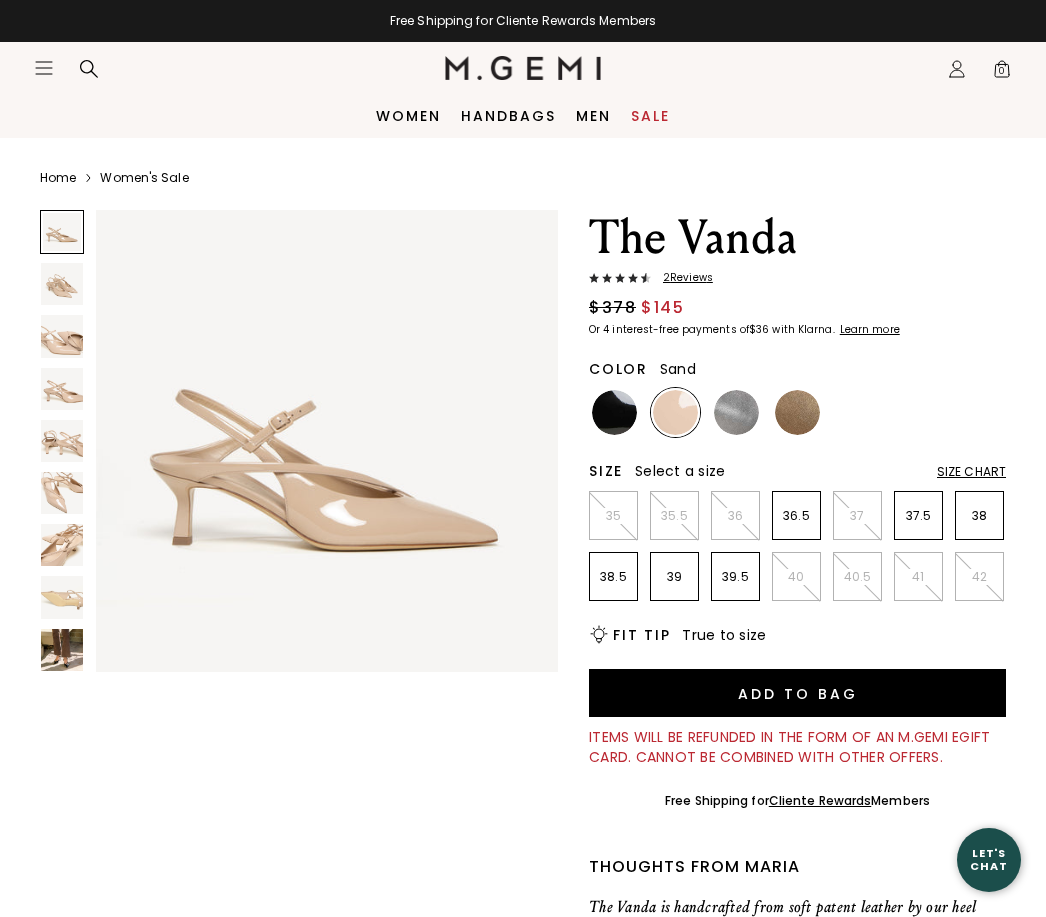 click at bounding box center [62, 493] 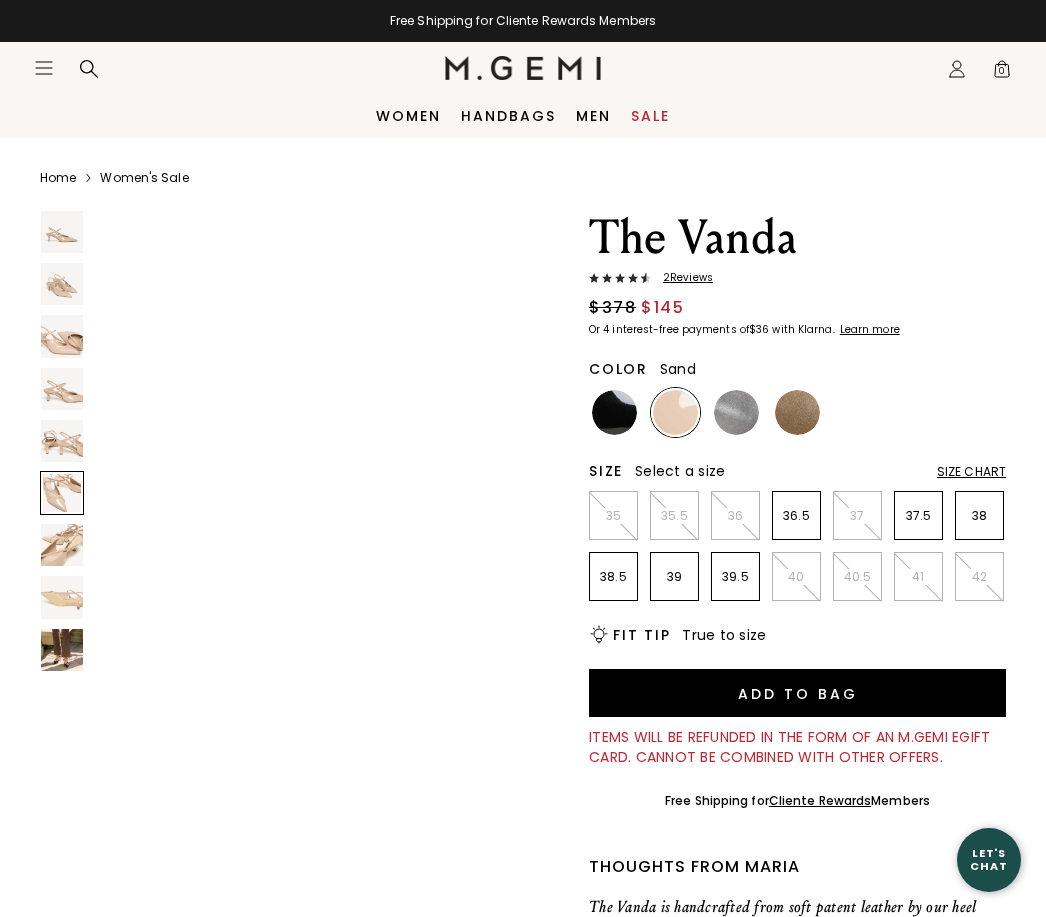 scroll, scrollTop: 2409, scrollLeft: 0, axis: vertical 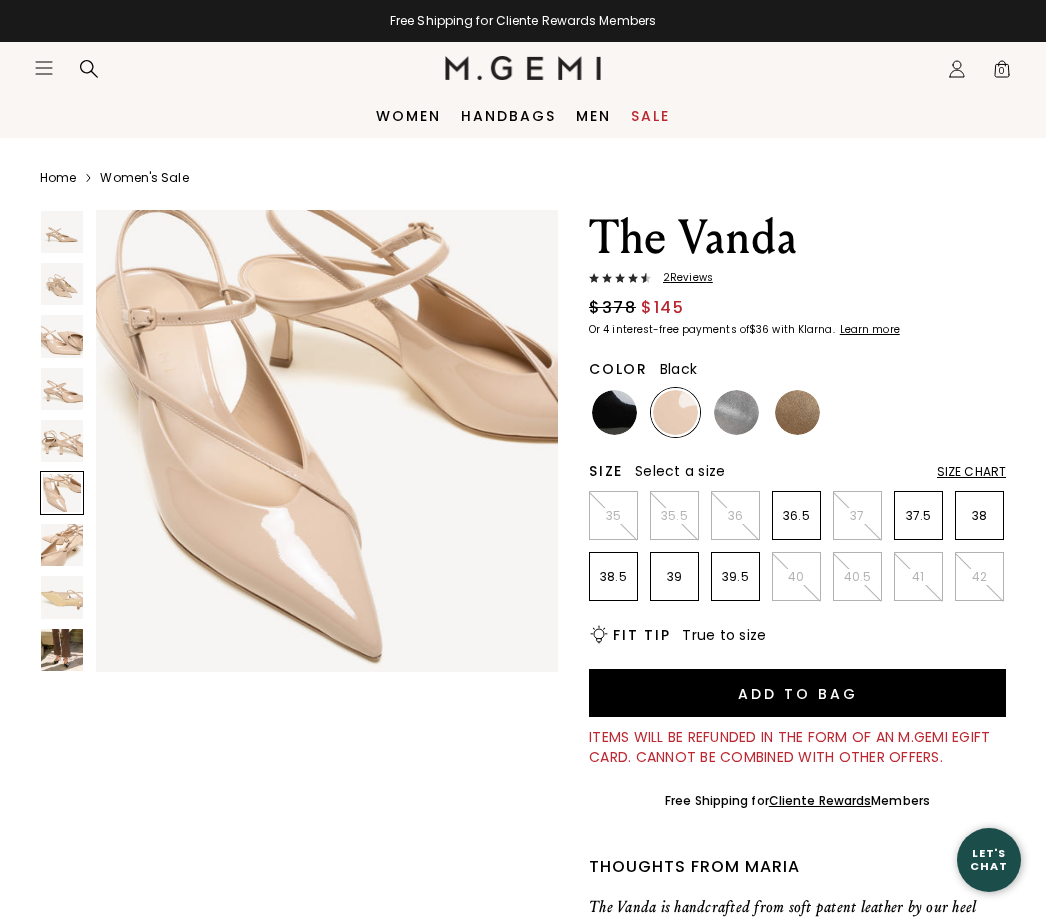click at bounding box center (614, 412) 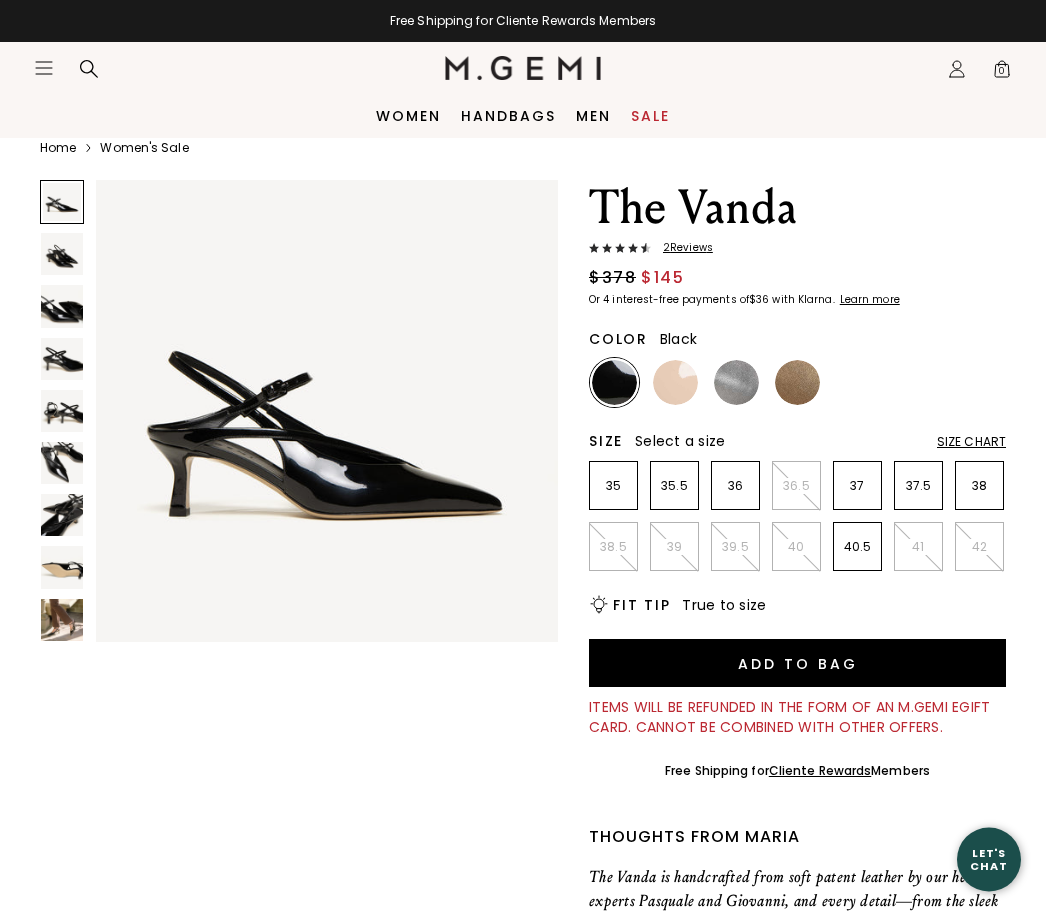 scroll, scrollTop: 0, scrollLeft: 0, axis: both 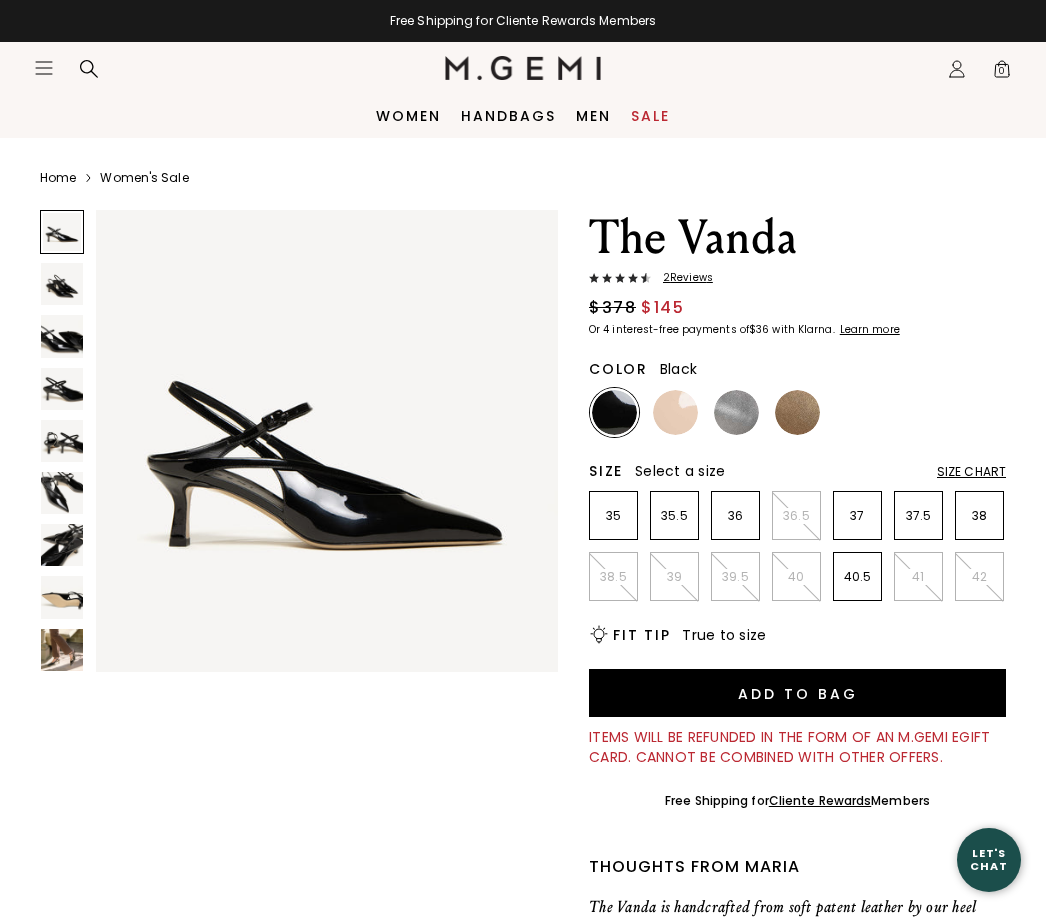 click at bounding box center [797, 412] 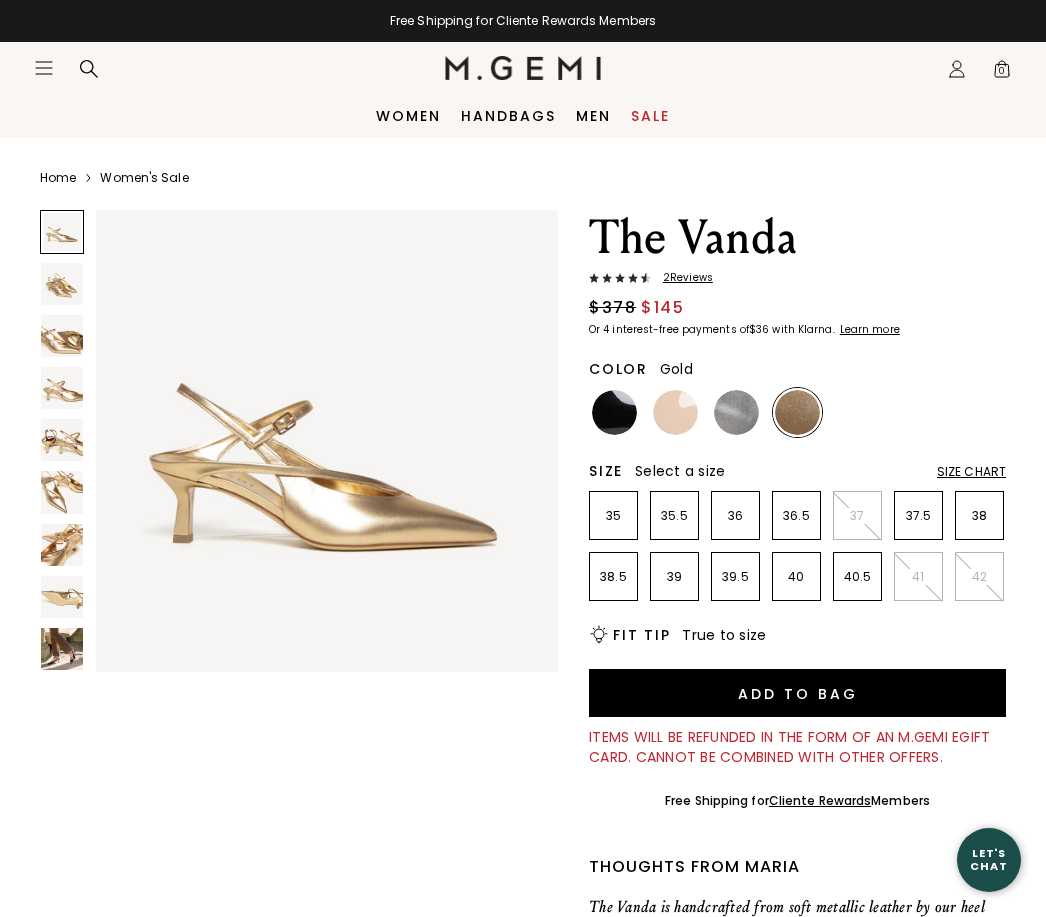 scroll, scrollTop: 0, scrollLeft: 0, axis: both 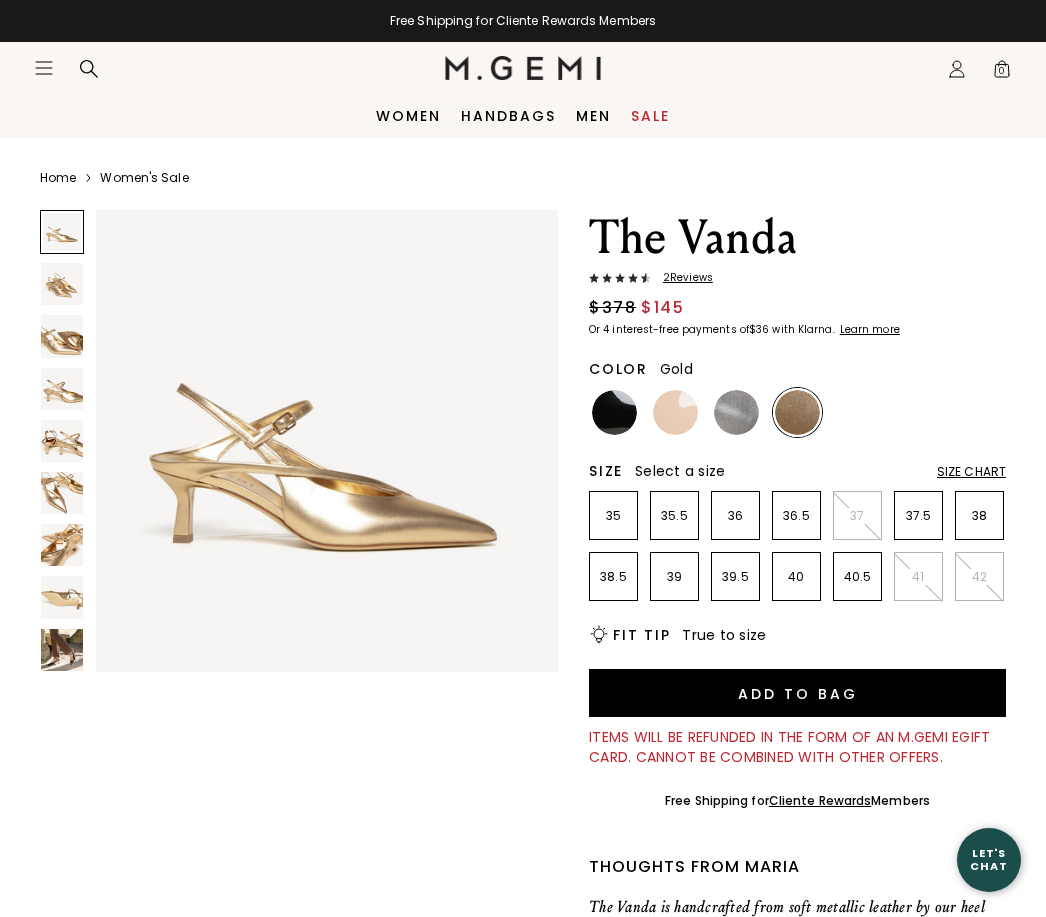 click on "2  Review s" at bounding box center [682, 278] 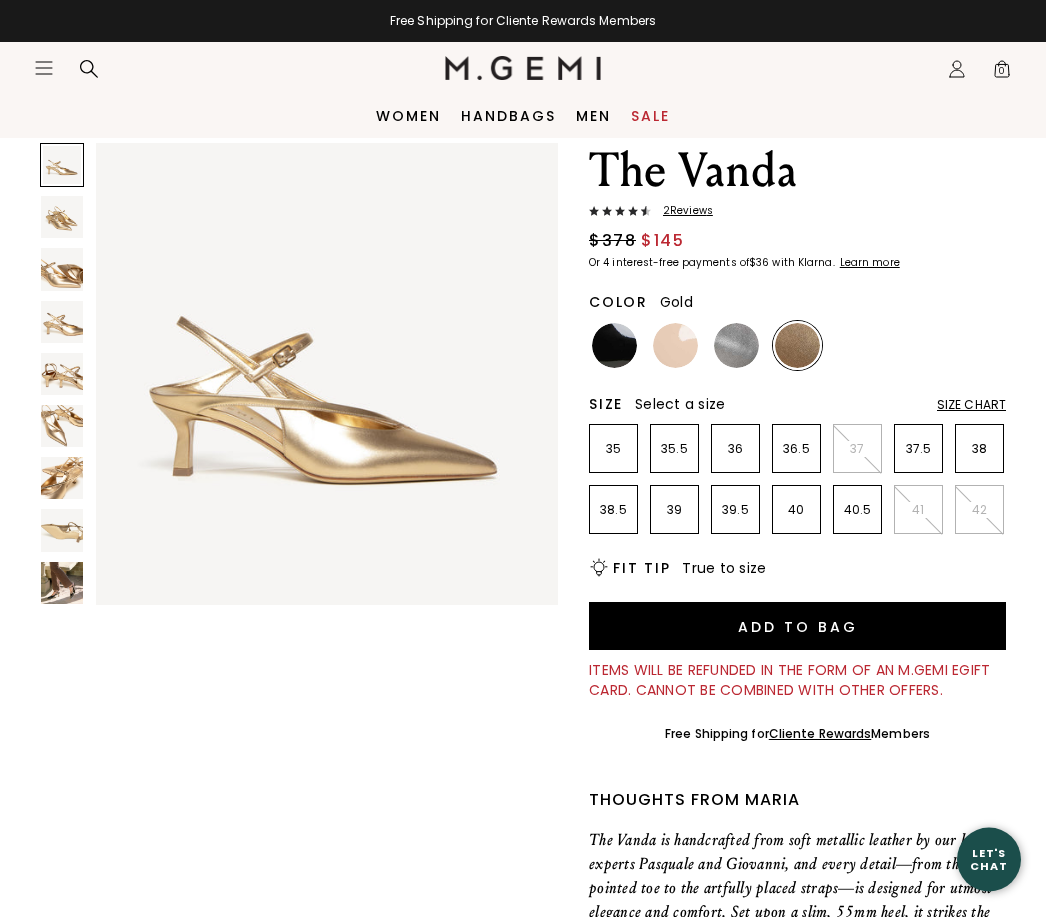 scroll, scrollTop: 67, scrollLeft: 0, axis: vertical 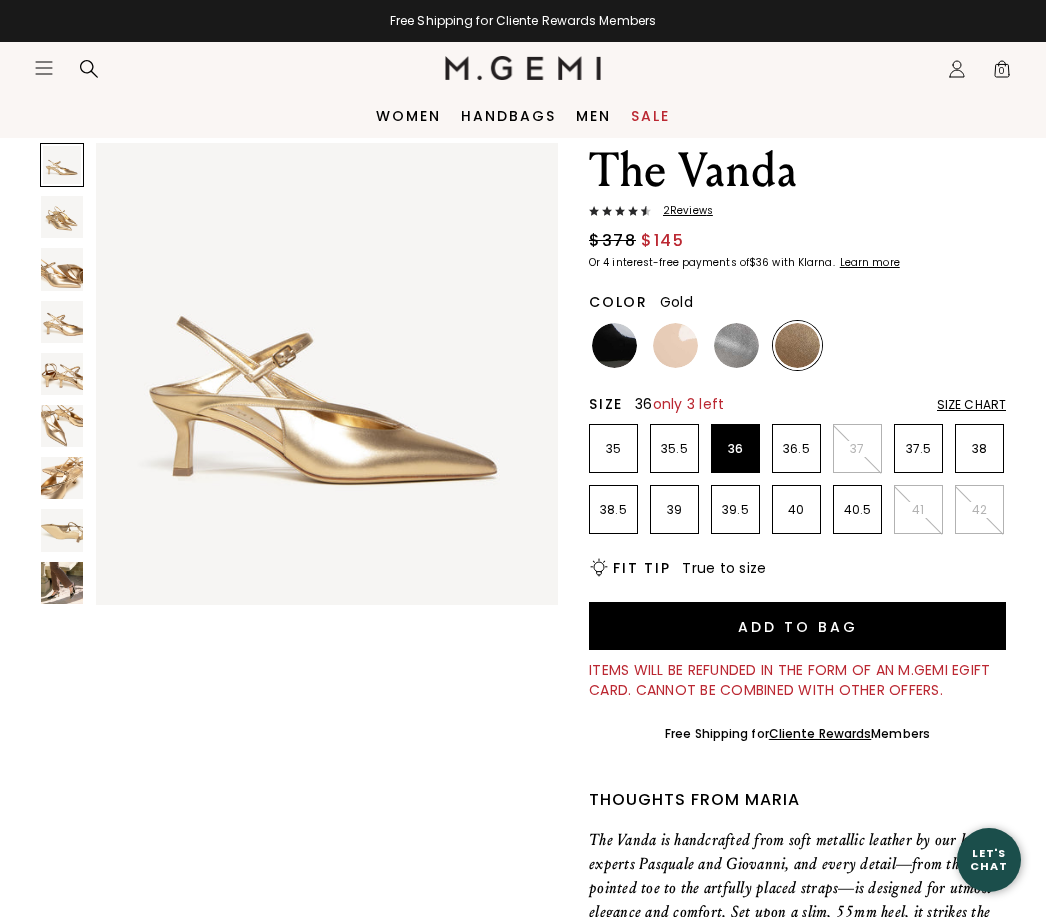 click on "36" at bounding box center (735, 449) 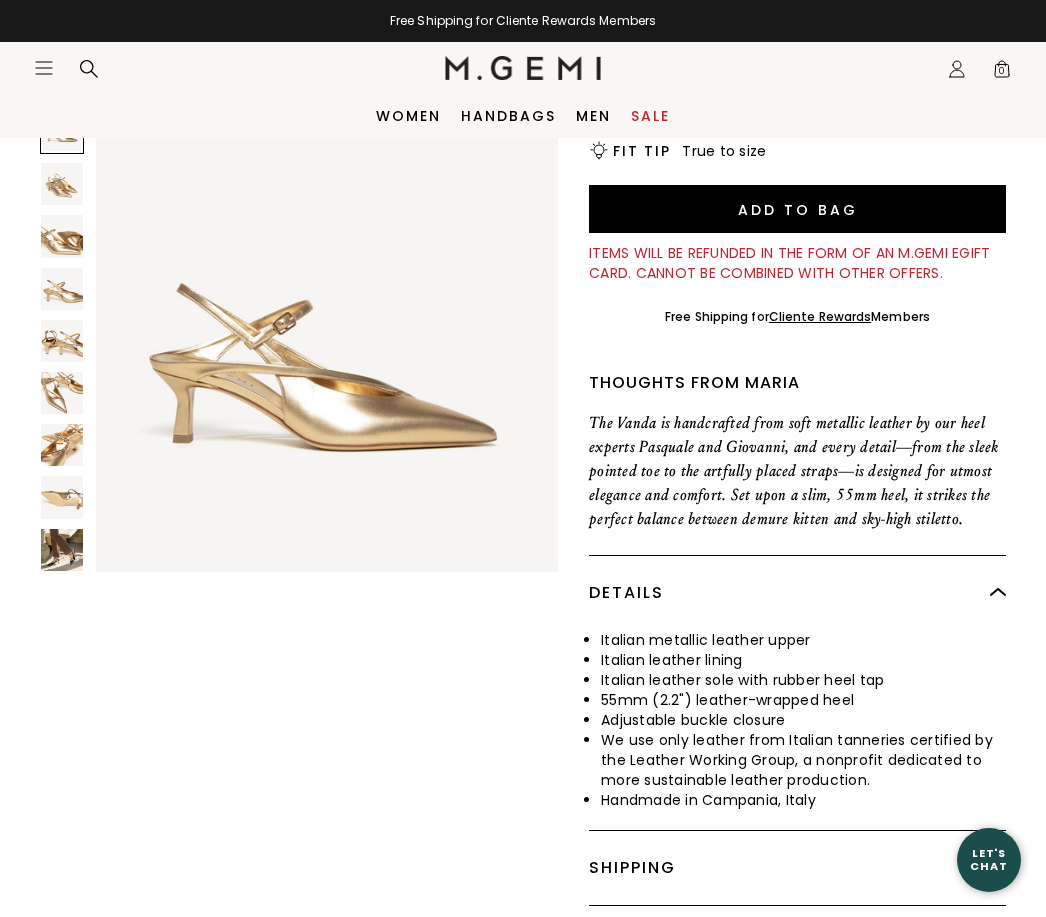 scroll, scrollTop: 460, scrollLeft: 0, axis: vertical 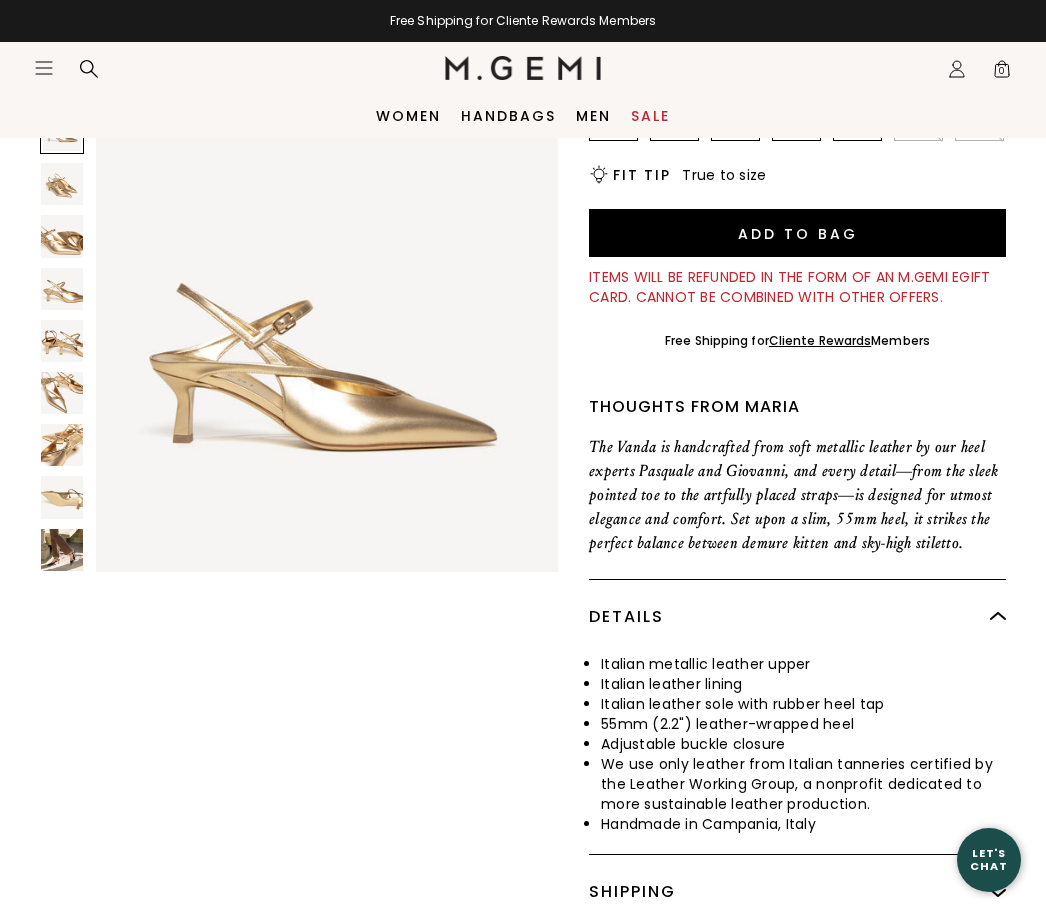 click at bounding box center [62, 550] 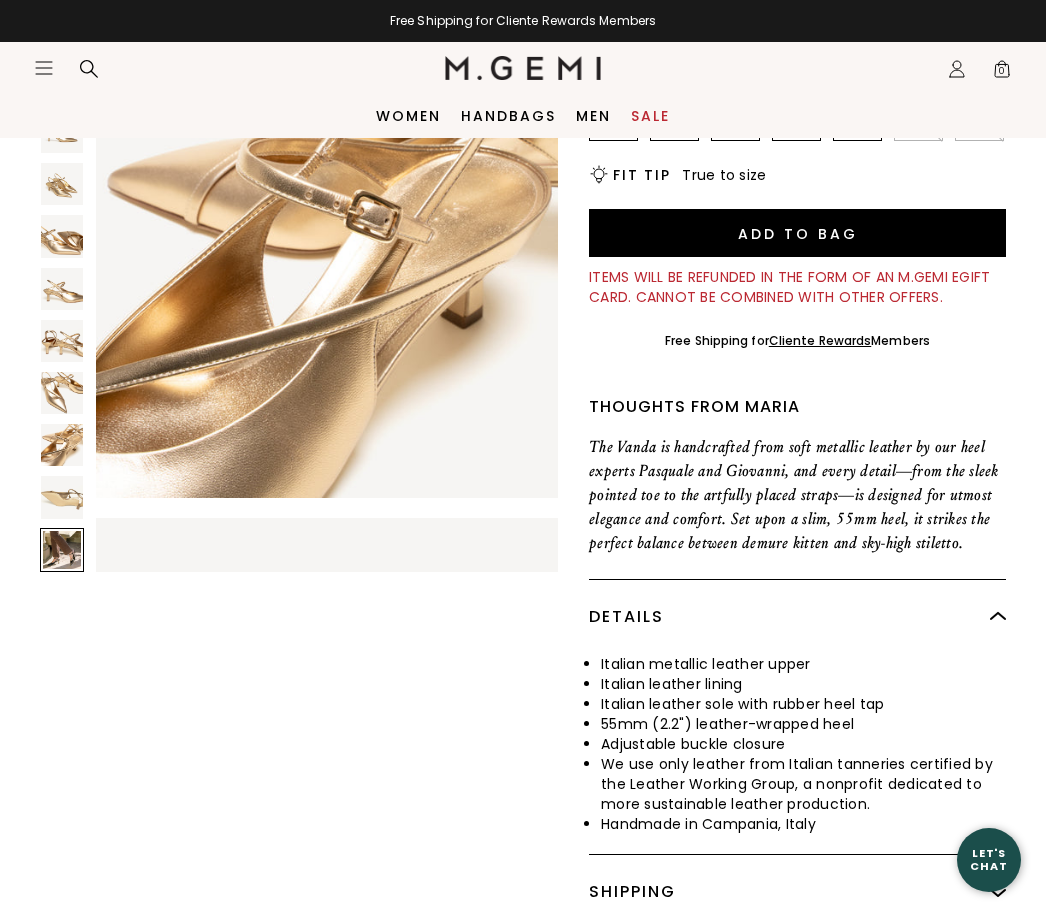 scroll, scrollTop: 3855, scrollLeft: 0, axis: vertical 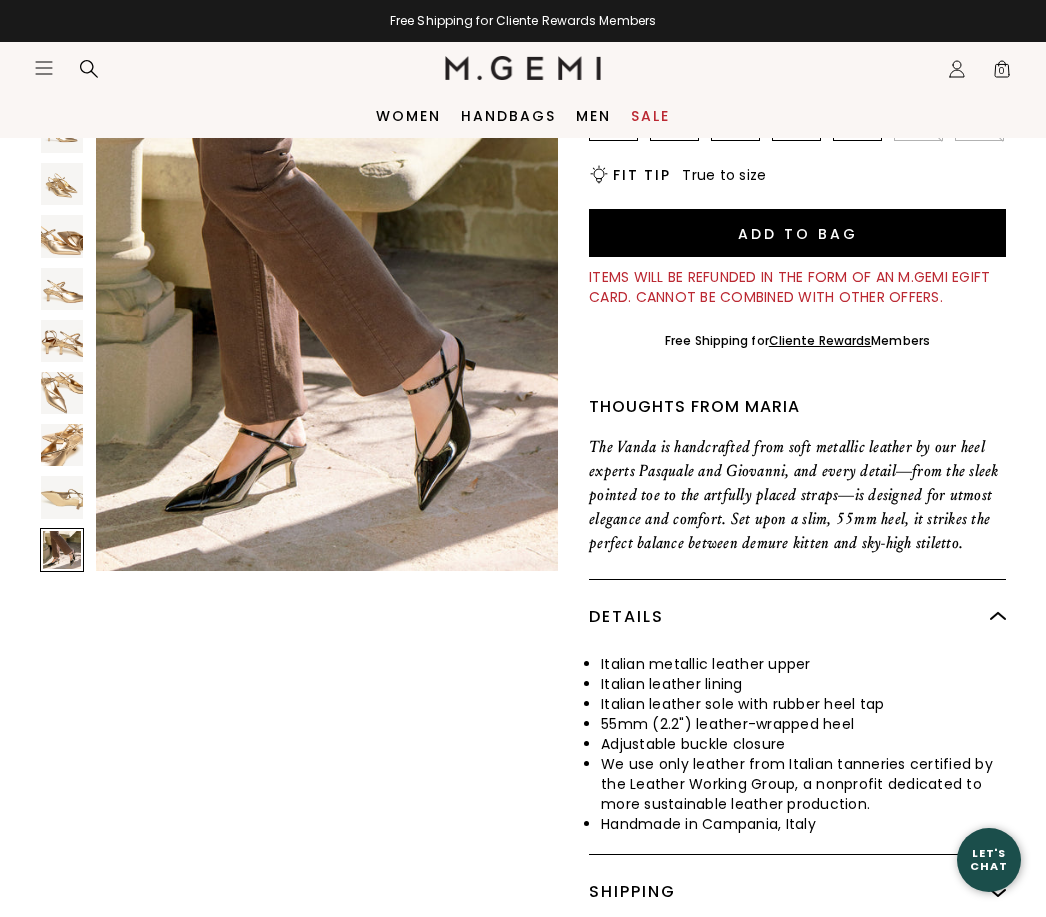 click at bounding box center [62, 497] 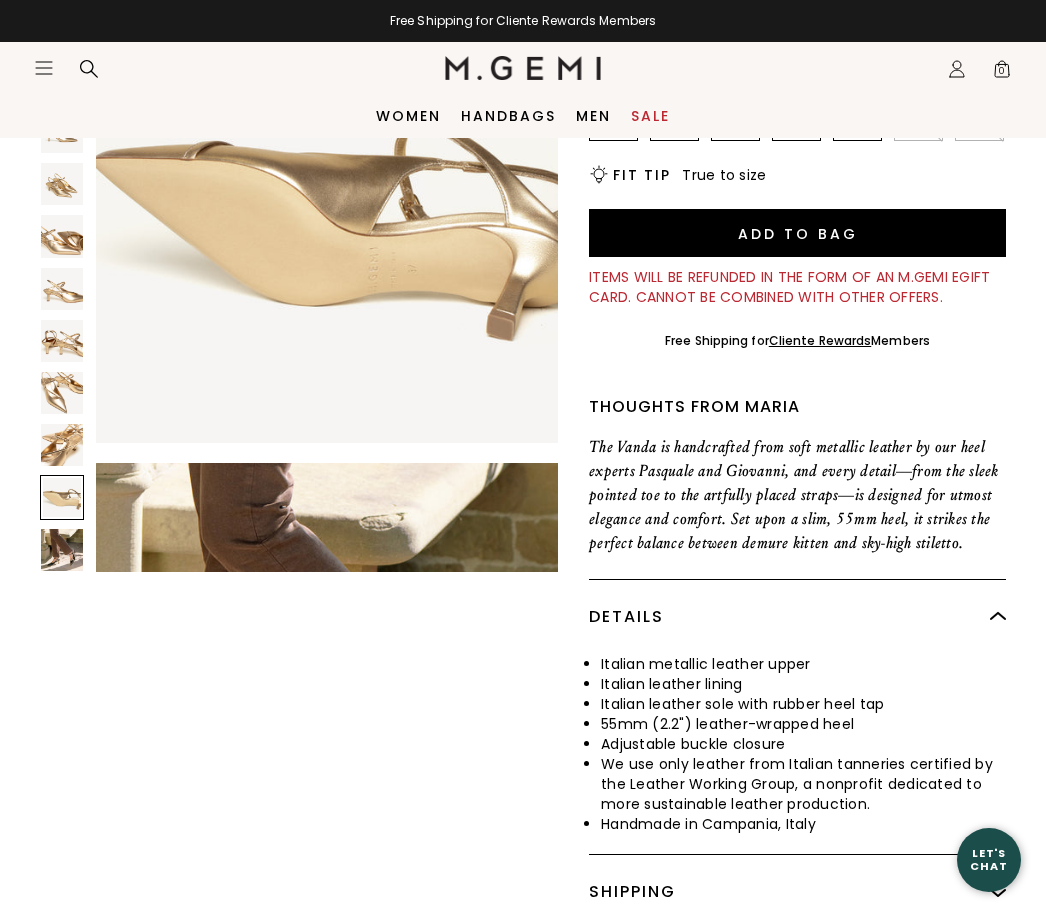 scroll, scrollTop: 3373, scrollLeft: 0, axis: vertical 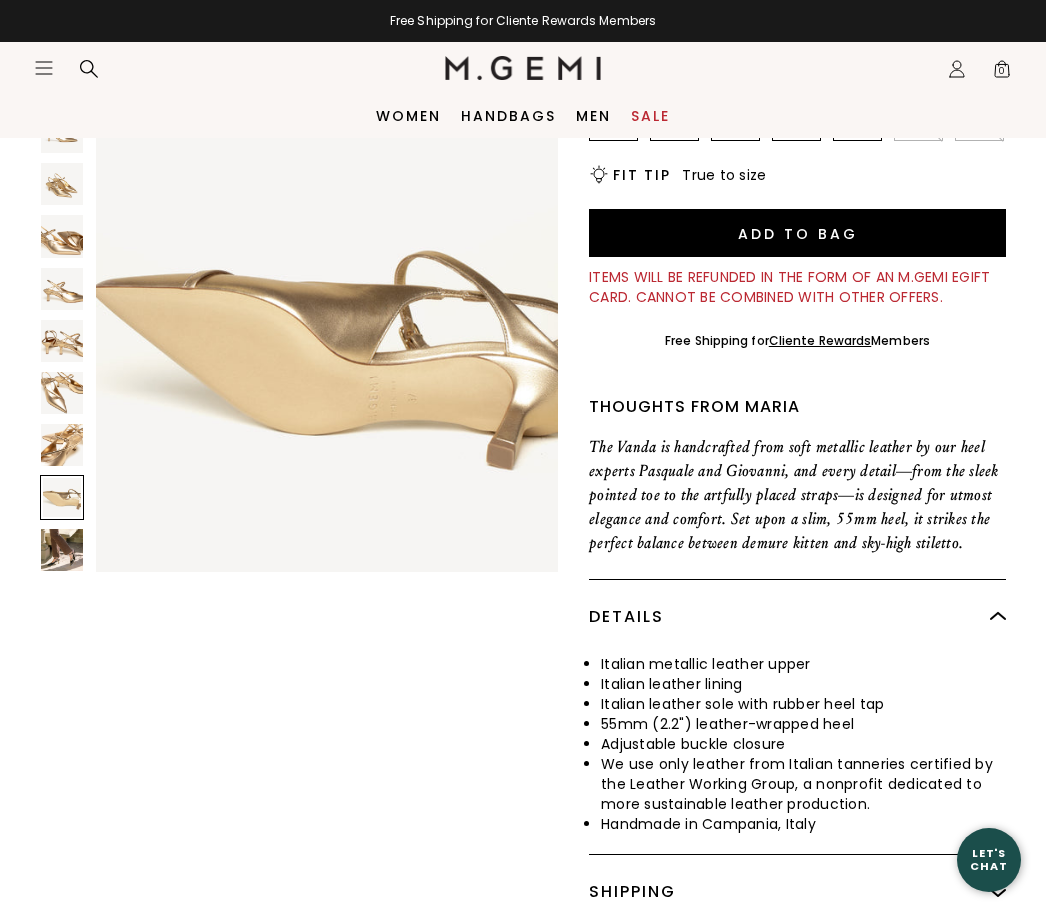 click at bounding box center (62, 550) 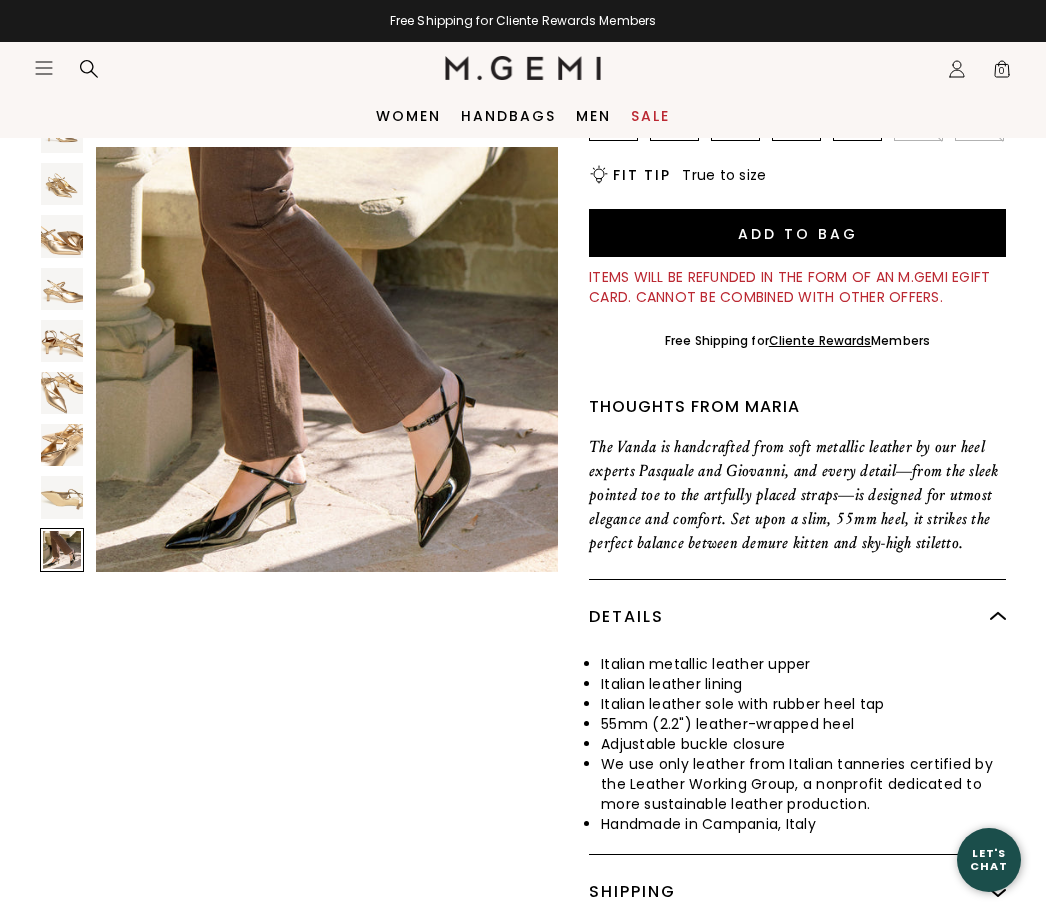 scroll, scrollTop: 3821, scrollLeft: 0, axis: vertical 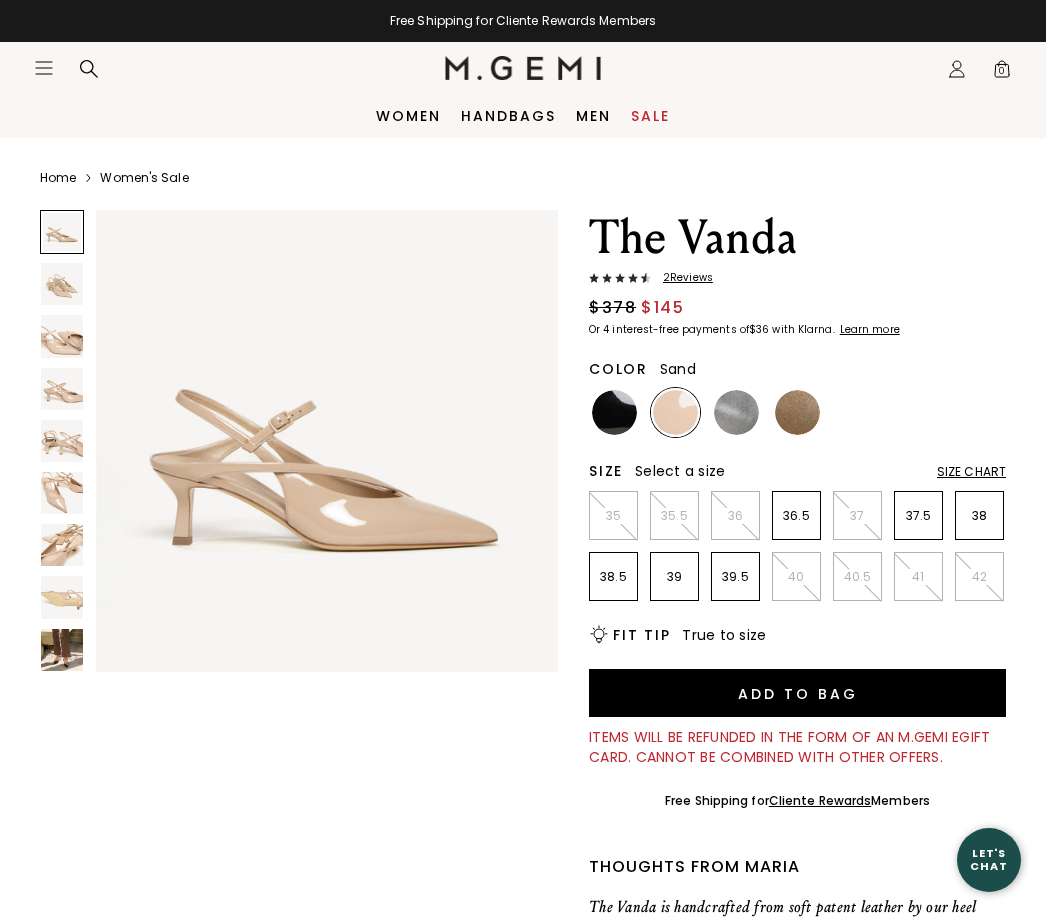 click at bounding box center (62, 650) 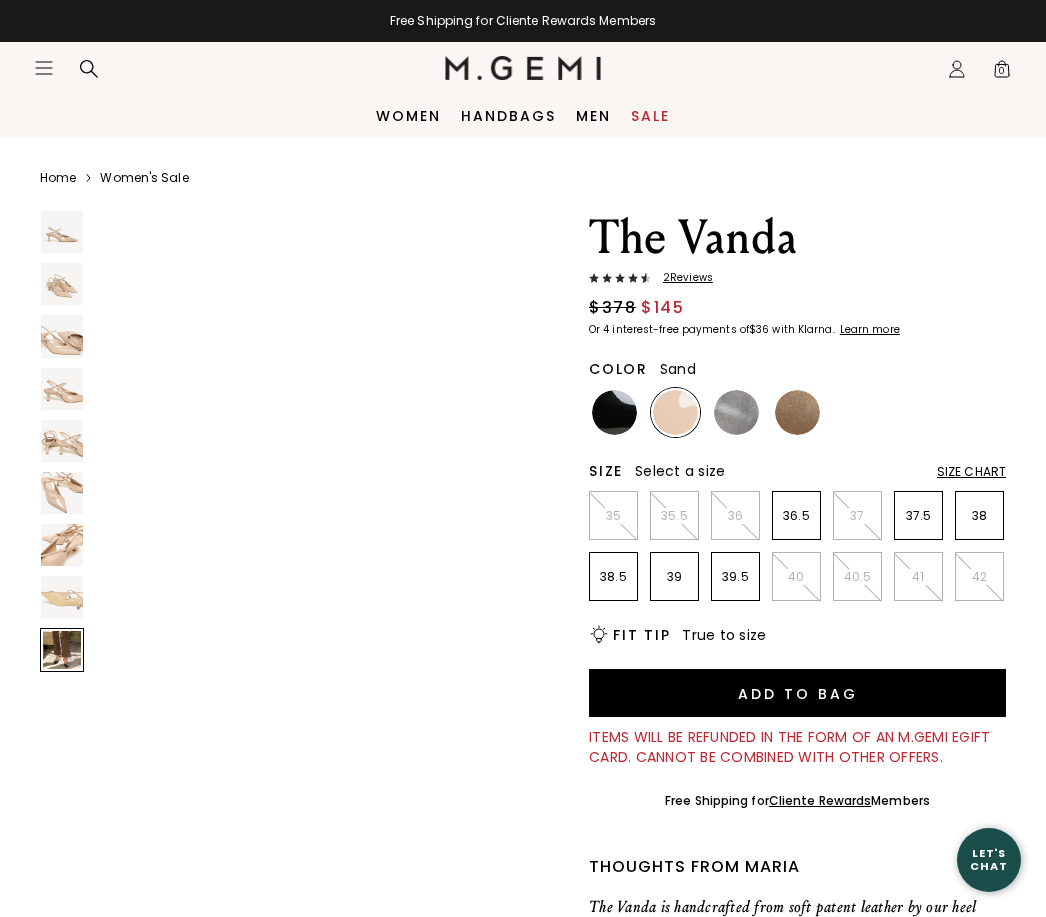scroll, scrollTop: 3855, scrollLeft: 0, axis: vertical 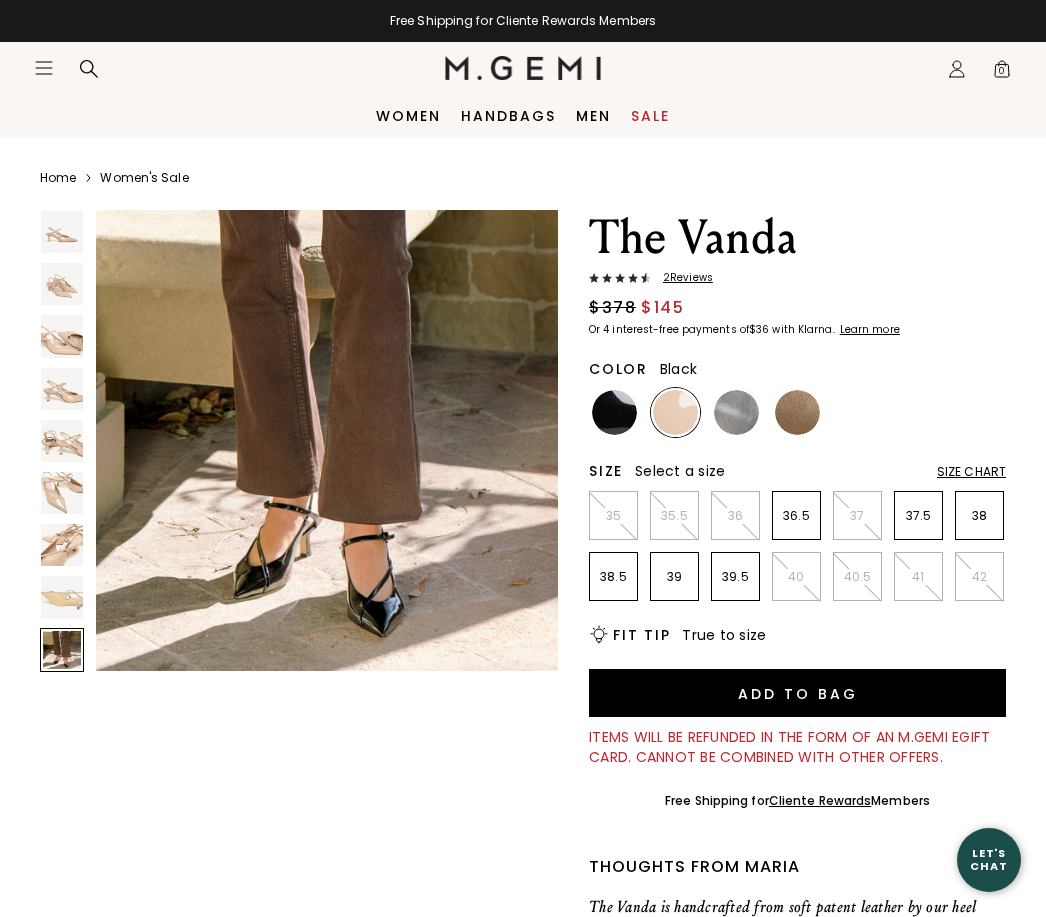 click at bounding box center [614, 412] 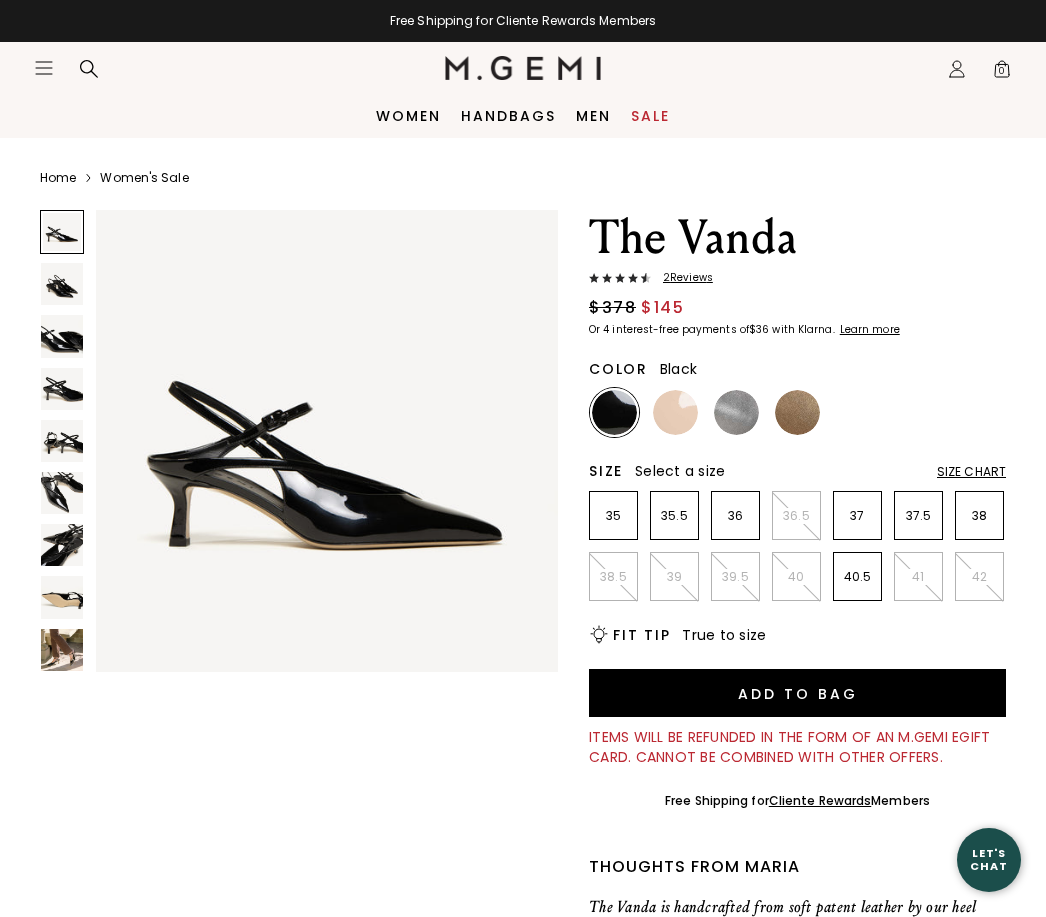 click at bounding box center (62, 650) 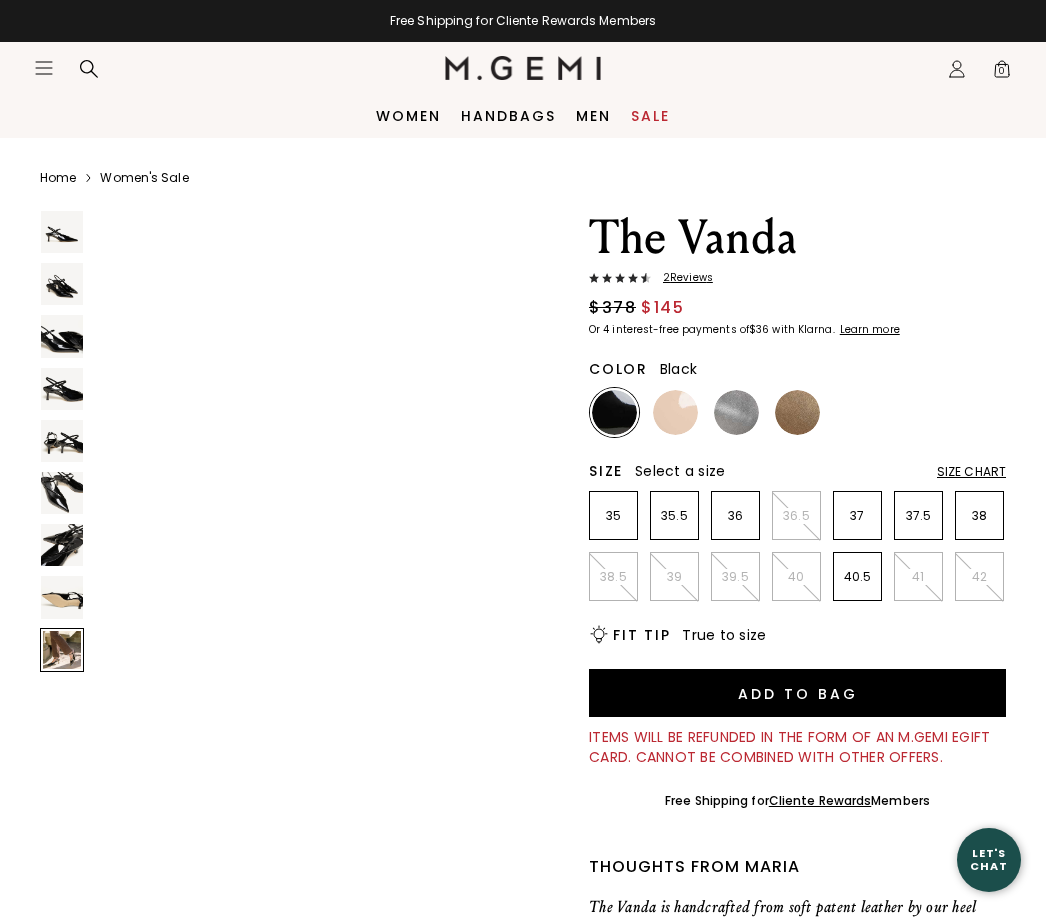 scroll, scrollTop: 3855, scrollLeft: 0, axis: vertical 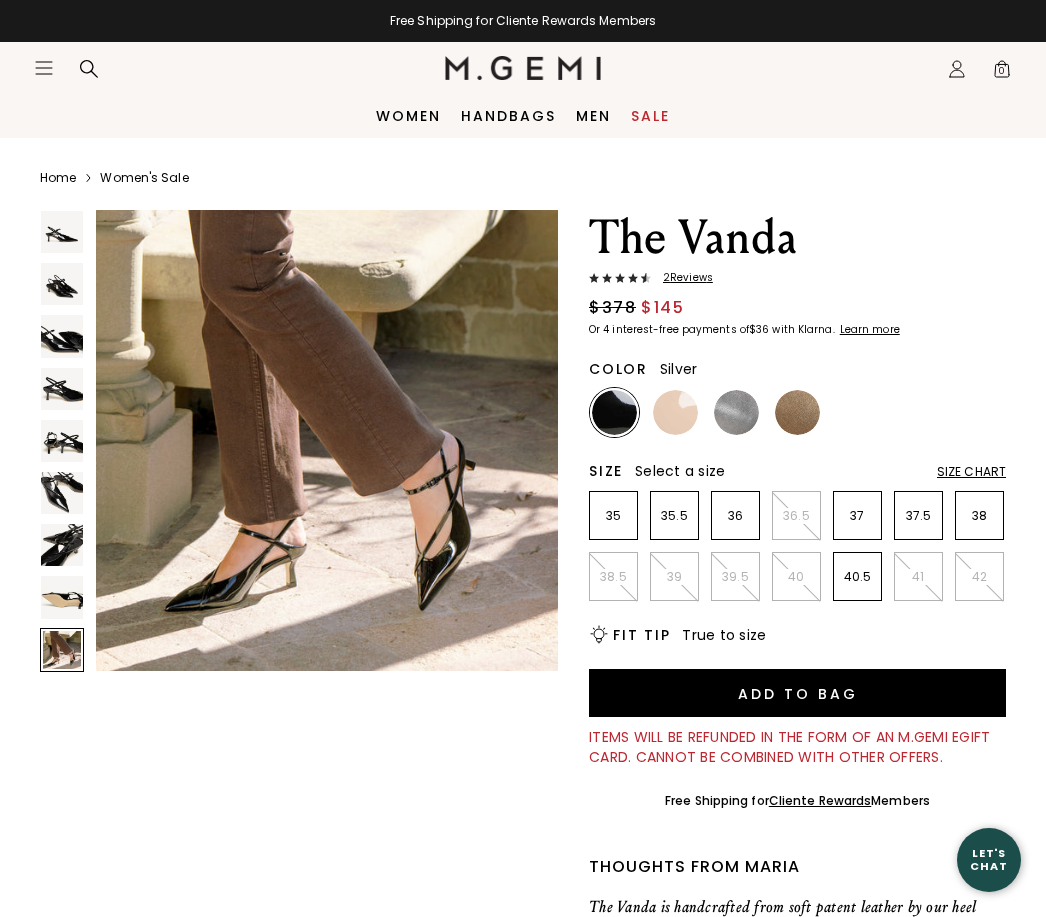 click at bounding box center [736, 412] 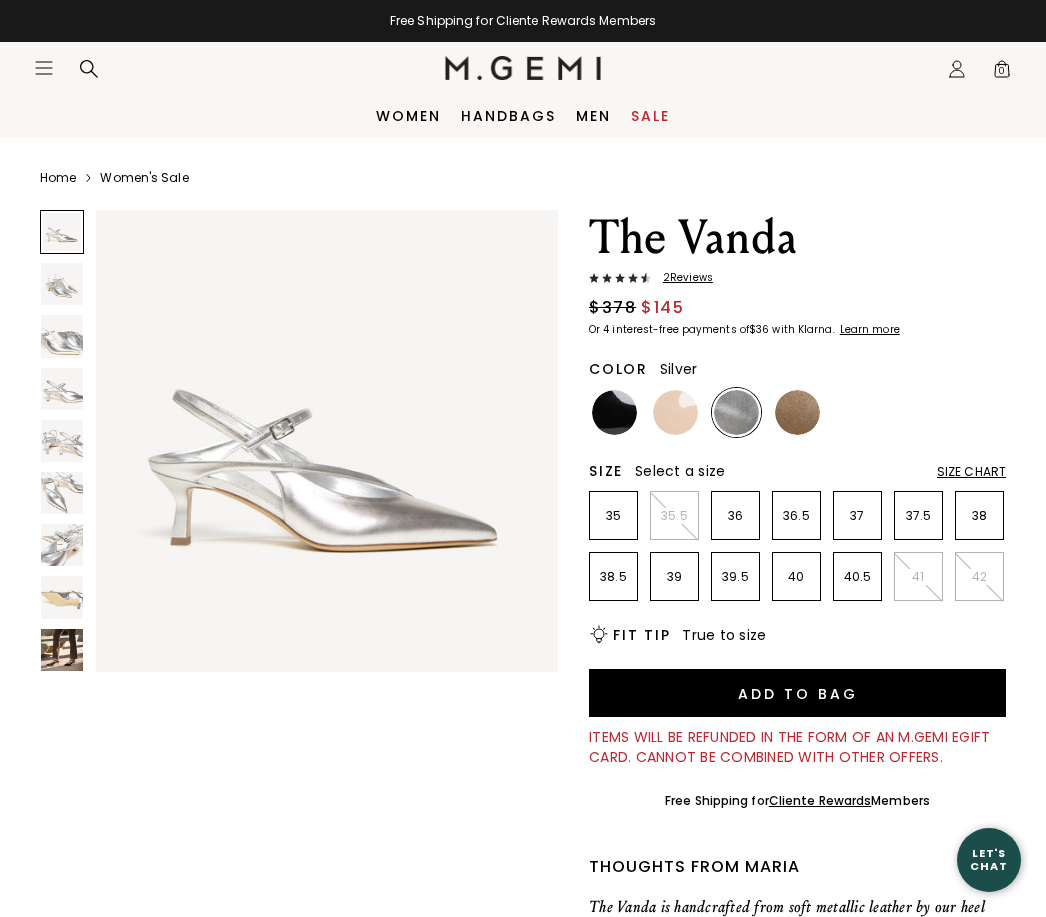 click at bounding box center [62, 650] 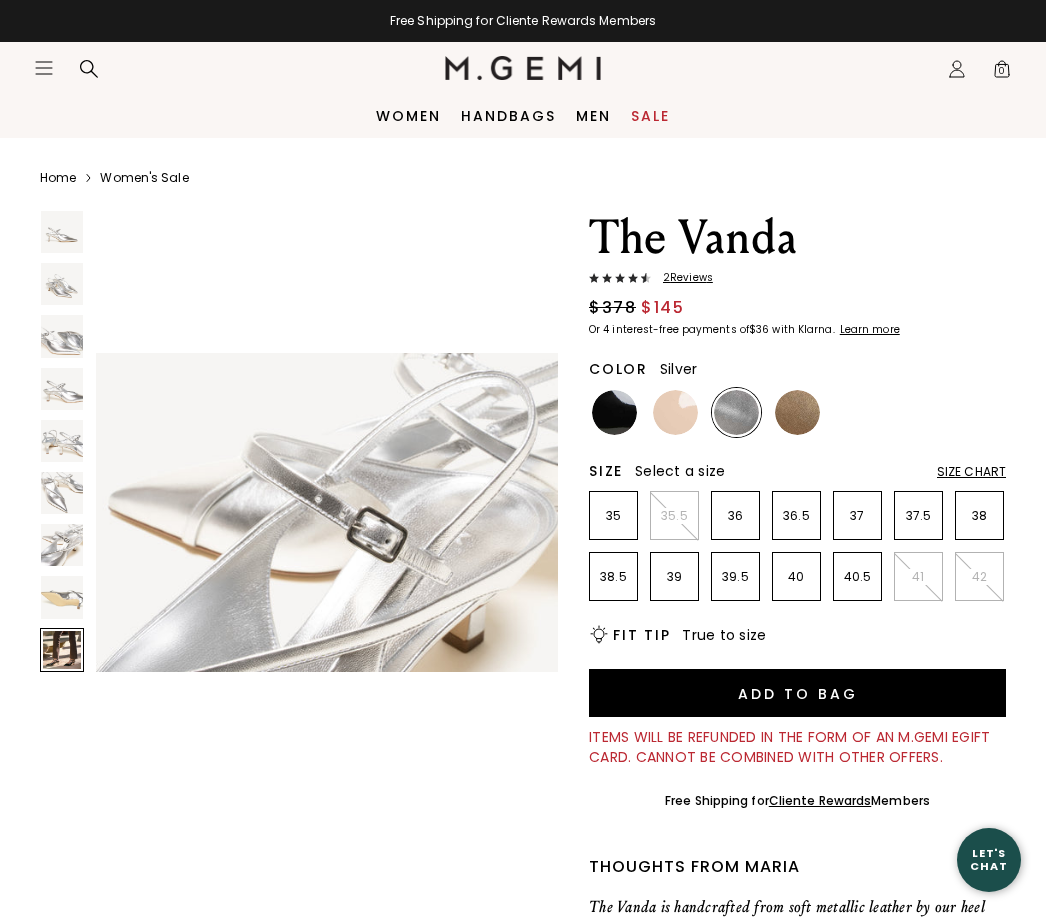 scroll, scrollTop: 3855, scrollLeft: 0, axis: vertical 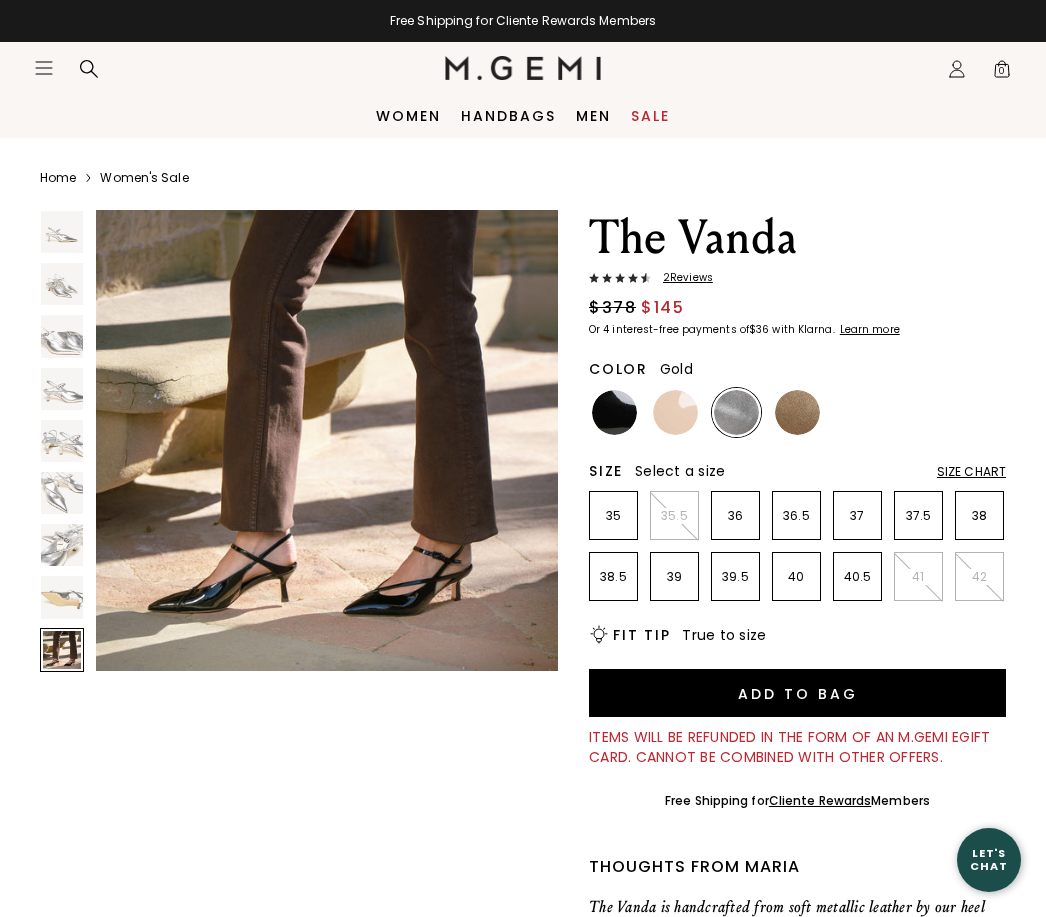 click at bounding box center [797, 412] 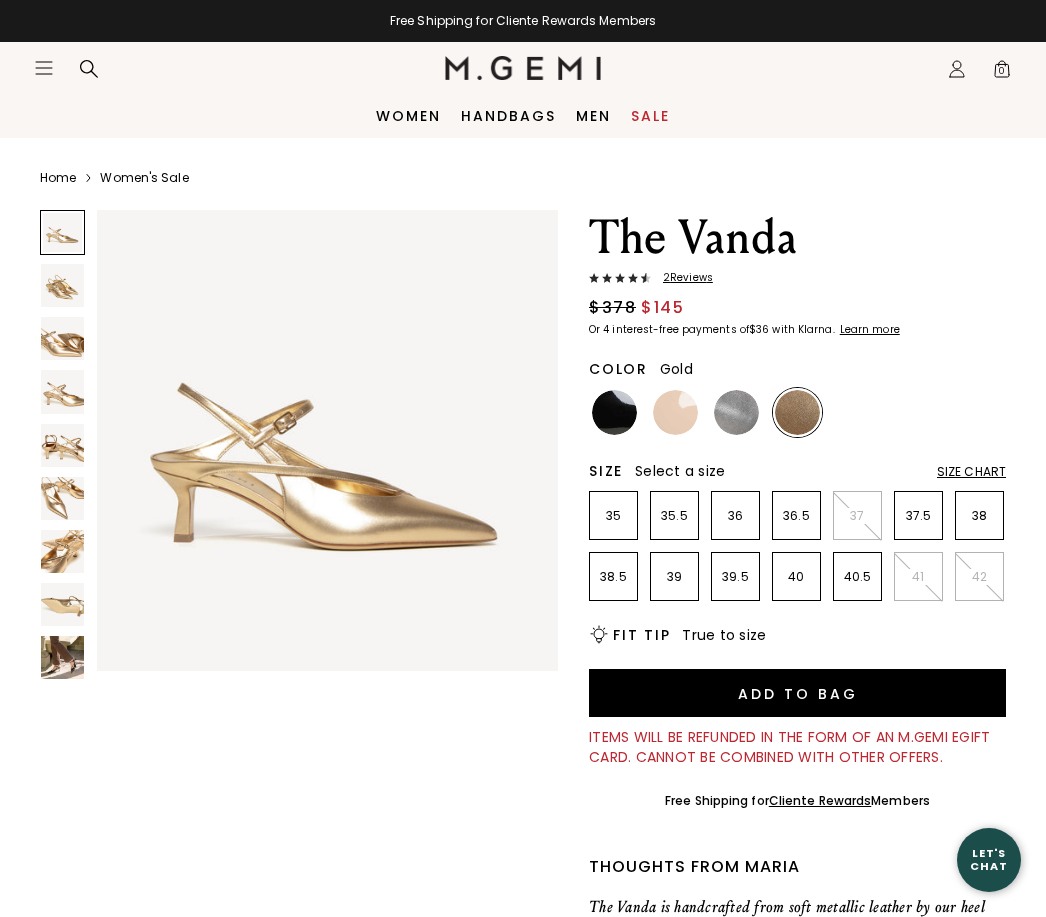 scroll, scrollTop: 0, scrollLeft: 0, axis: both 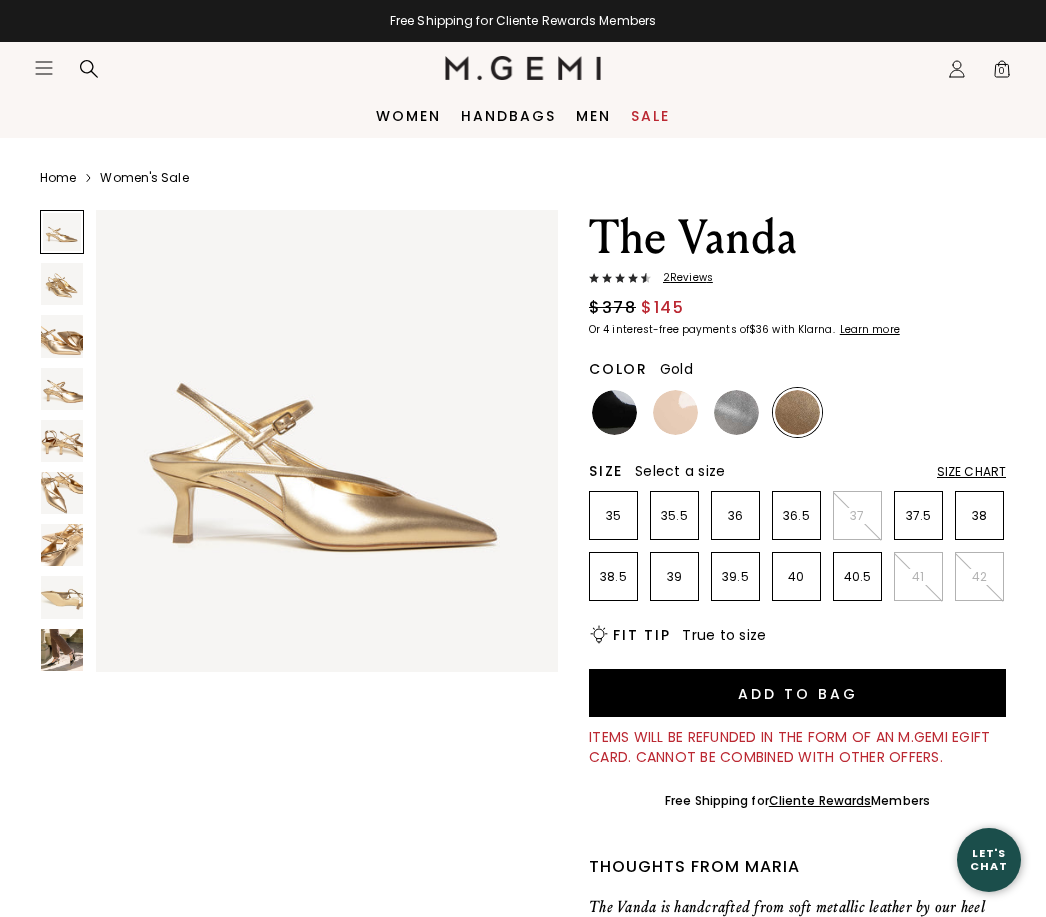 click at bounding box center [62, 650] 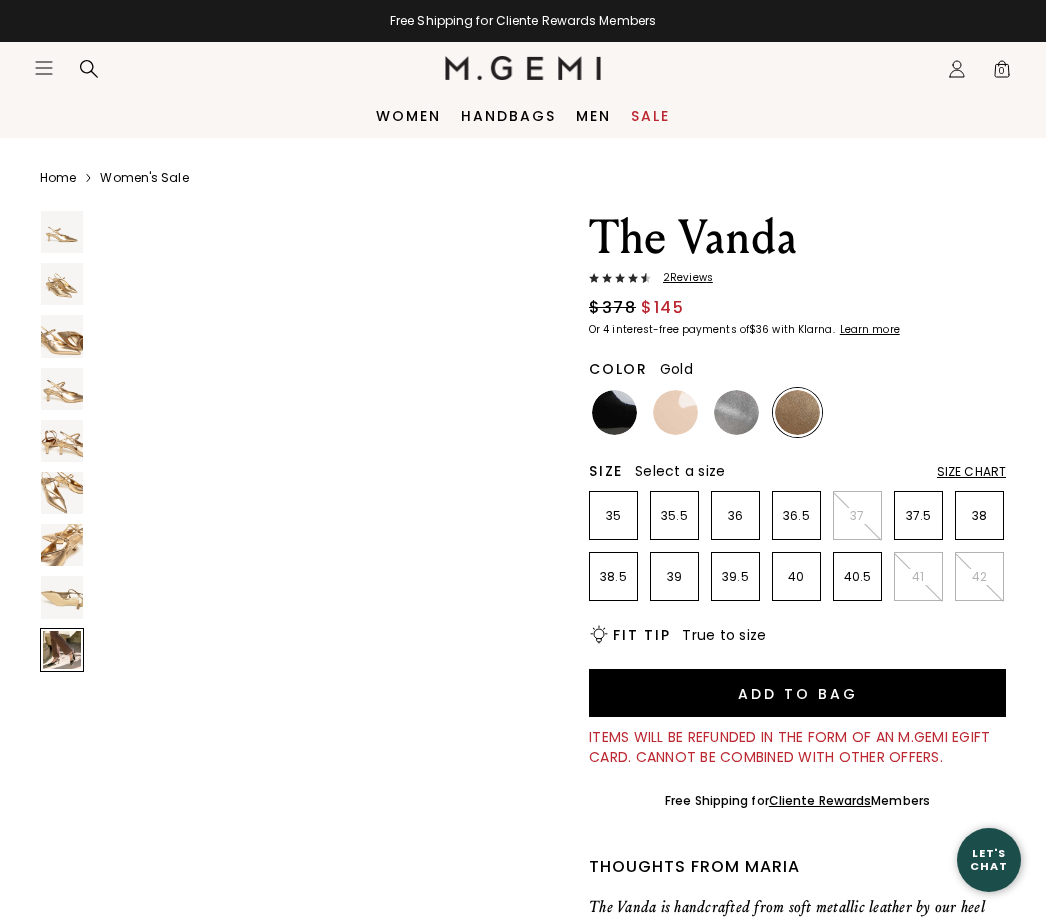 scroll, scrollTop: 3855, scrollLeft: 0, axis: vertical 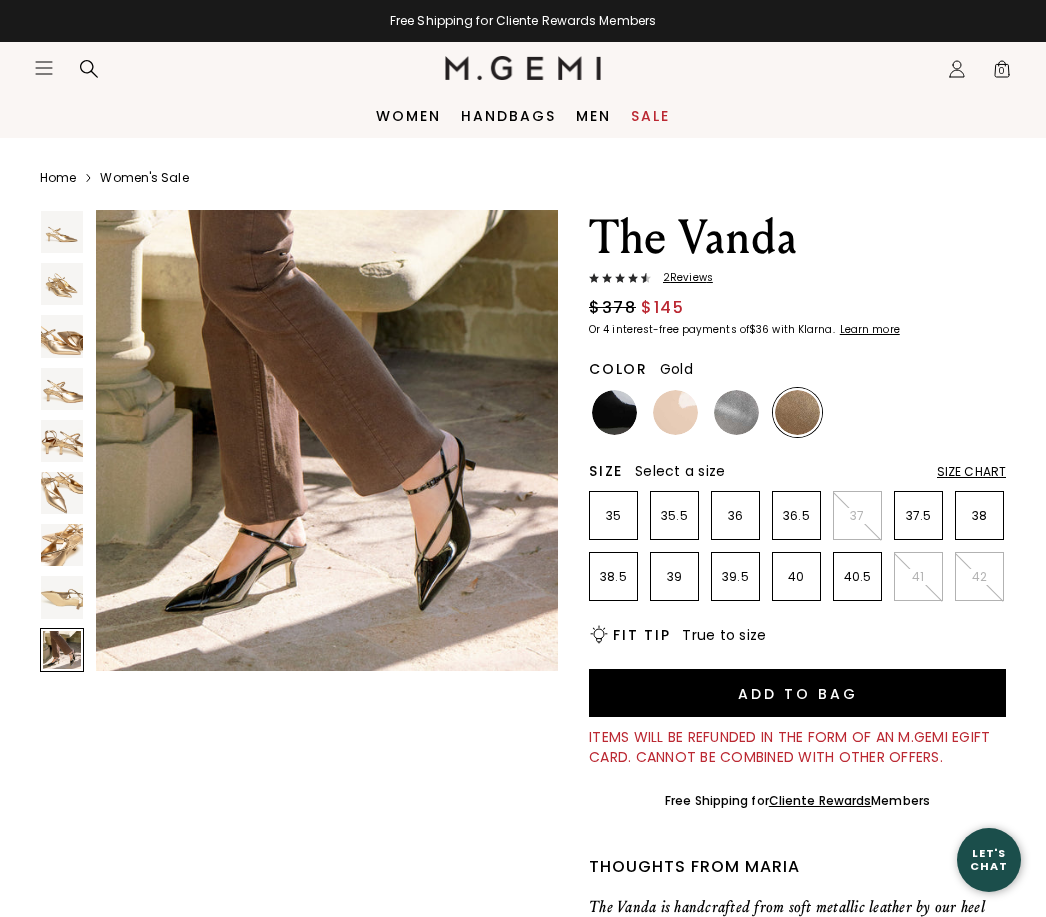 click at bounding box center [62, 545] 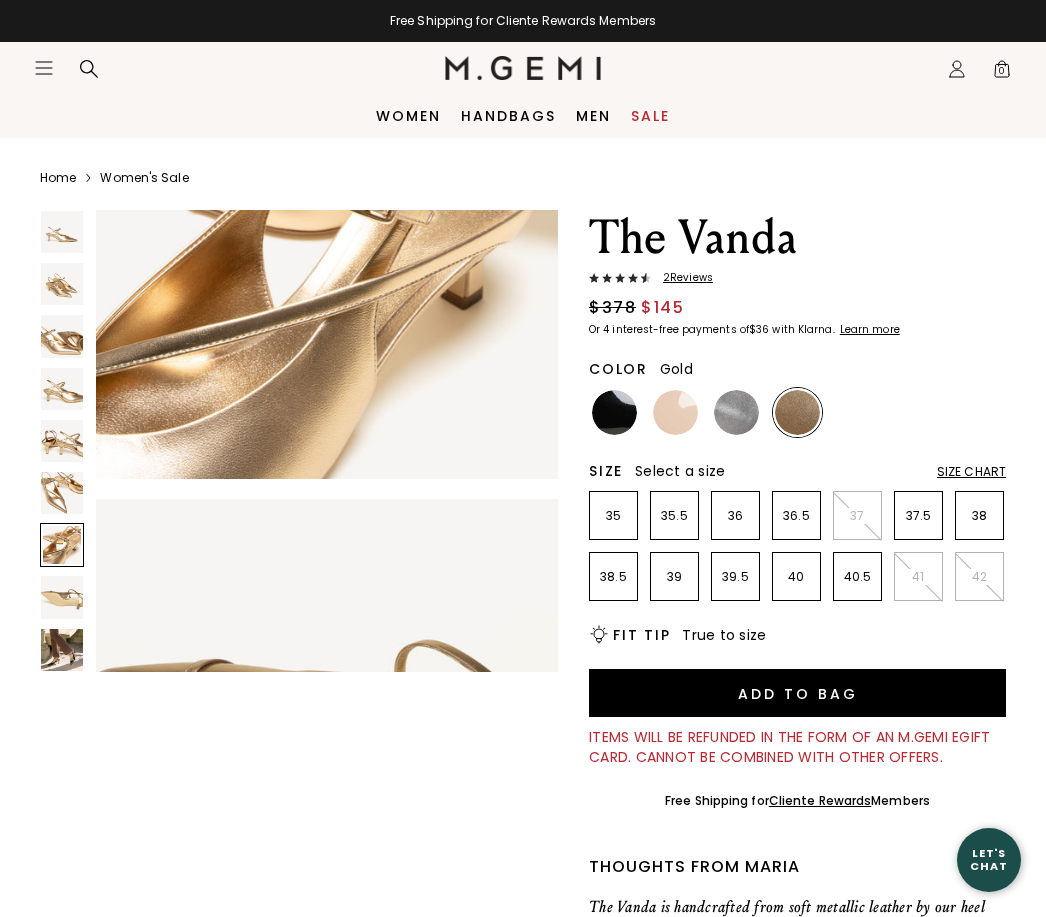 scroll, scrollTop: 2891, scrollLeft: 0, axis: vertical 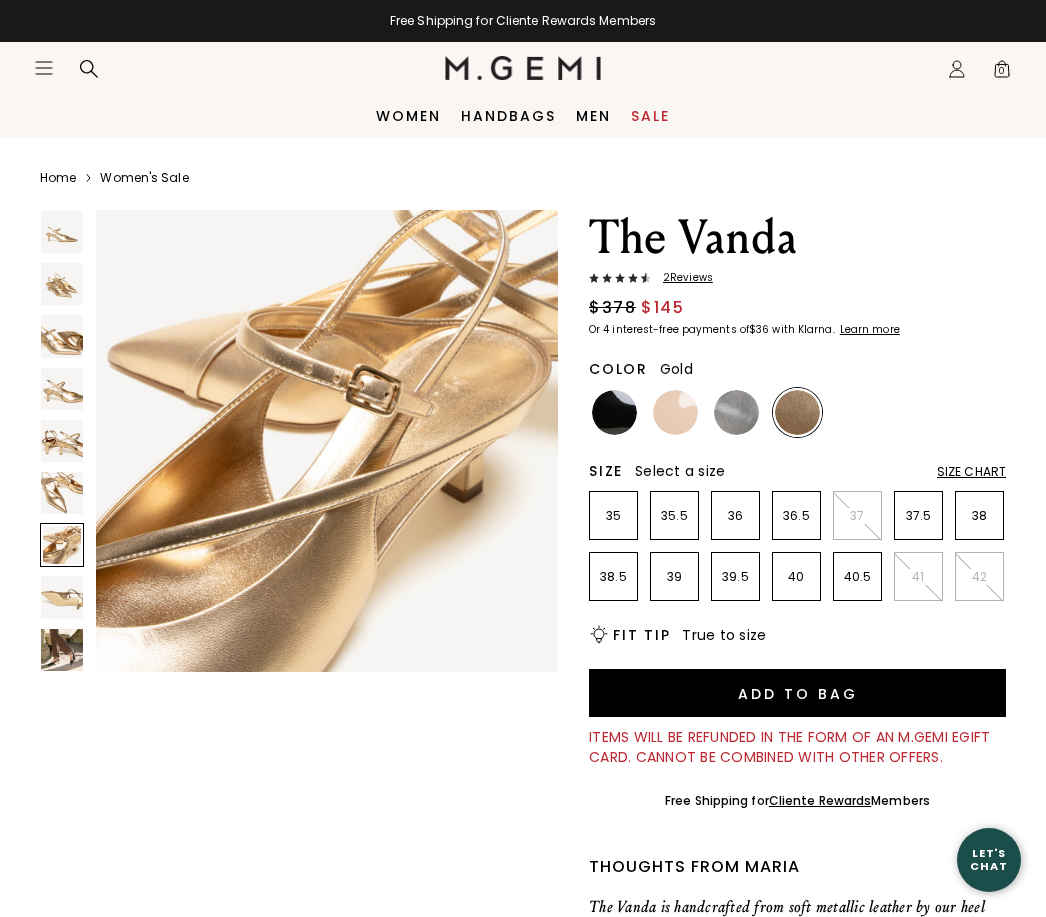 click at bounding box center [62, 597] 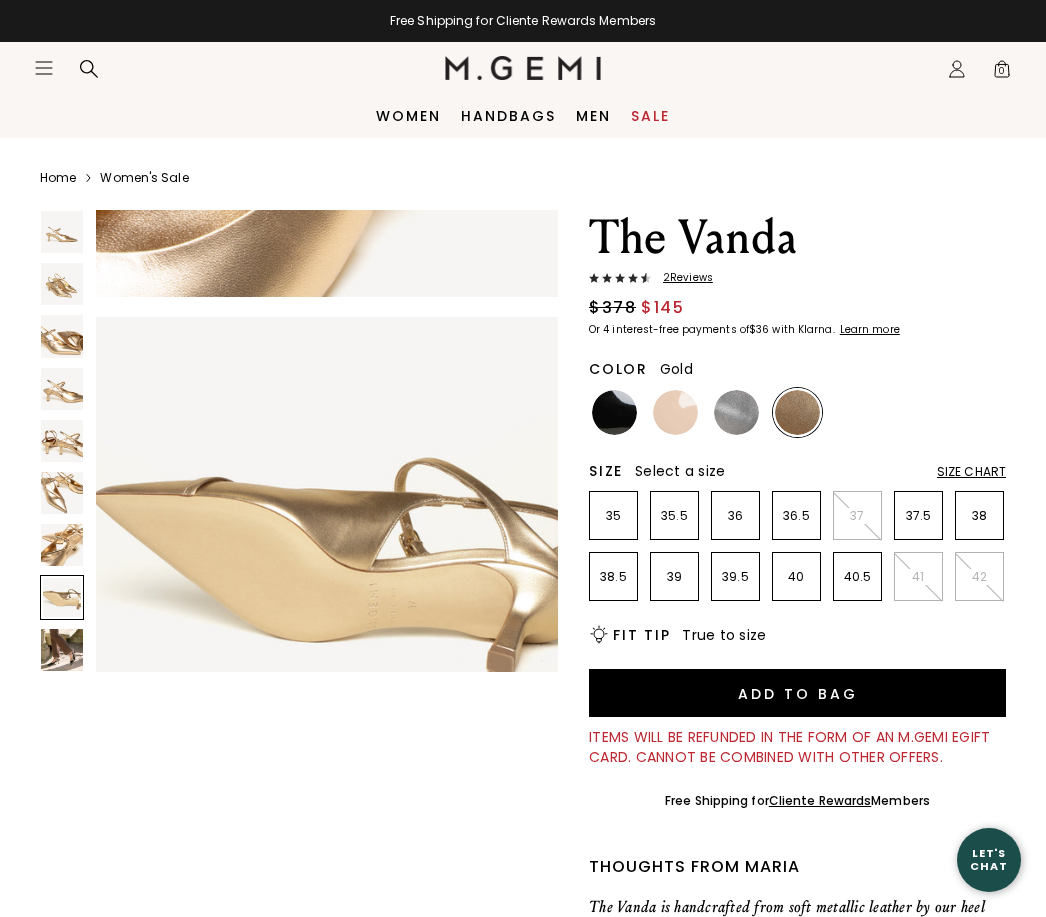 scroll, scrollTop: 3373, scrollLeft: 0, axis: vertical 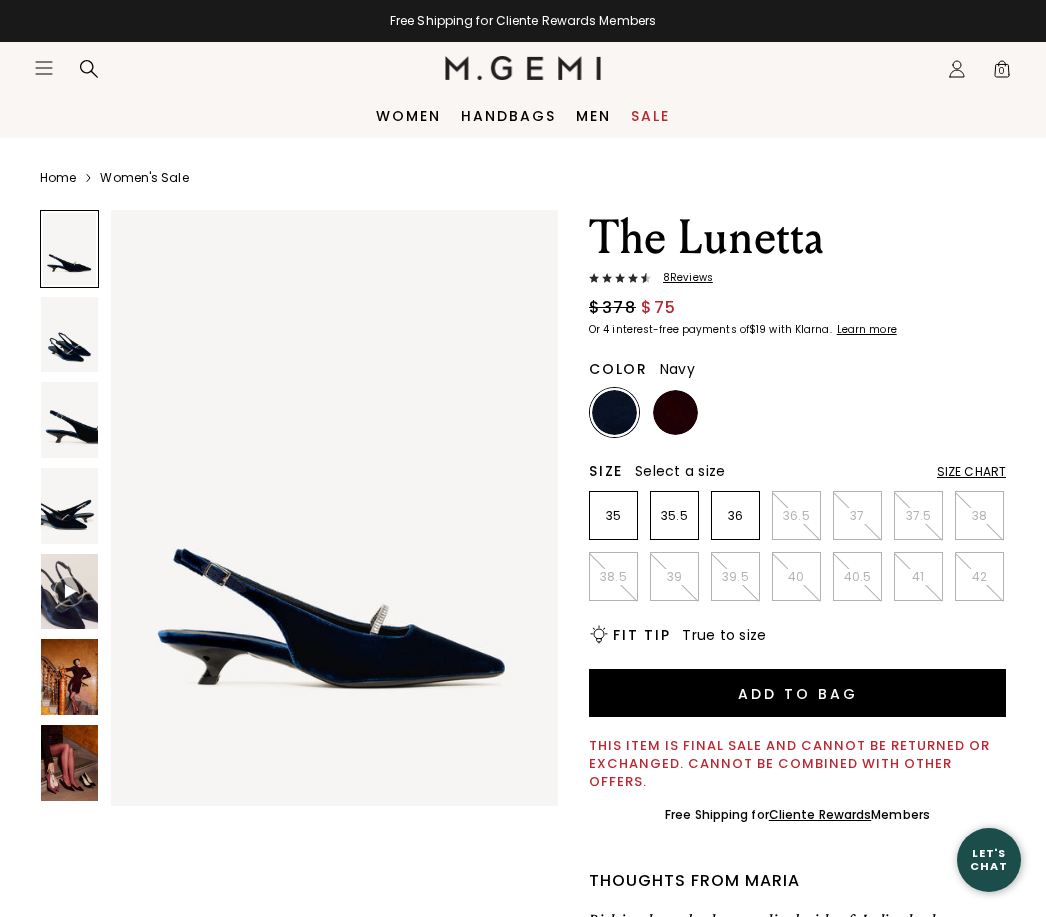 click at bounding box center [69, 763] 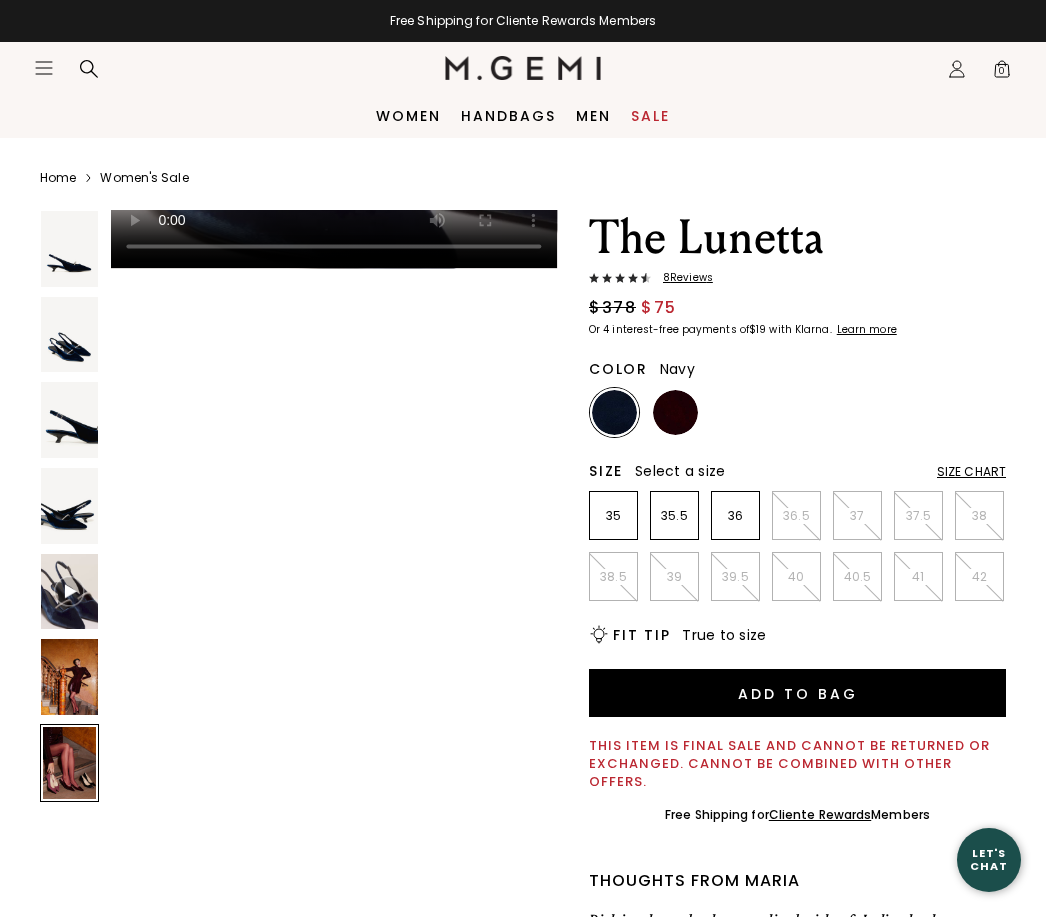 scroll, scrollTop: 3698, scrollLeft: 0, axis: vertical 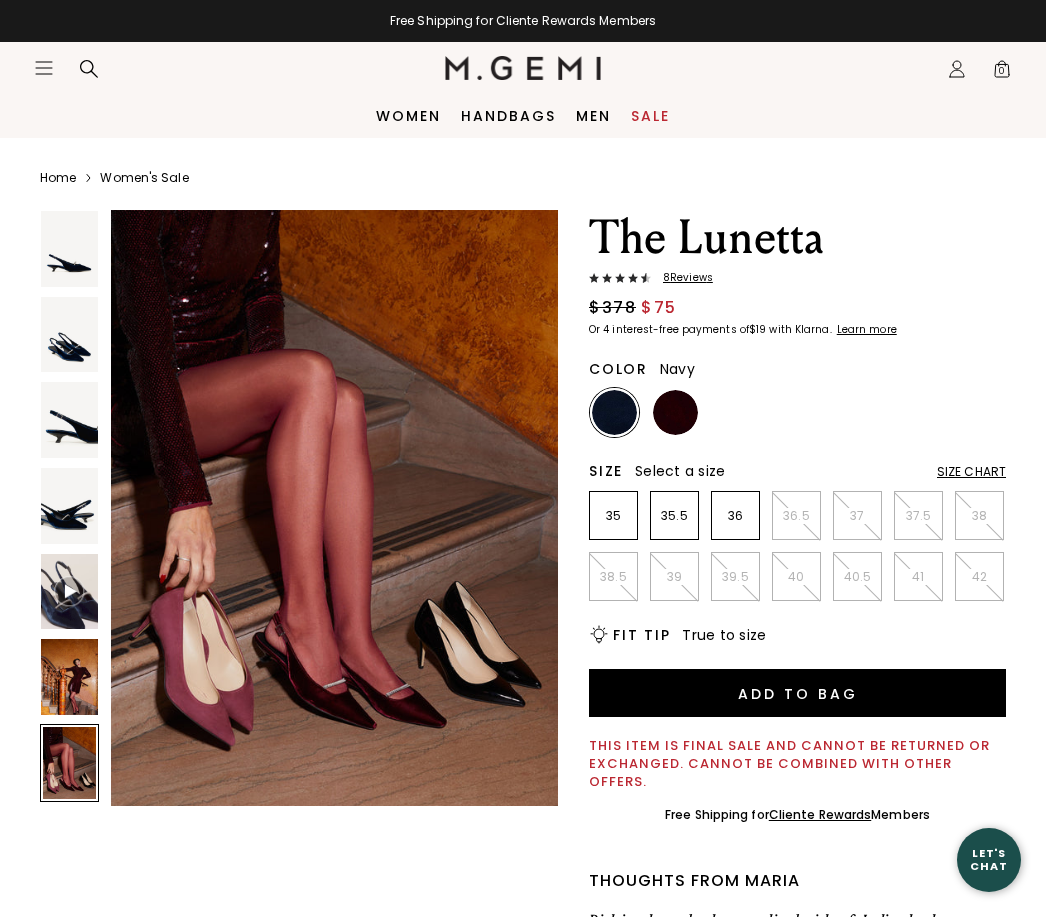 click at bounding box center [69, 677] 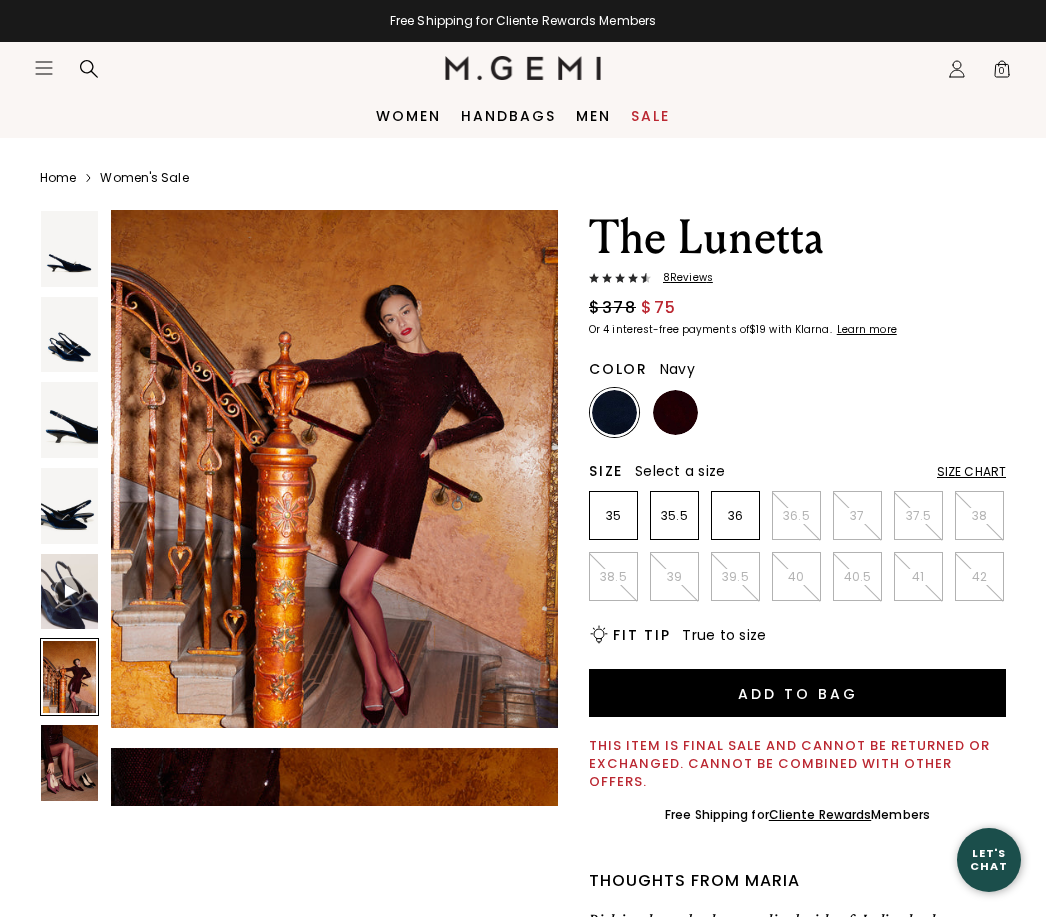 scroll, scrollTop: 3082, scrollLeft: 0, axis: vertical 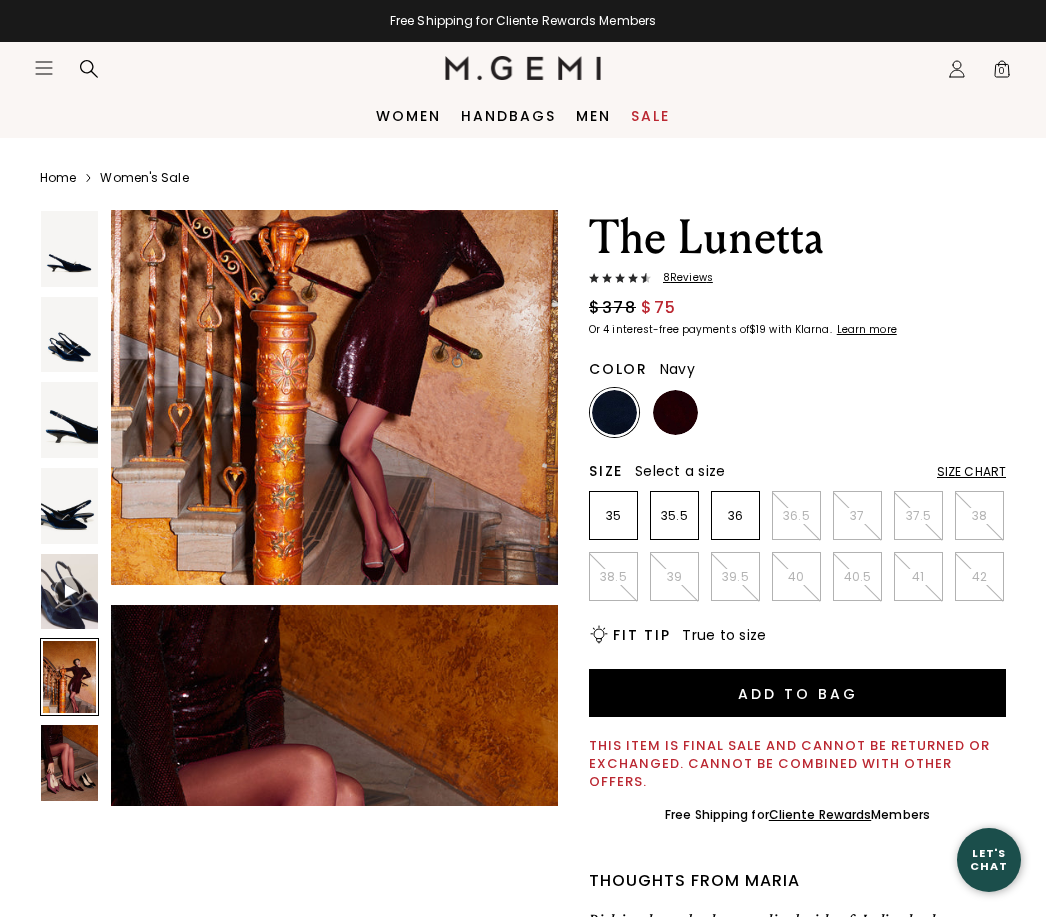 click at bounding box center (69, 591) 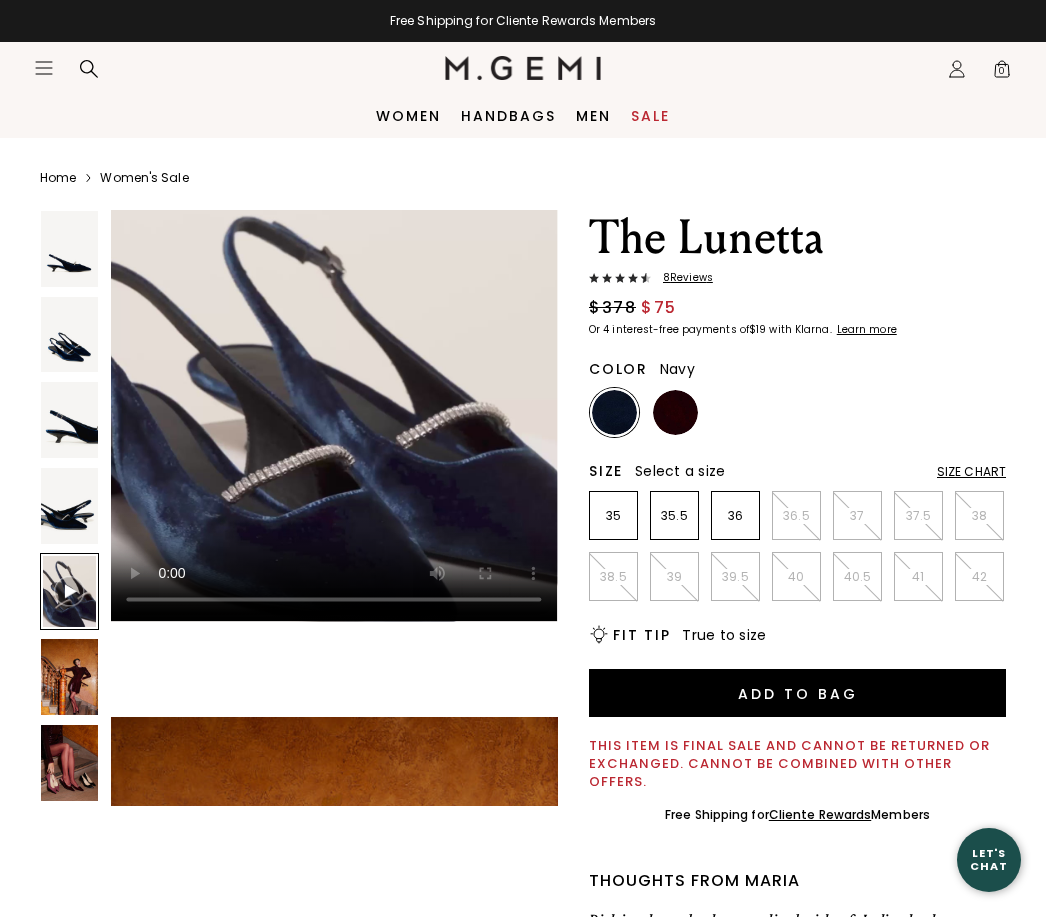 scroll, scrollTop: 2465, scrollLeft: 0, axis: vertical 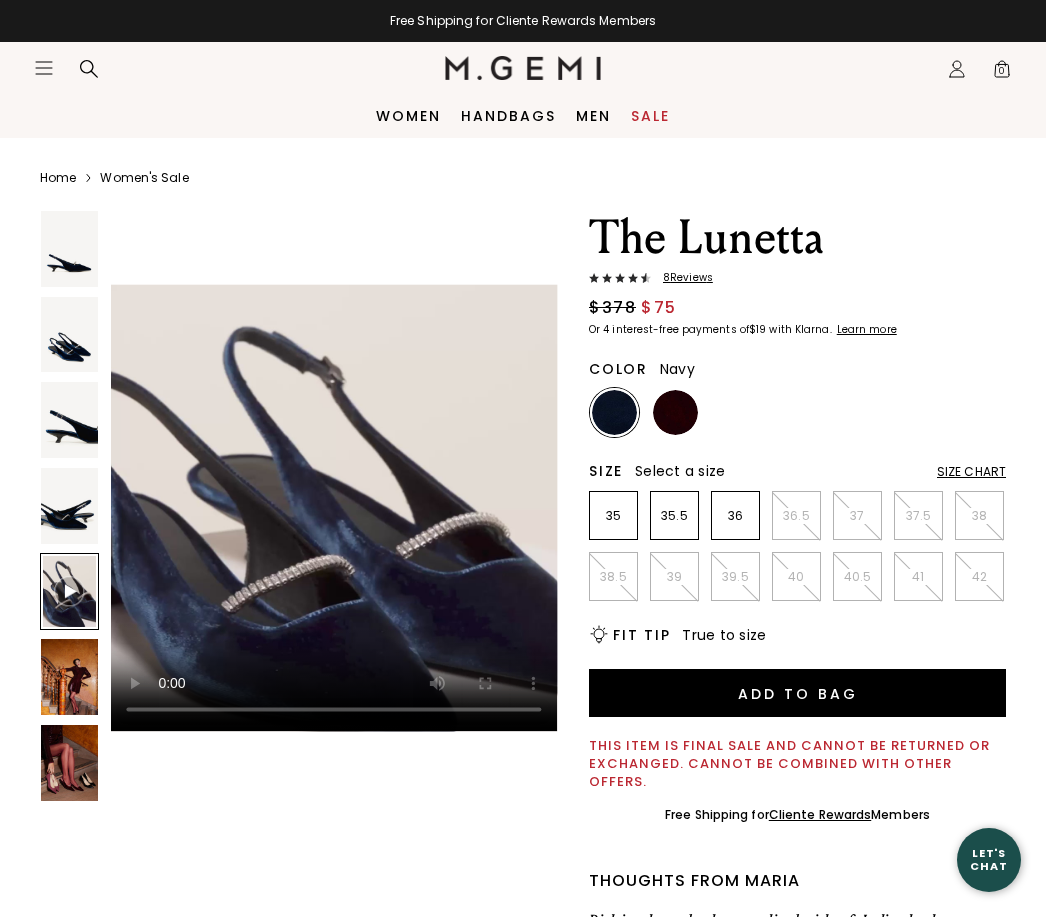 click at bounding box center (69, 763) 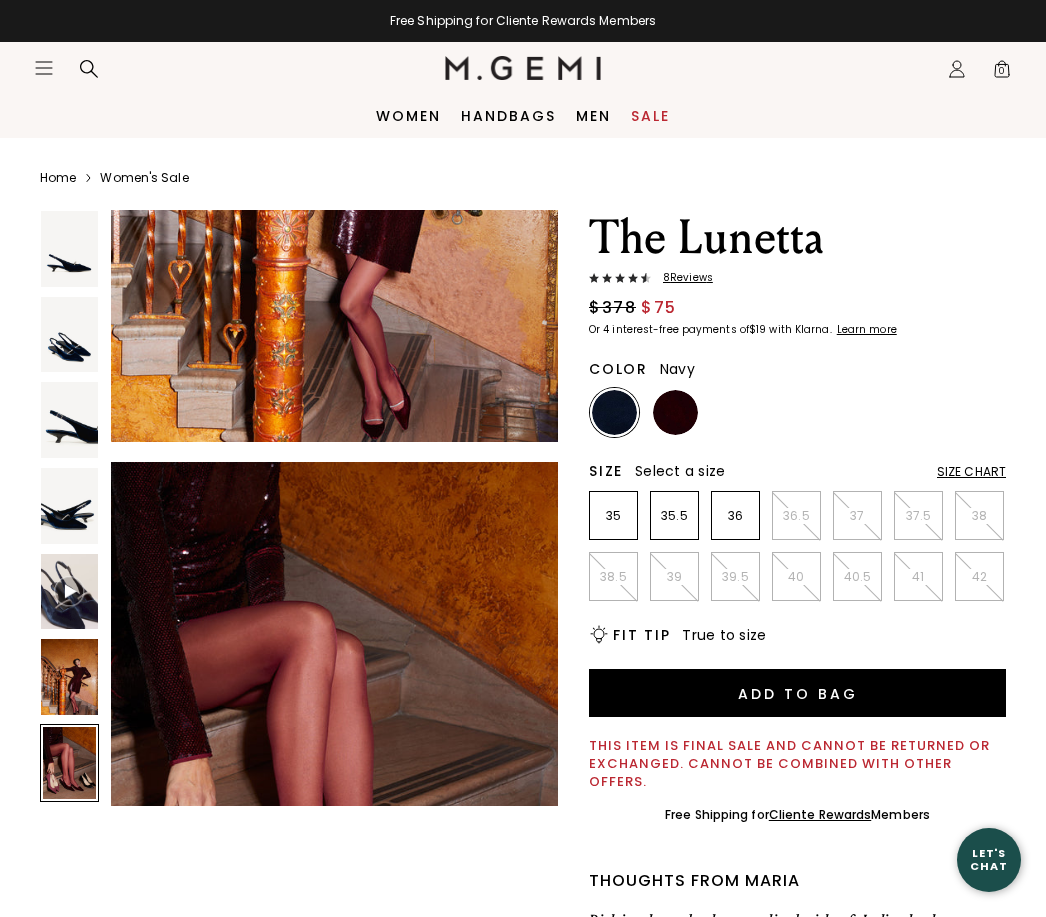 scroll, scrollTop: 3698, scrollLeft: 0, axis: vertical 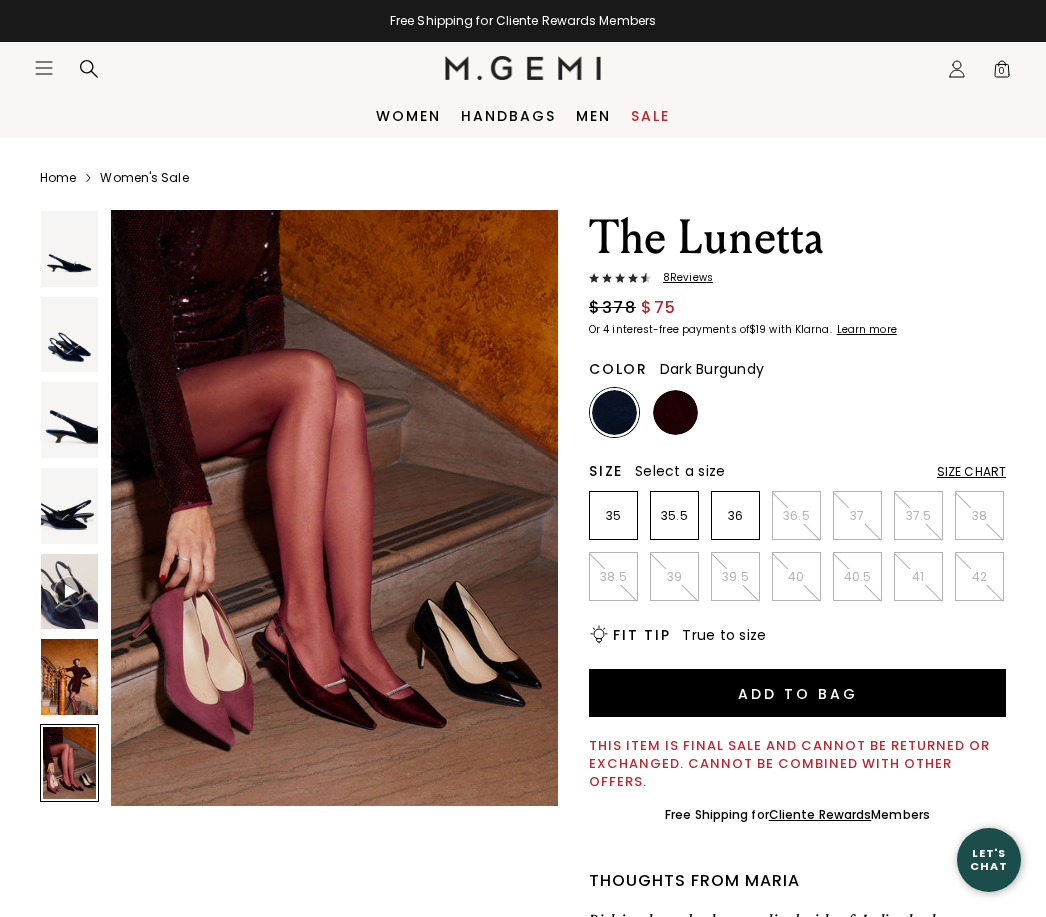 click at bounding box center (675, 412) 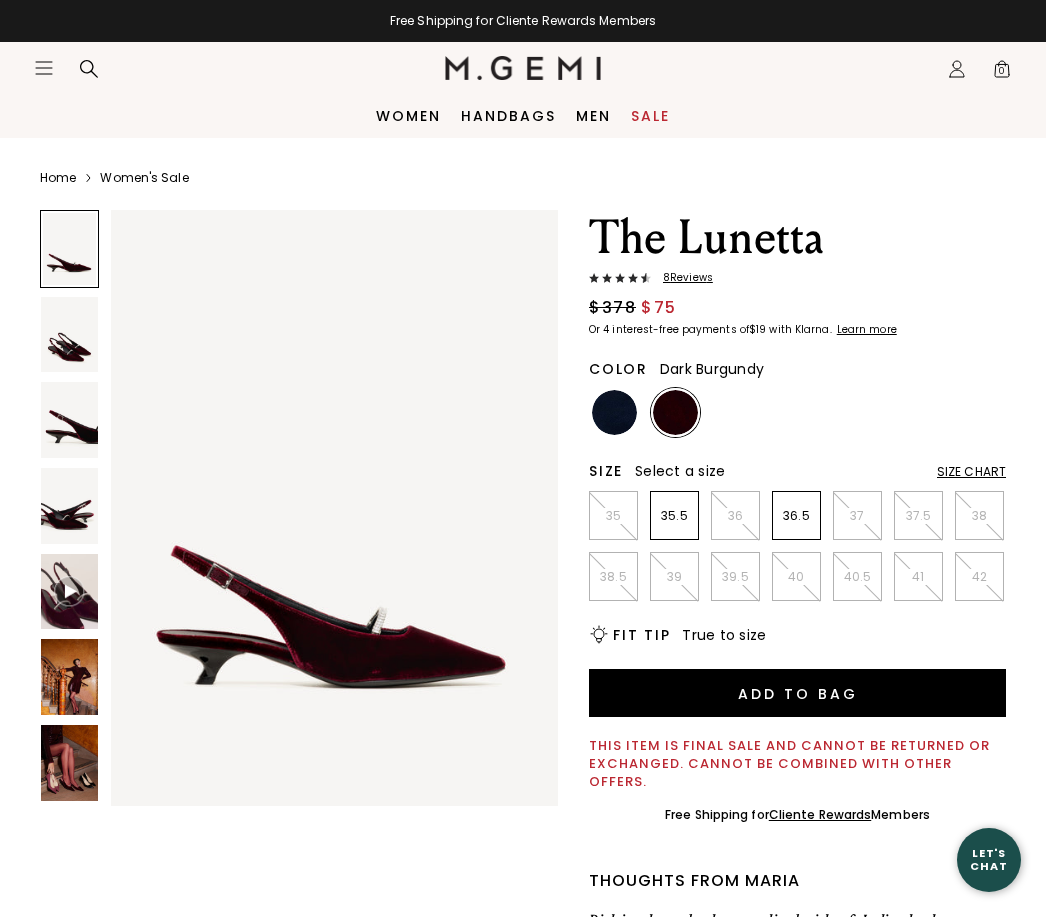 click at bounding box center [69, 763] 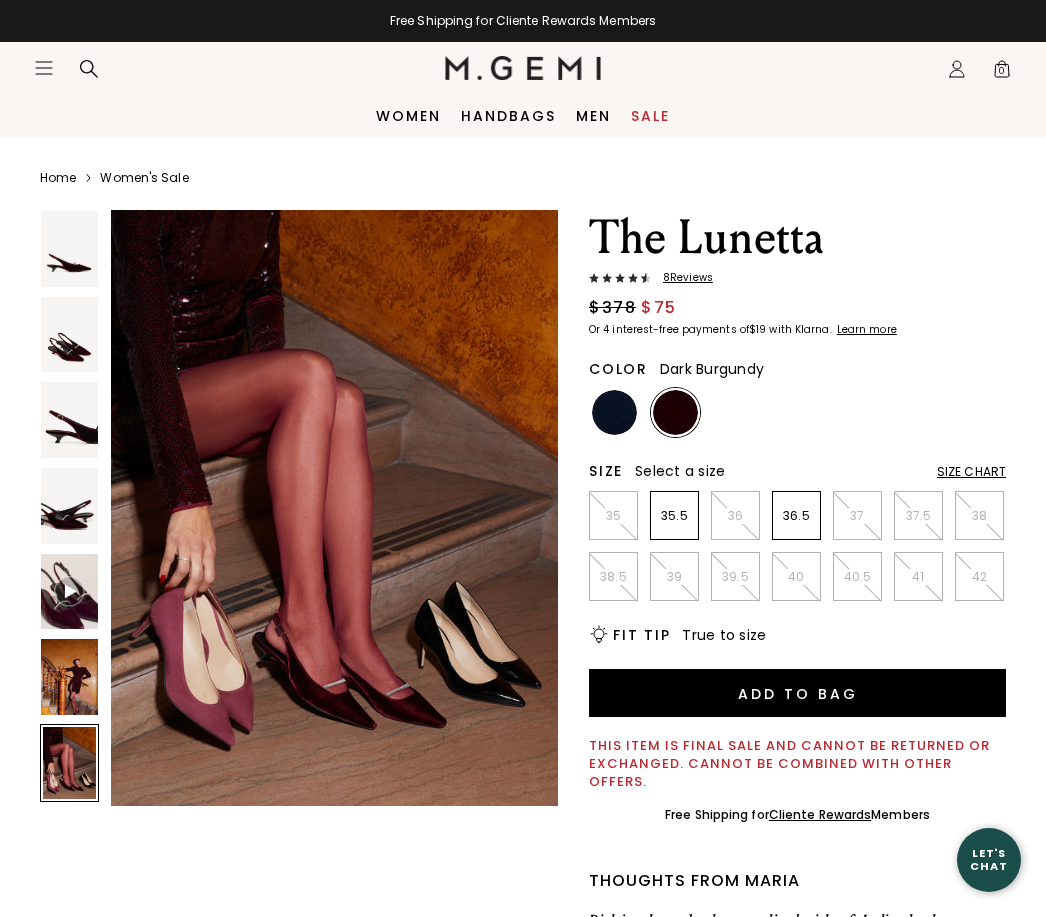 click at bounding box center [69, 677] 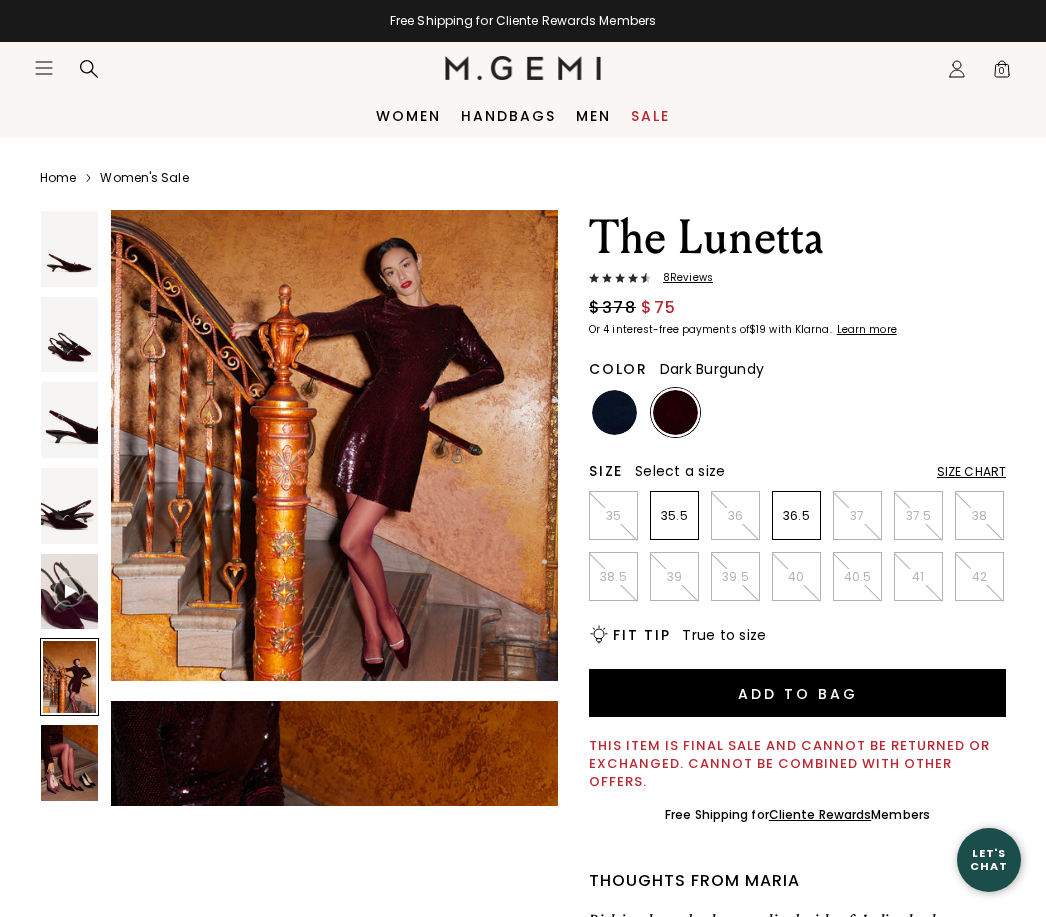 scroll, scrollTop: 3082, scrollLeft: 0, axis: vertical 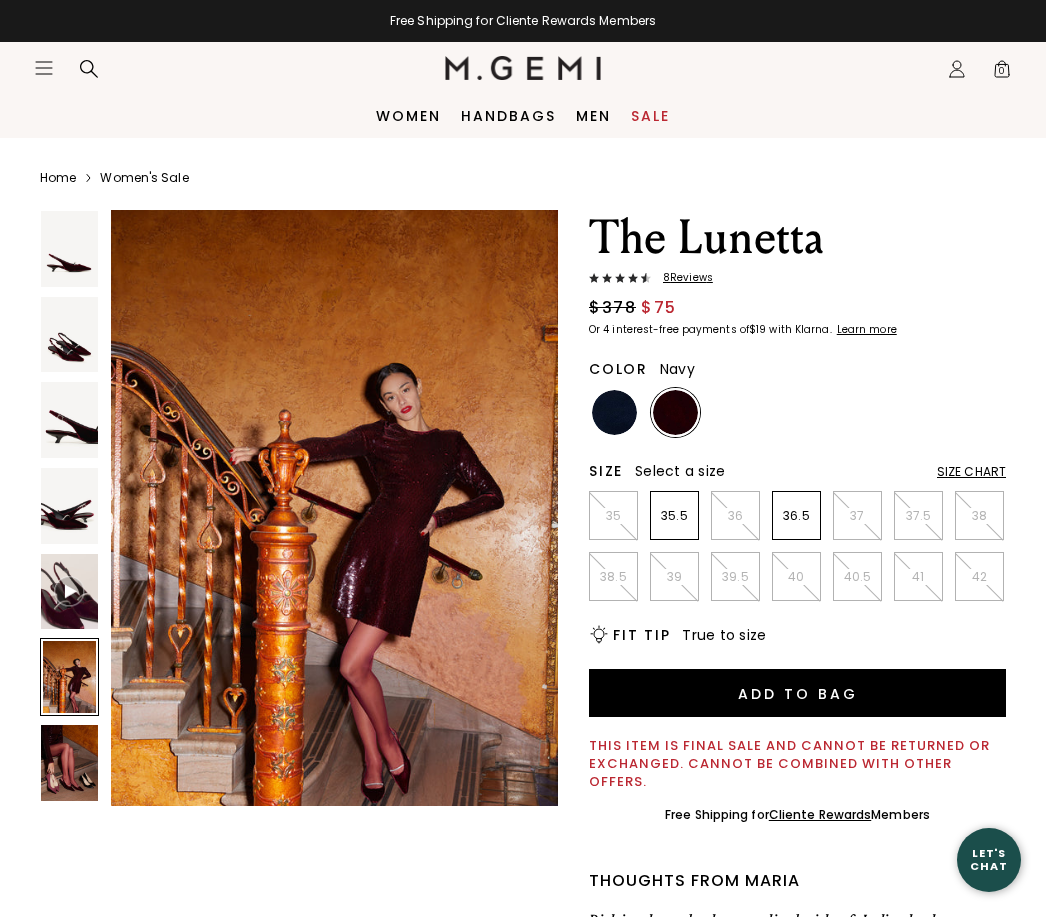 click at bounding box center [614, 412] 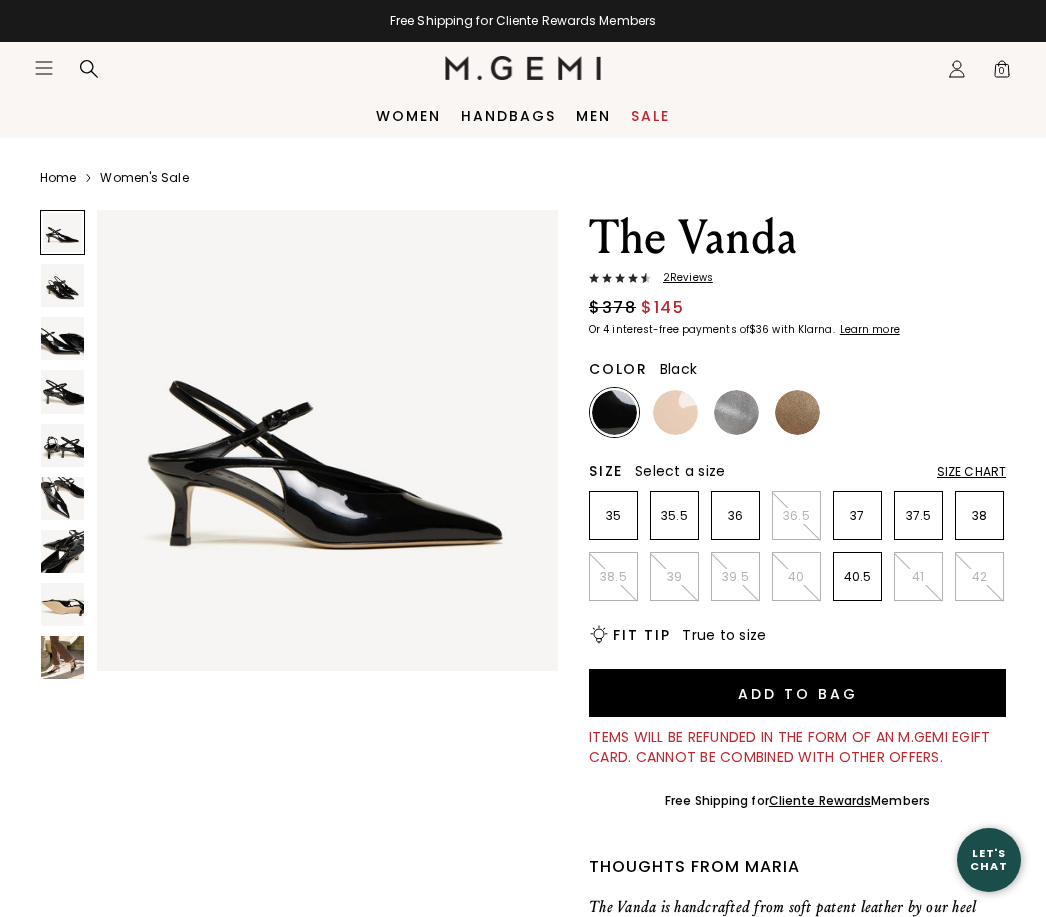 scroll, scrollTop: 0, scrollLeft: 0, axis: both 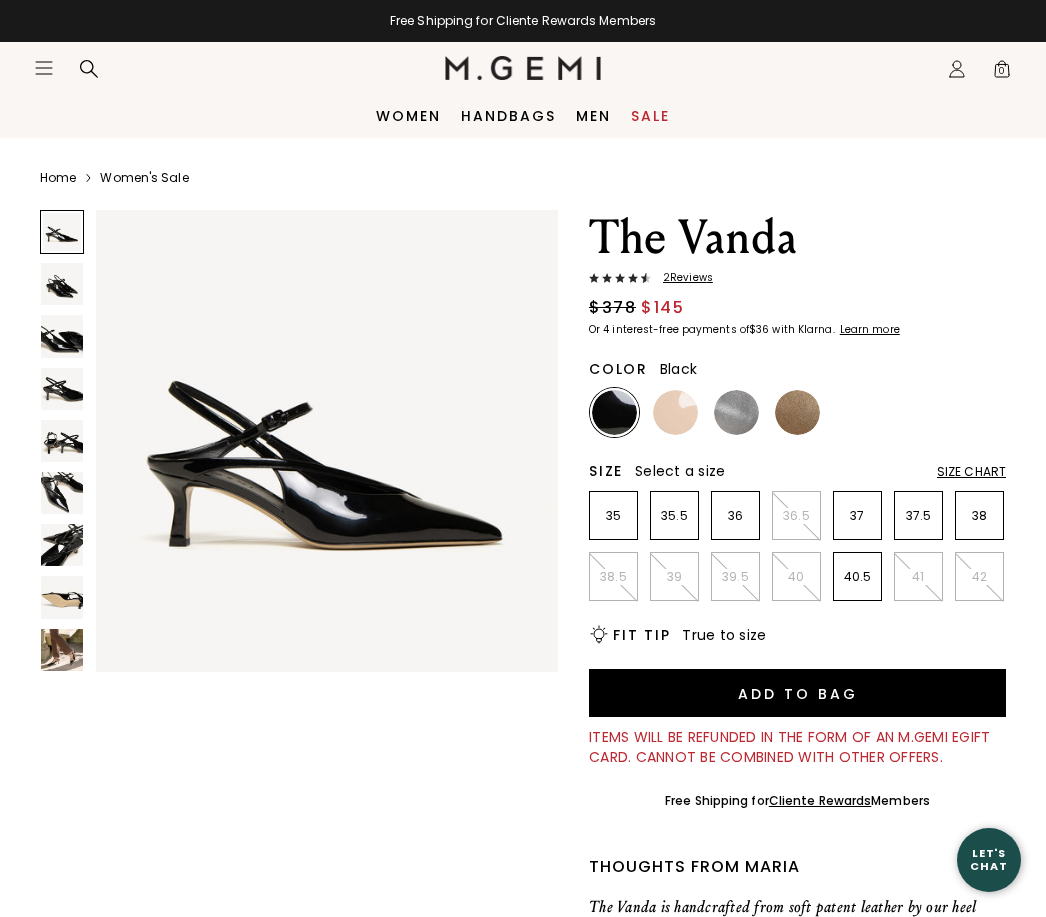 click at bounding box center (62, 650) 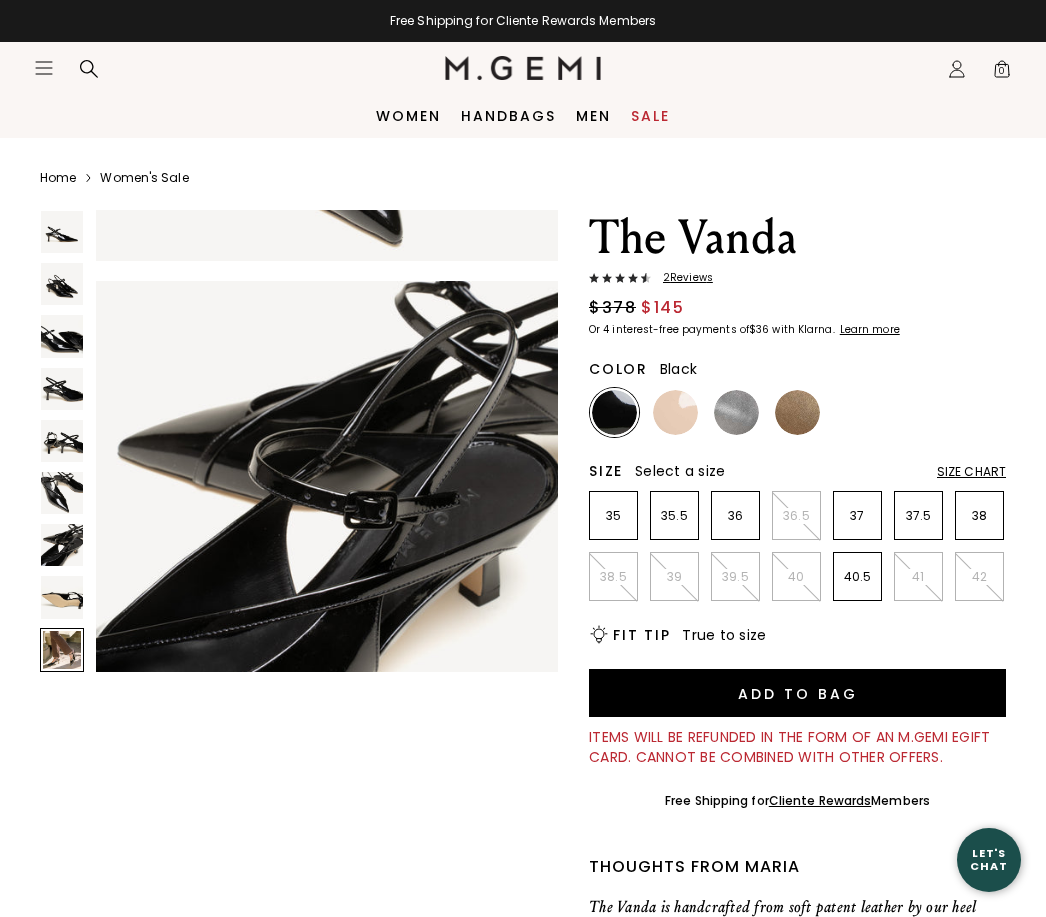 scroll, scrollTop: 3855, scrollLeft: 0, axis: vertical 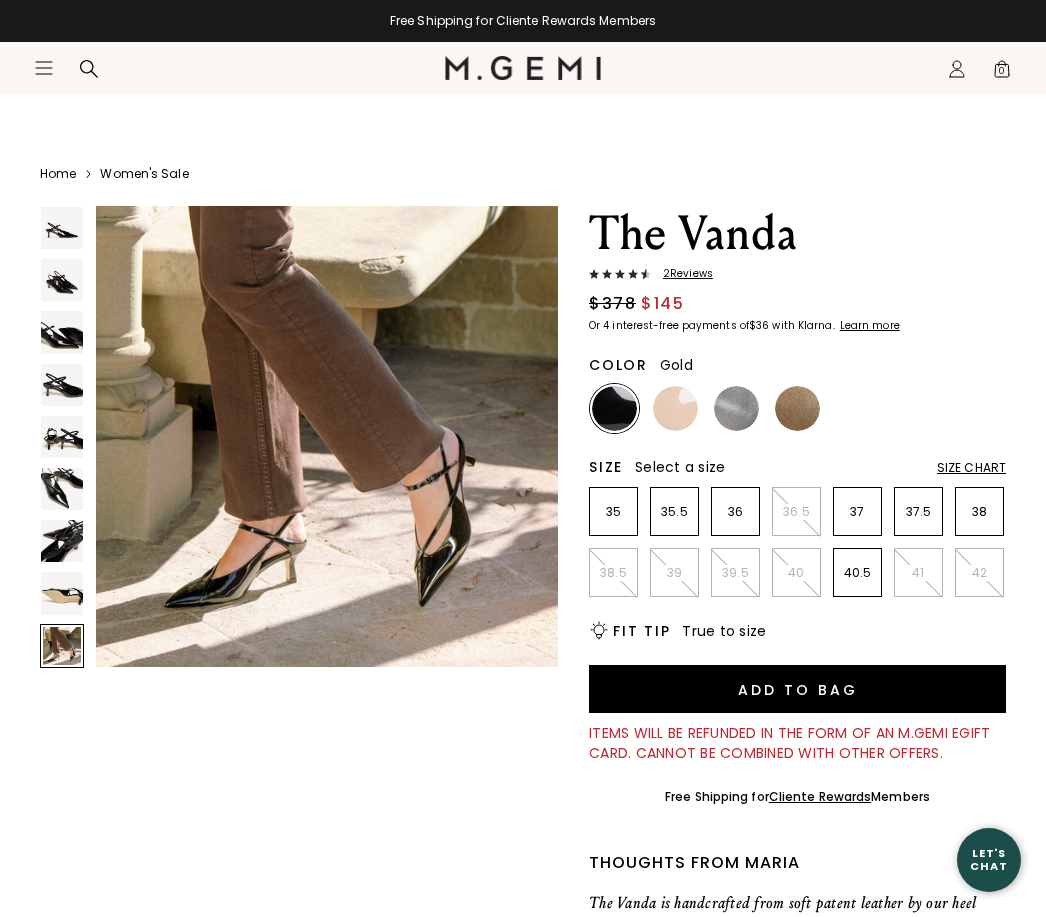 click at bounding box center [797, 408] 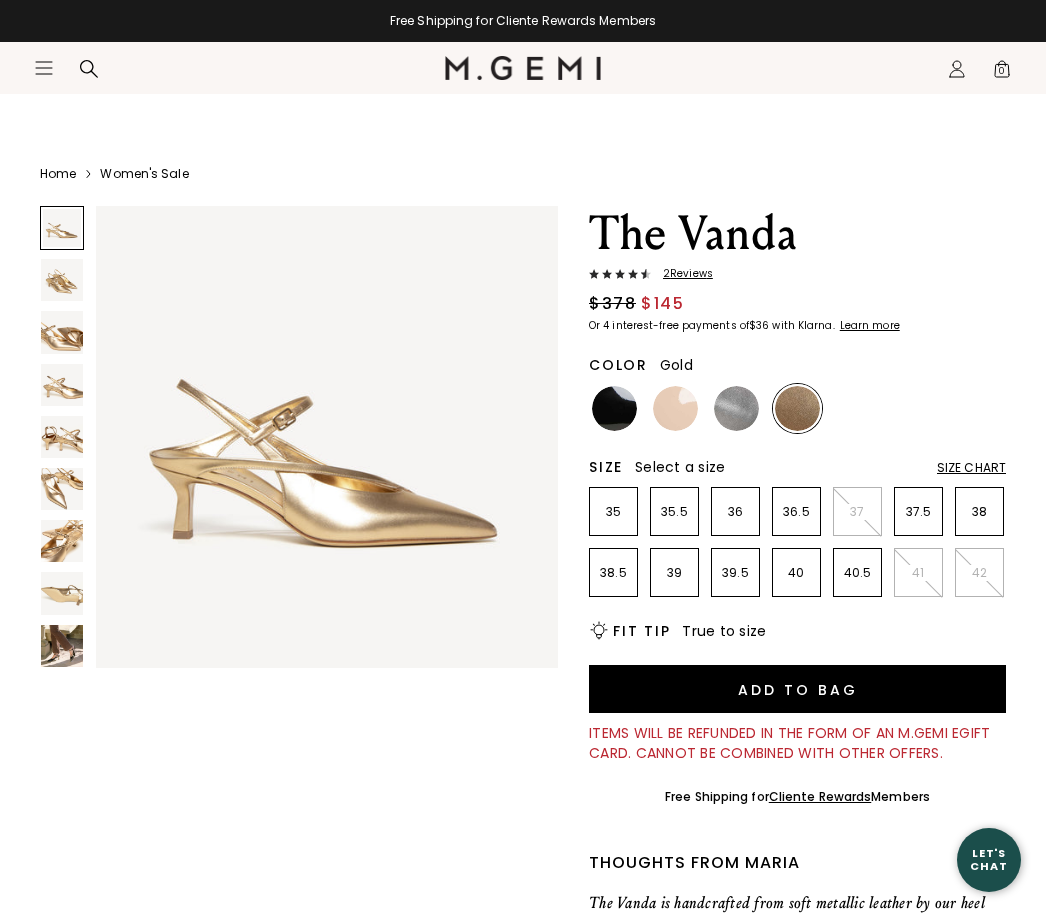 click at bounding box center [62, 646] 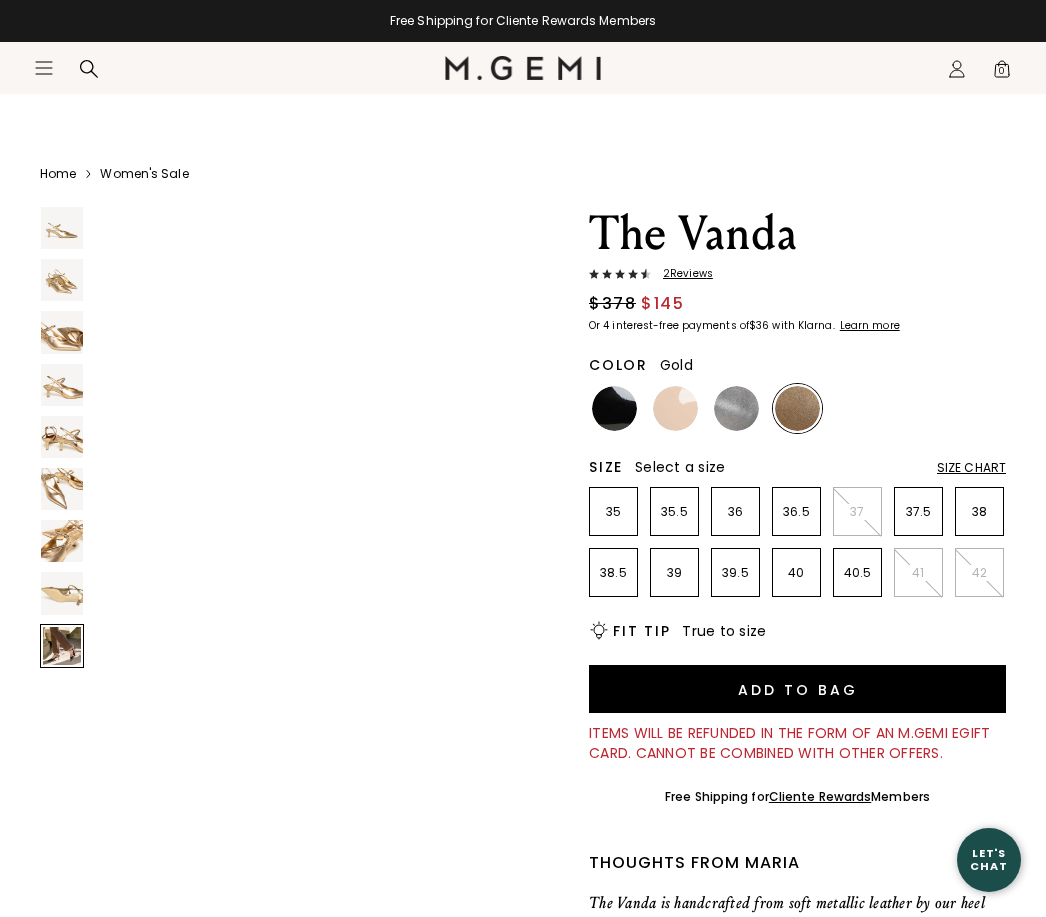 scroll, scrollTop: 3855, scrollLeft: 0, axis: vertical 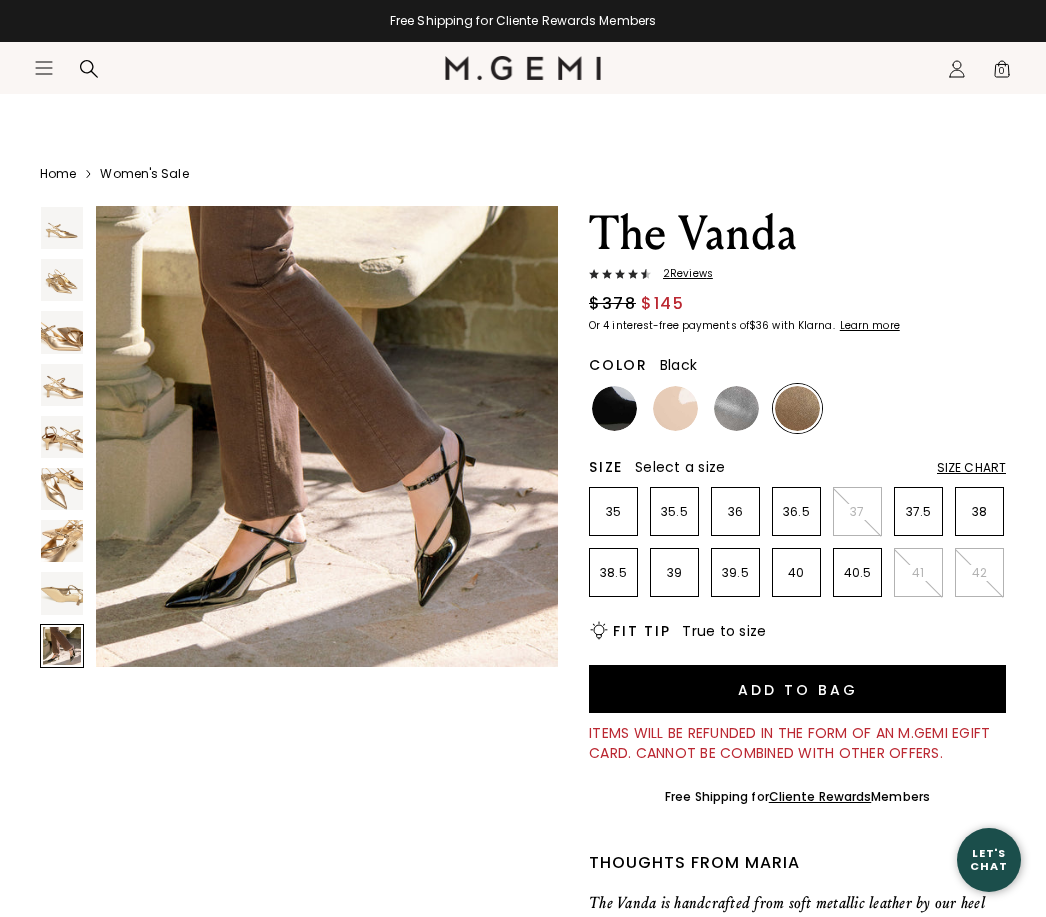 click at bounding box center [614, 408] 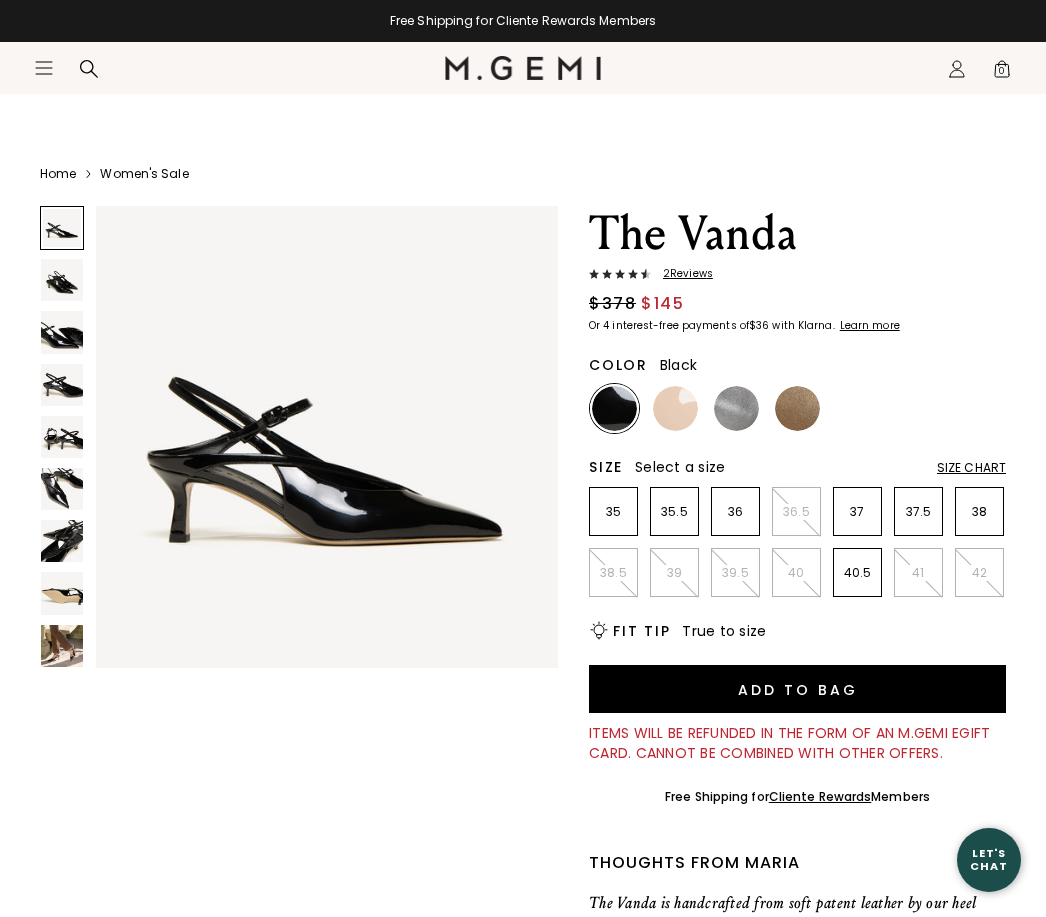click at bounding box center [62, 646] 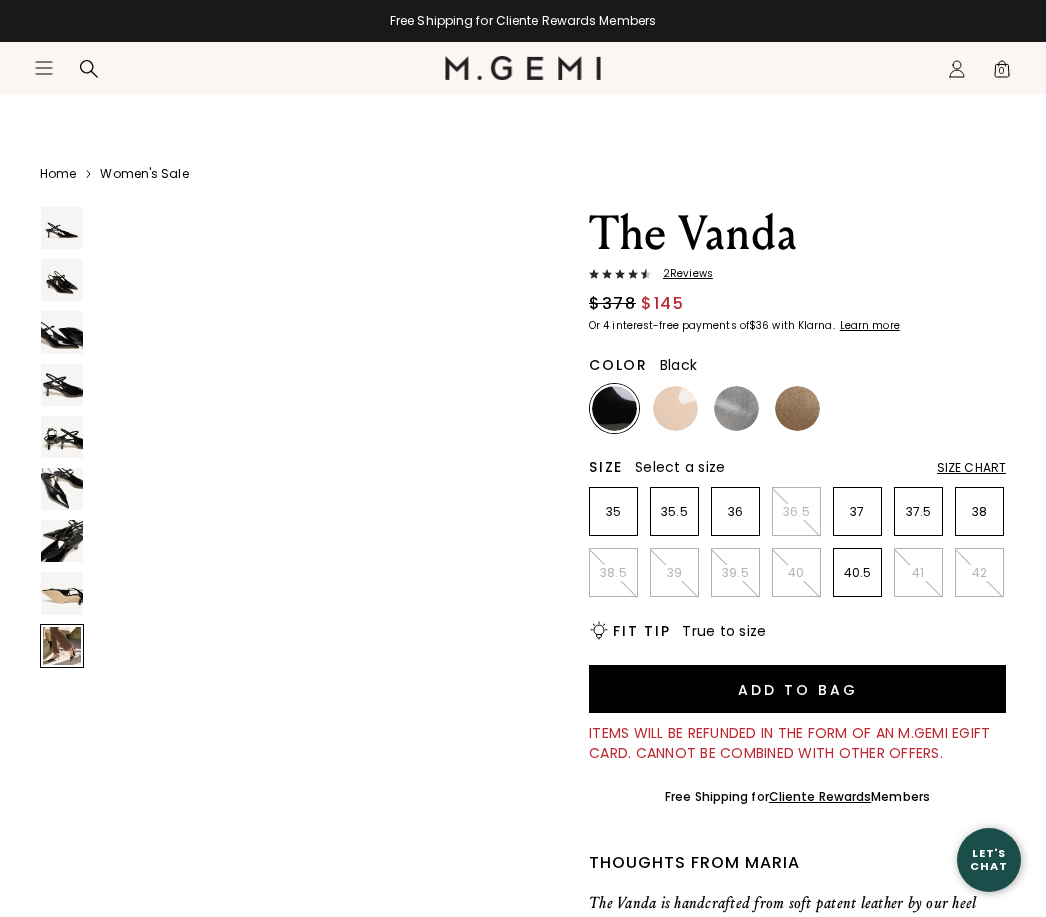 scroll, scrollTop: 3855, scrollLeft: 0, axis: vertical 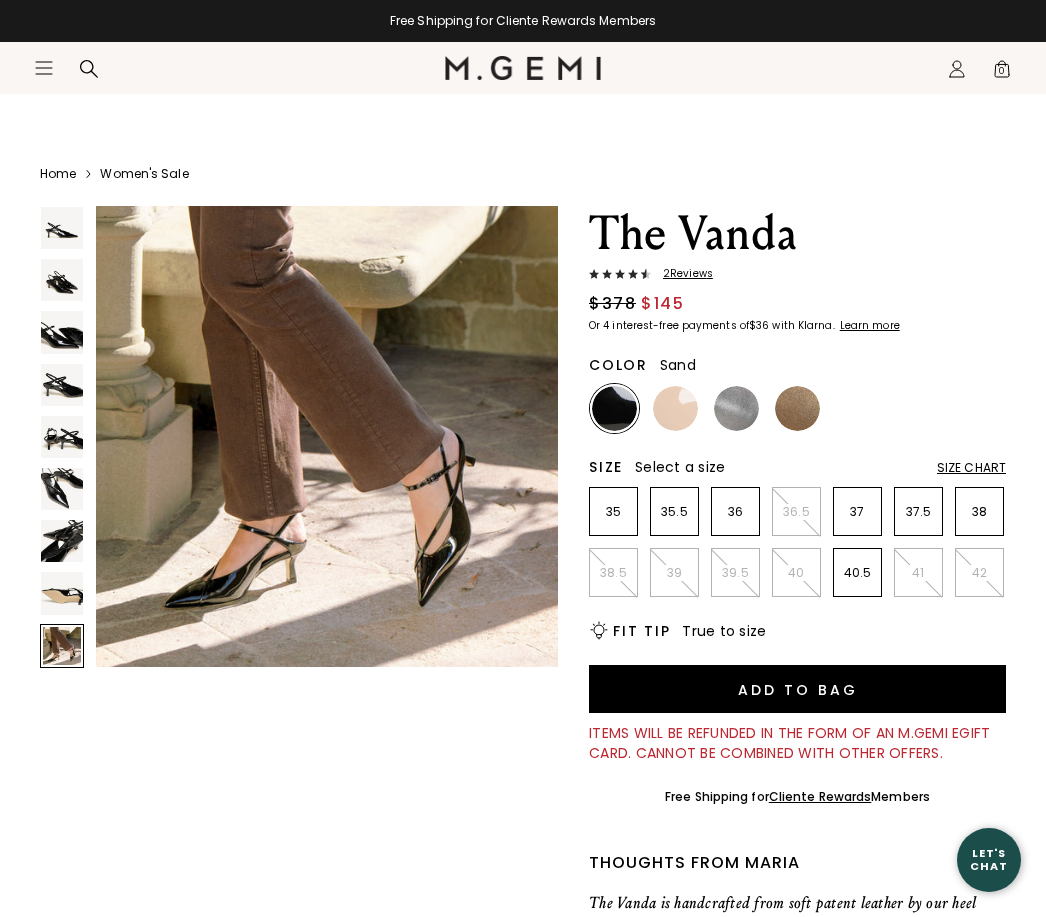 click at bounding box center [675, 408] 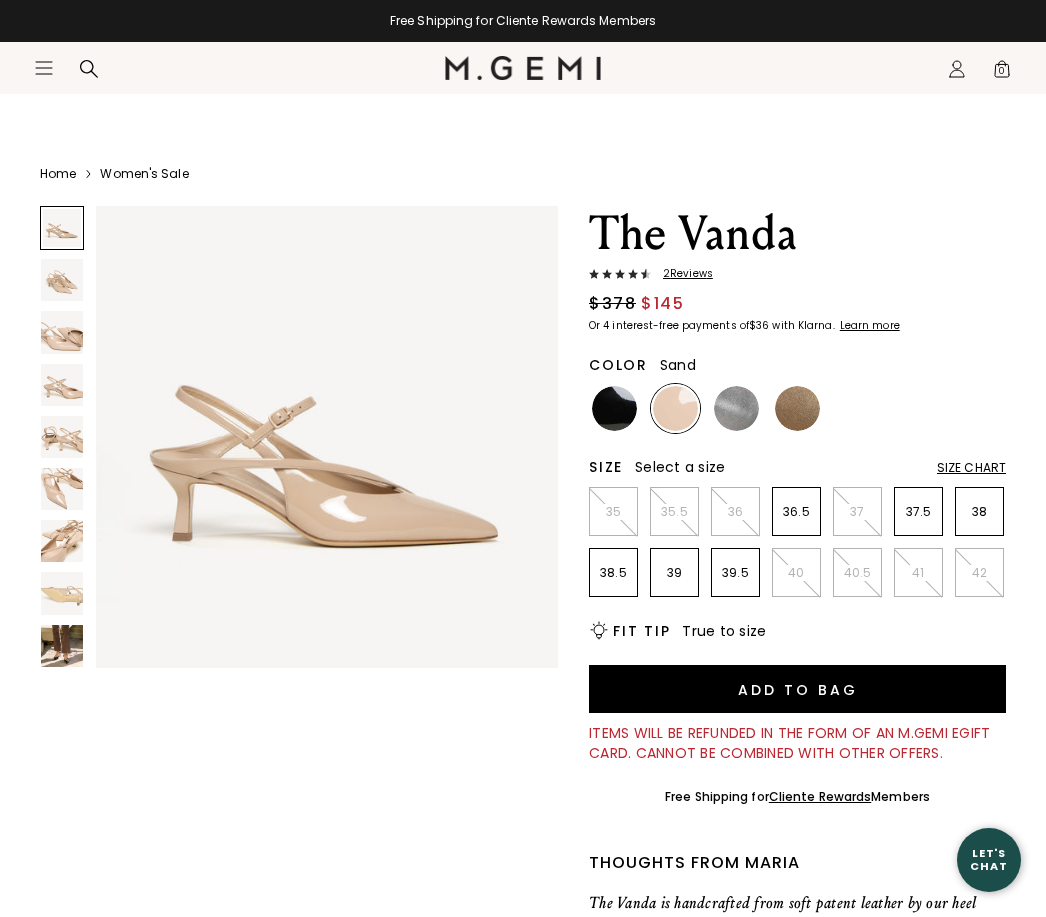 click at bounding box center (62, 646) 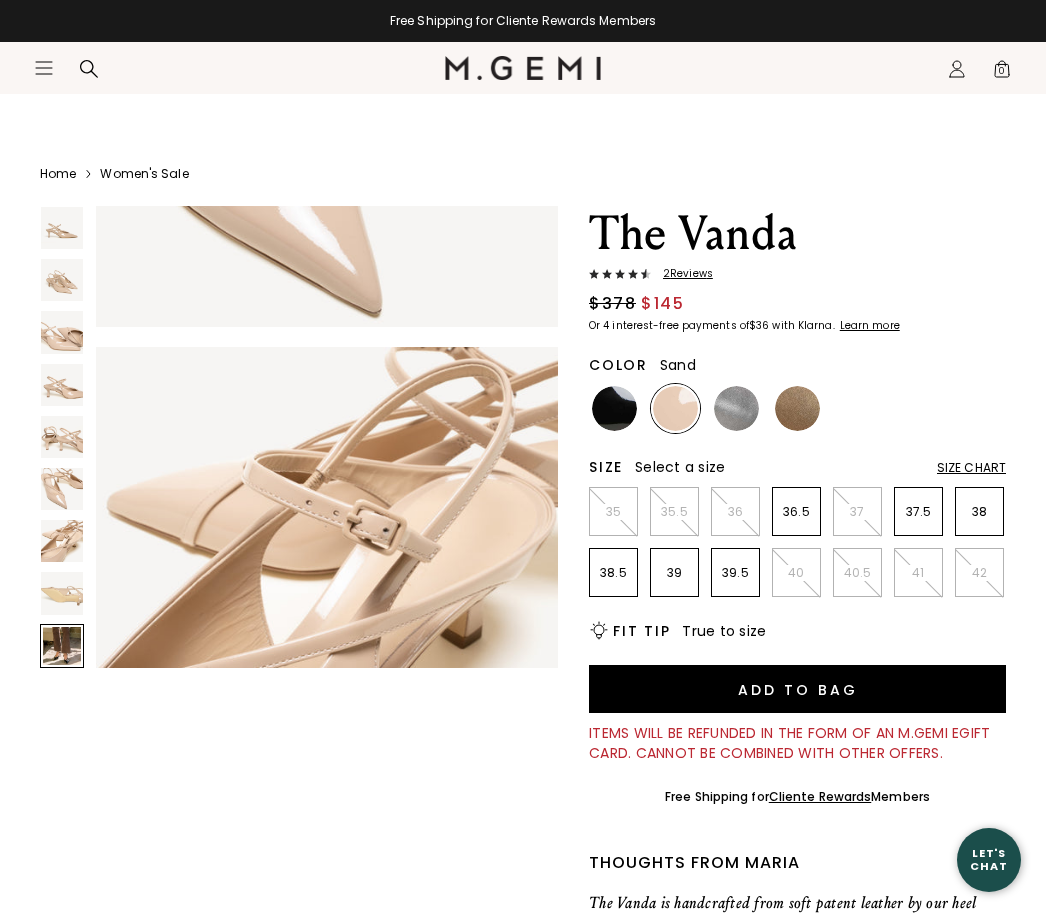 scroll, scrollTop: 3855, scrollLeft: 0, axis: vertical 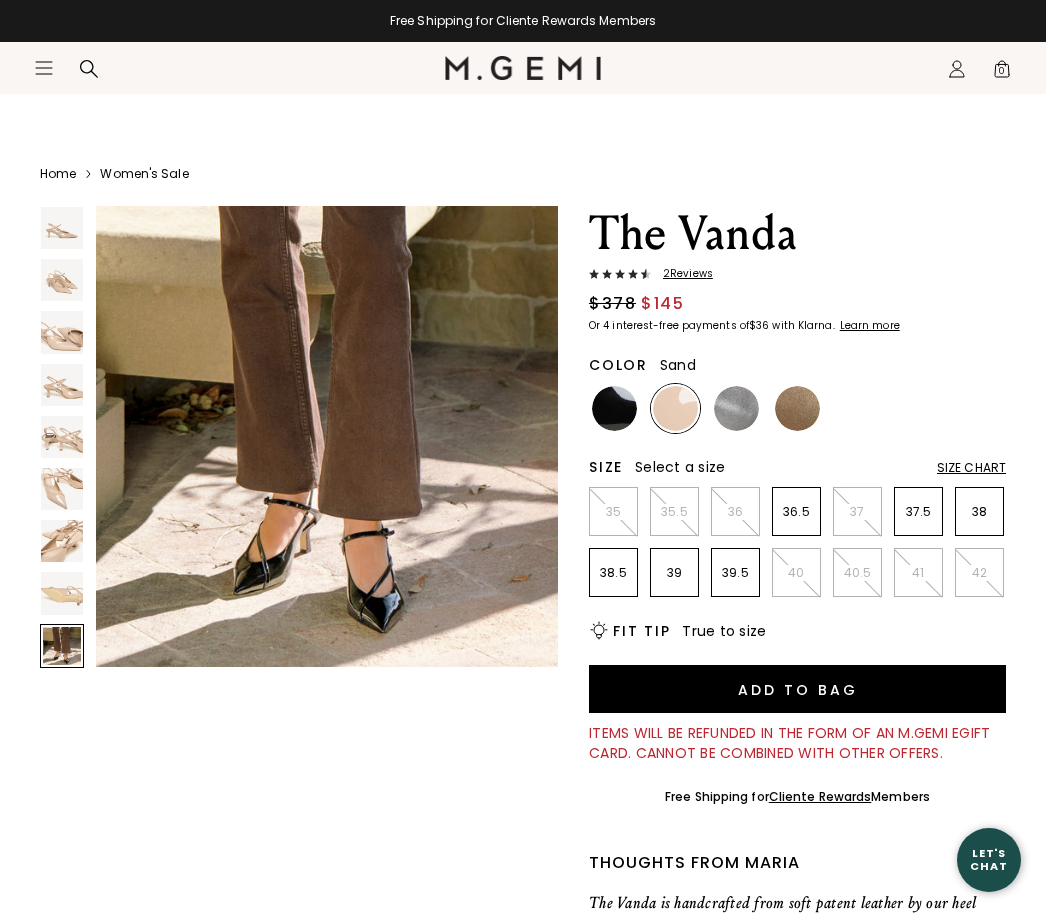 click at bounding box center (675, 408) 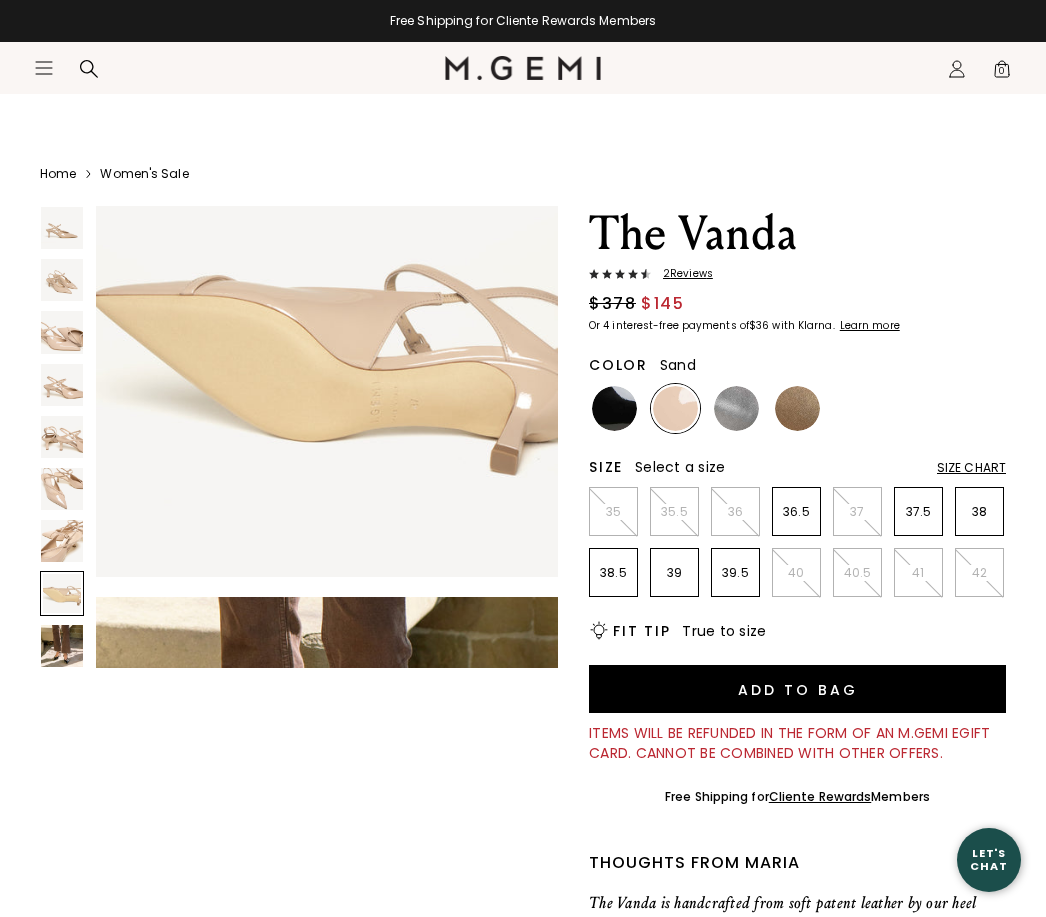 scroll, scrollTop: 3373, scrollLeft: 0, axis: vertical 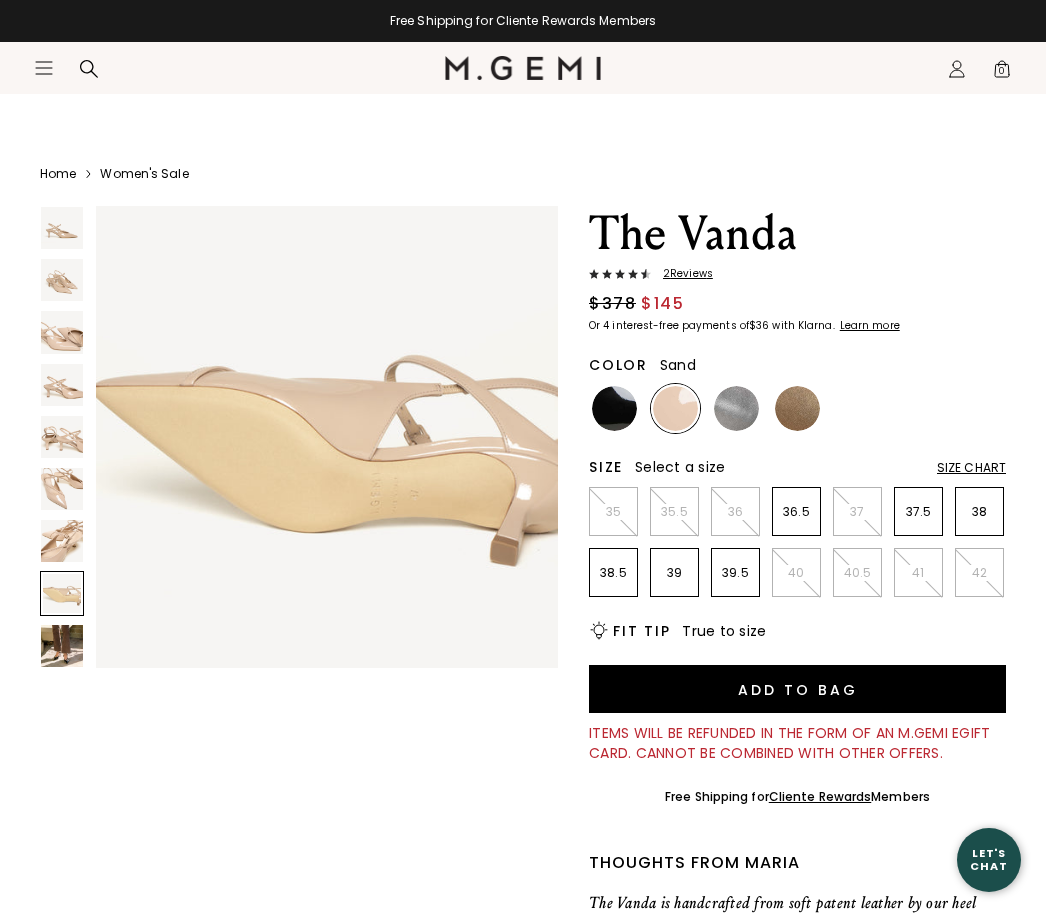 click at bounding box center (797, 408) 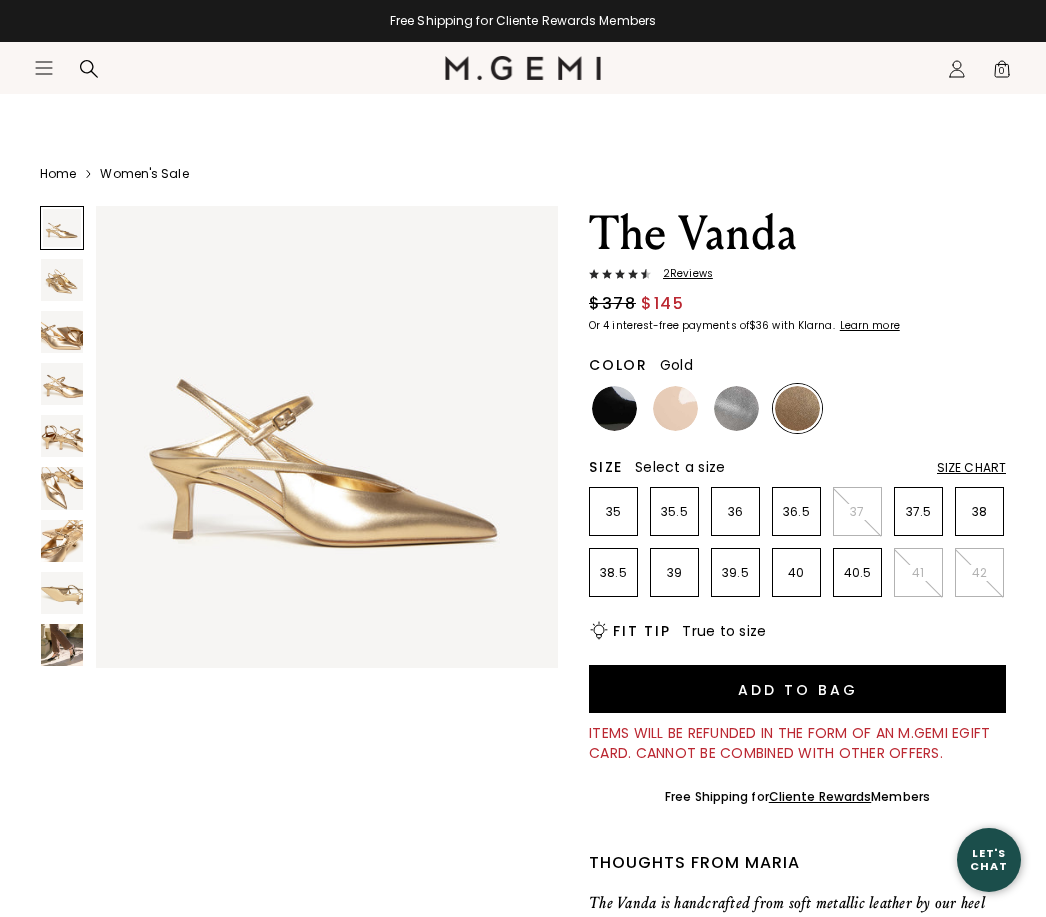 scroll, scrollTop: 0, scrollLeft: 0, axis: both 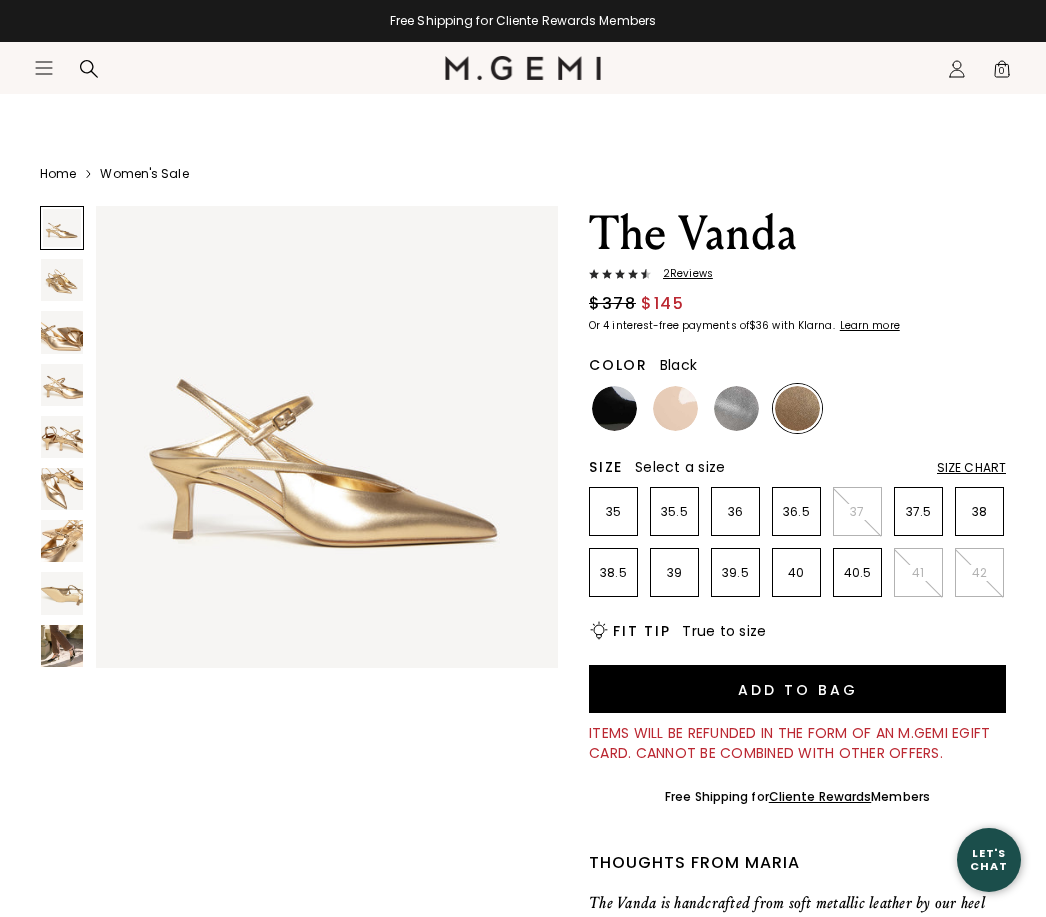 click at bounding box center (614, 408) 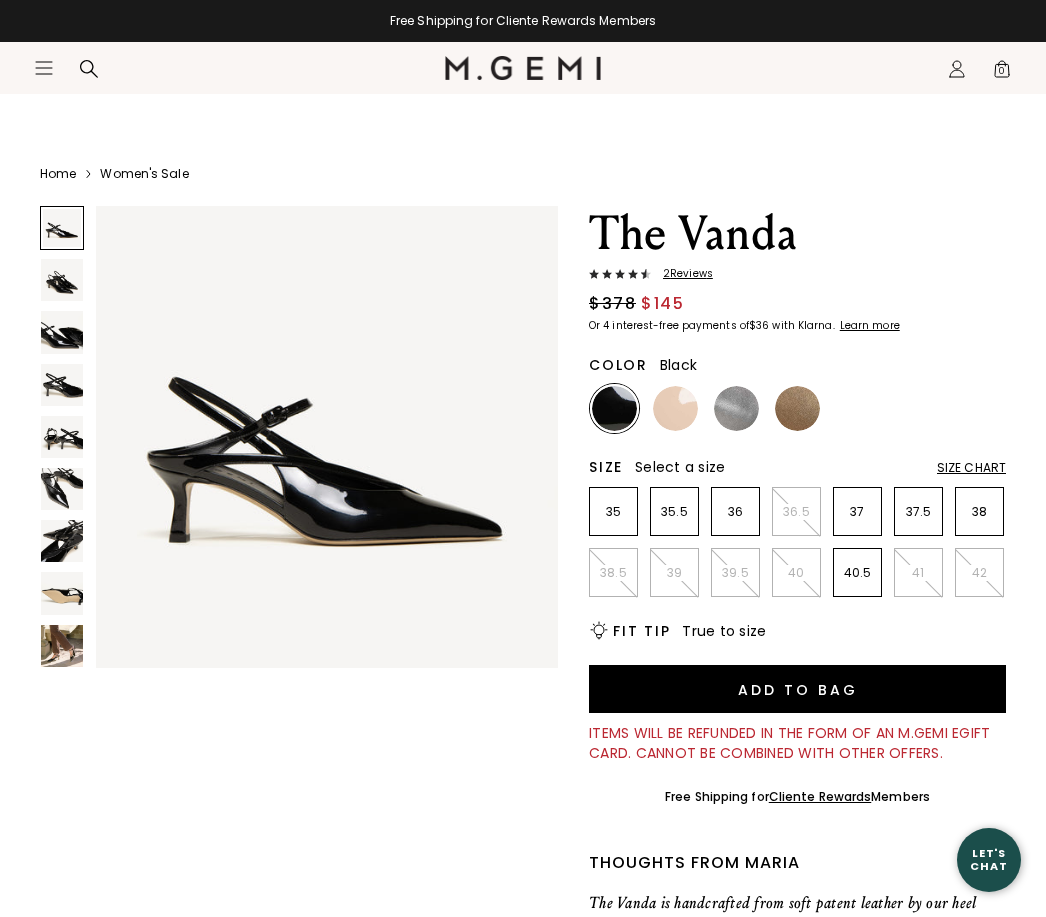 click on "2  Review s" at bounding box center (682, 274) 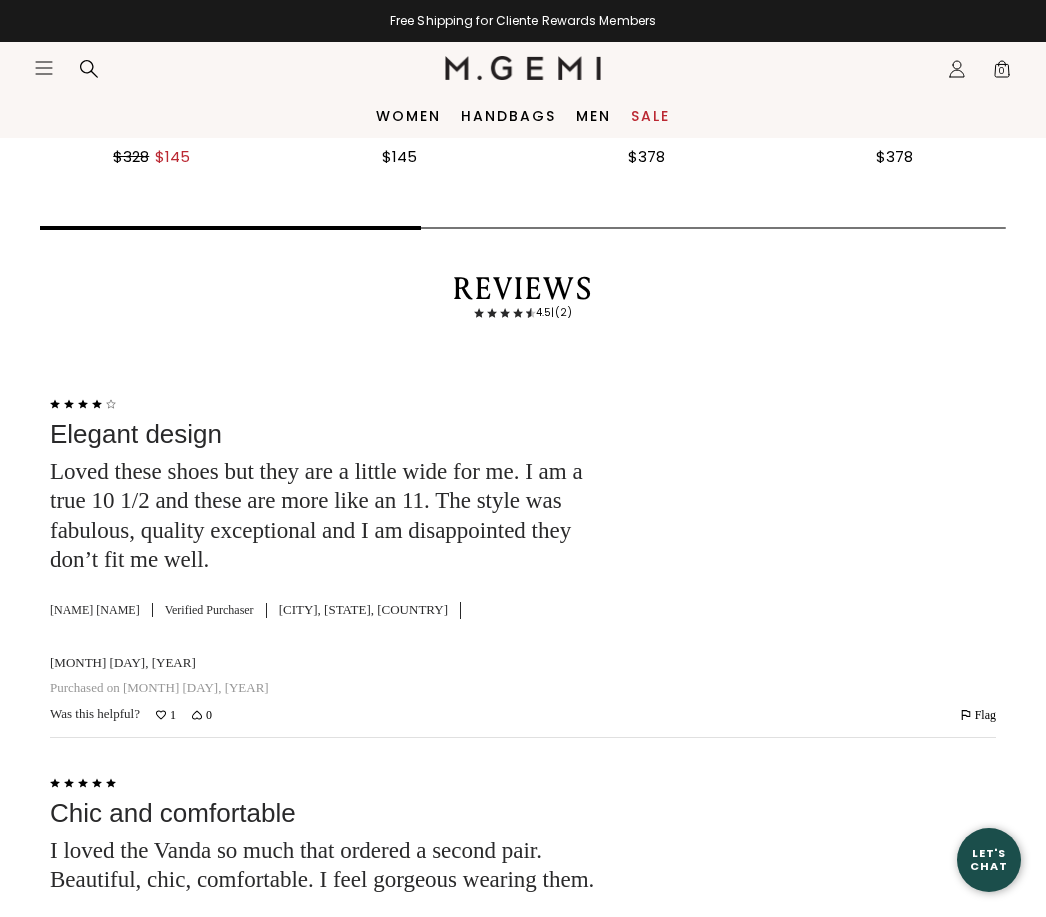 scroll, scrollTop: 2870, scrollLeft: 0, axis: vertical 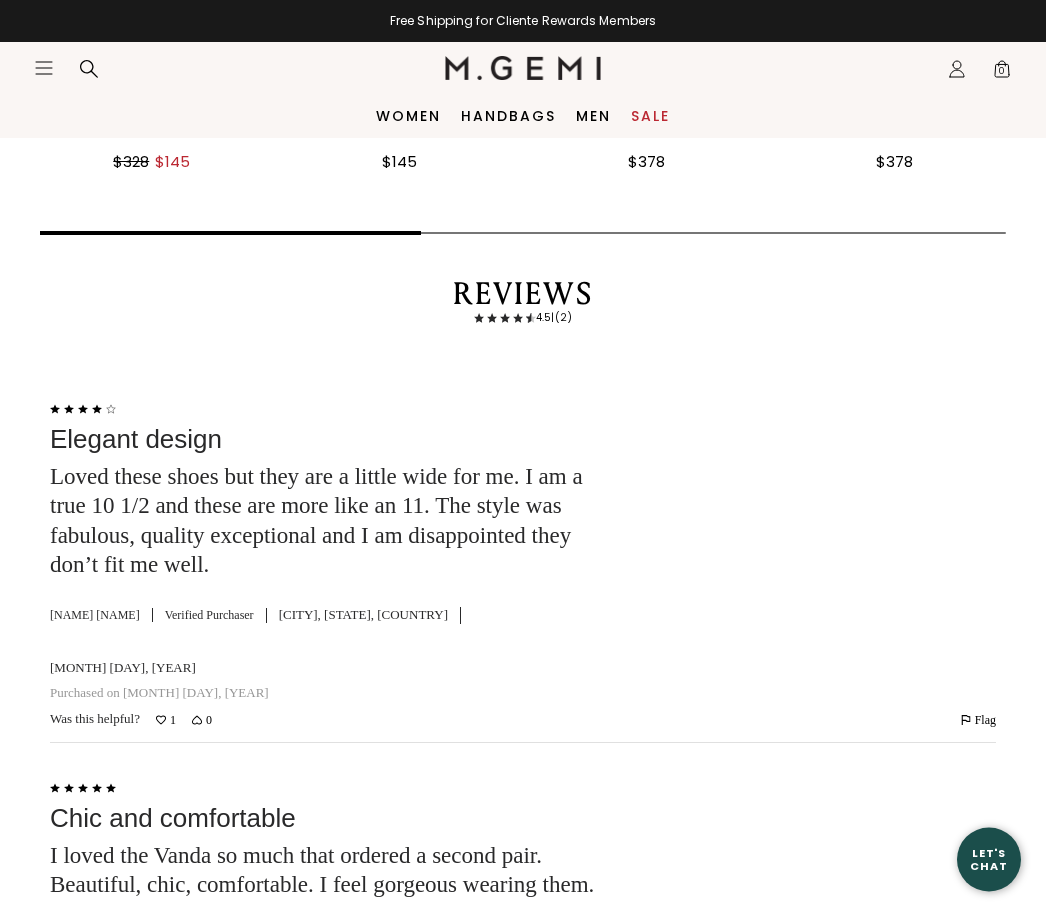 click on "Let's Chat" at bounding box center [989, 859] 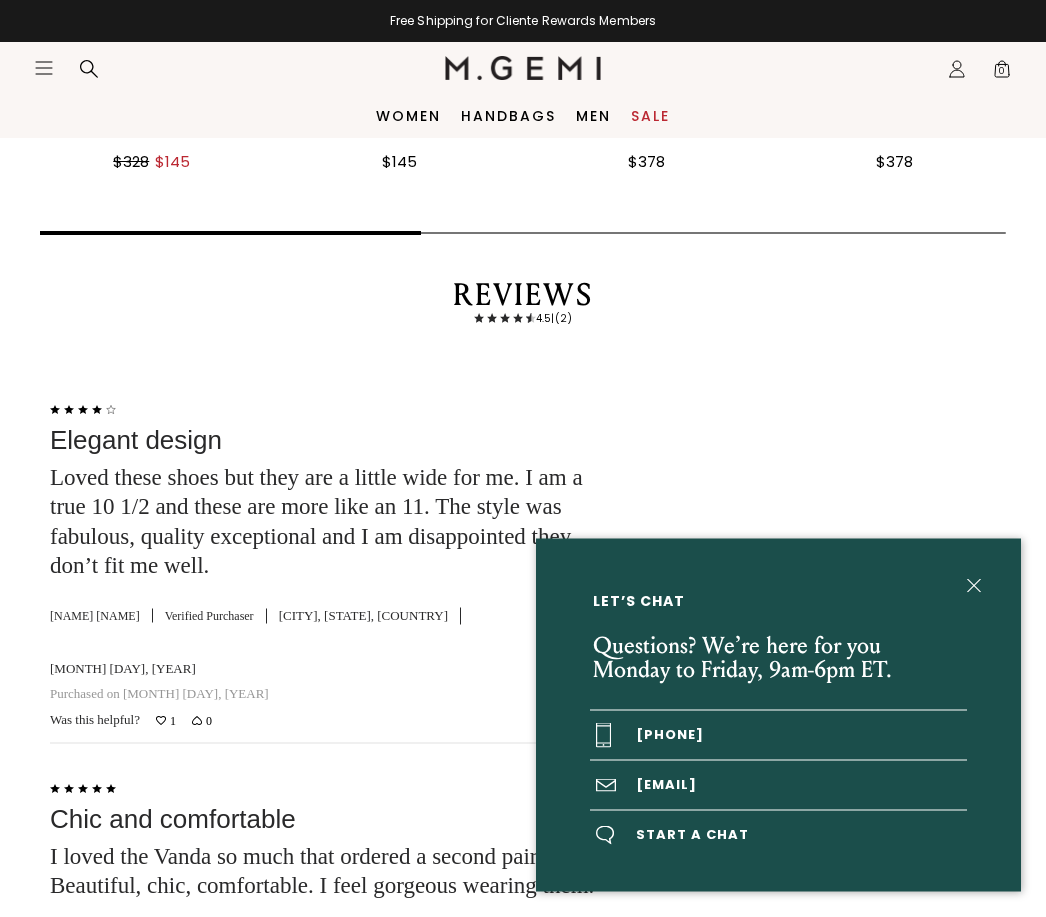 scroll, scrollTop: 2871, scrollLeft: 0, axis: vertical 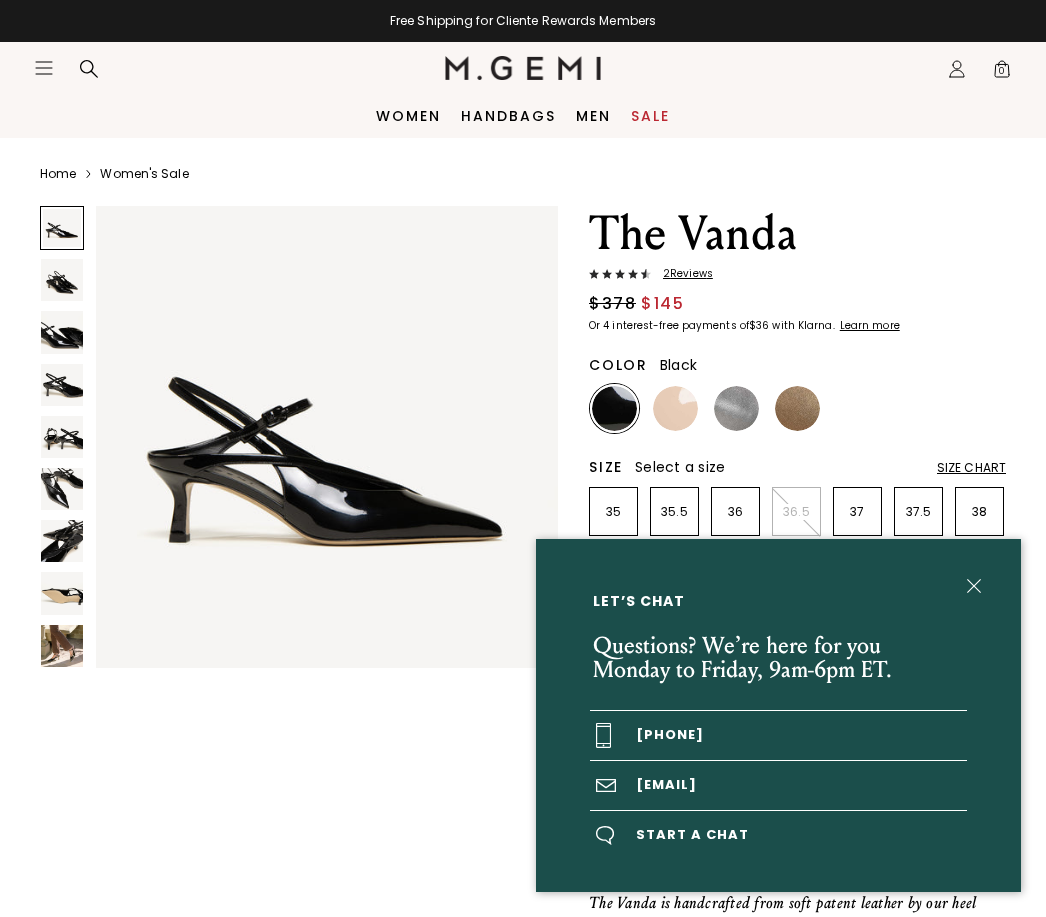 click on "Let’s Chat Questions? We’re here for you Monday to Friday, 9am-6pm ET. [PHONE] [EMAIL] Start a chat" at bounding box center (778, 715) 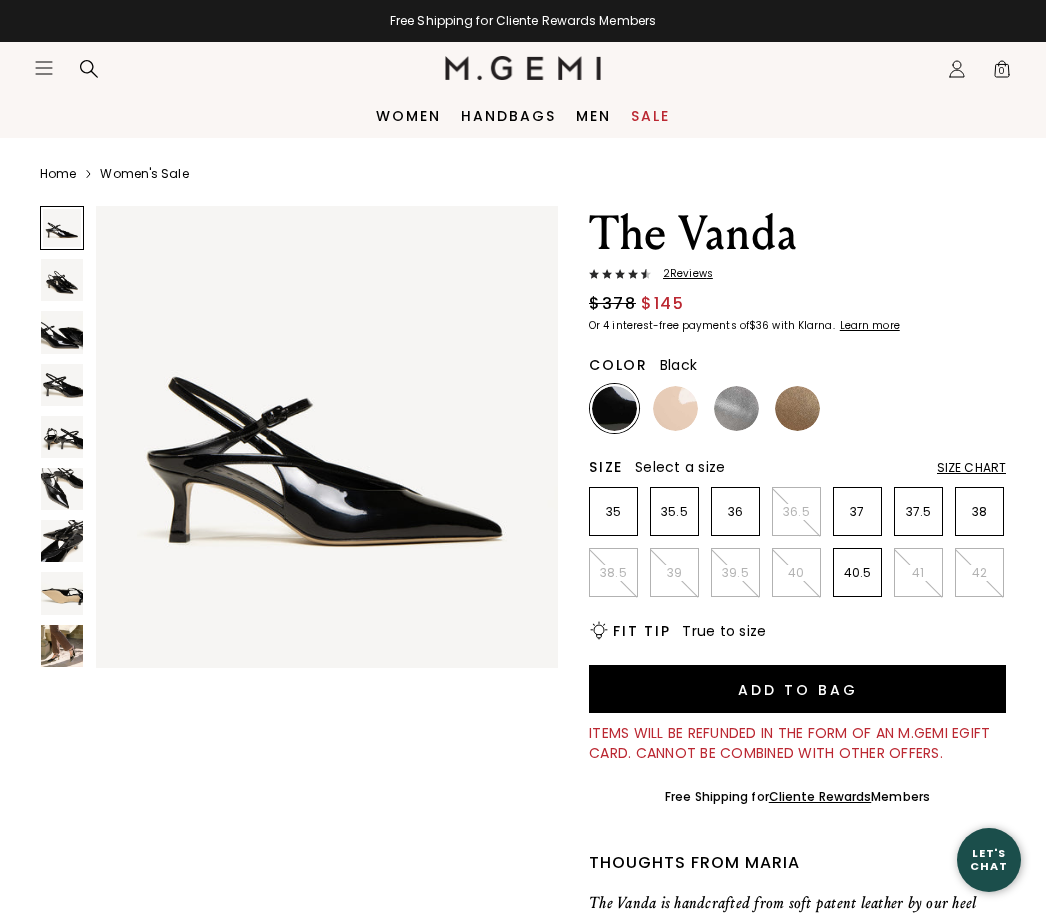 click at bounding box center [62, 541] 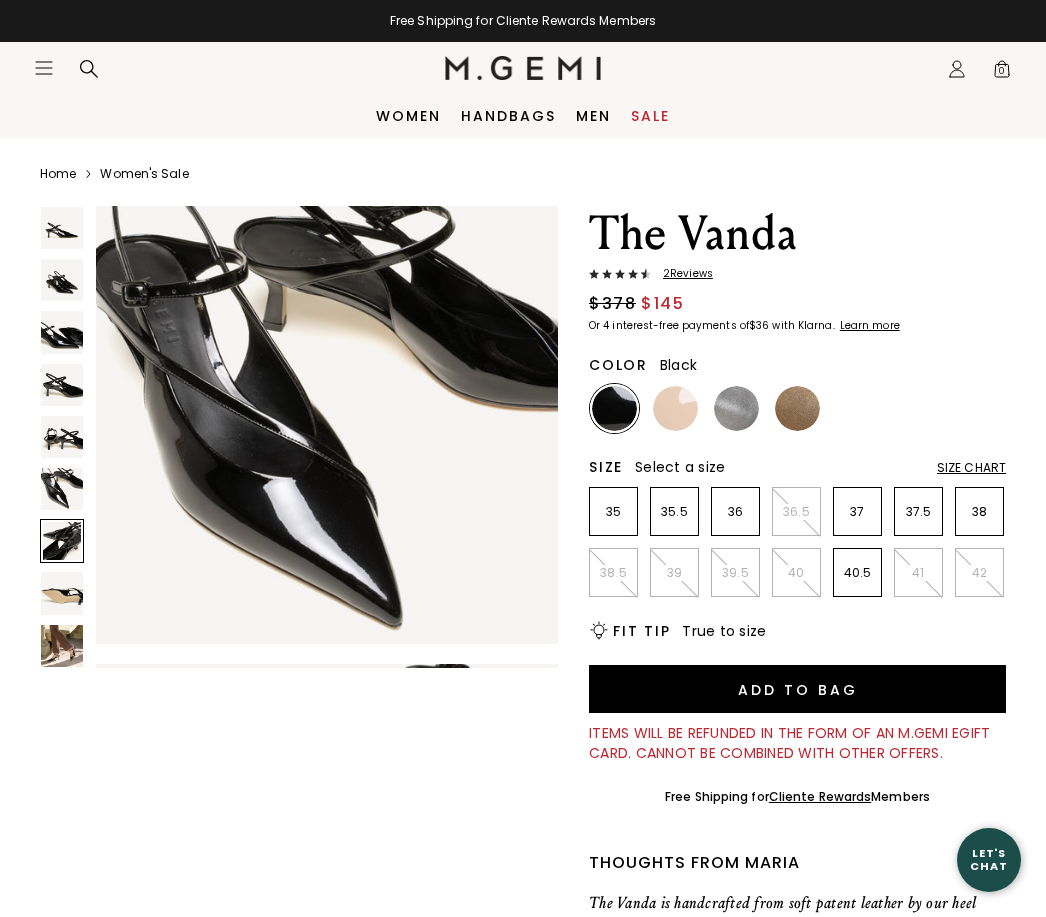 scroll, scrollTop: 2891, scrollLeft: 0, axis: vertical 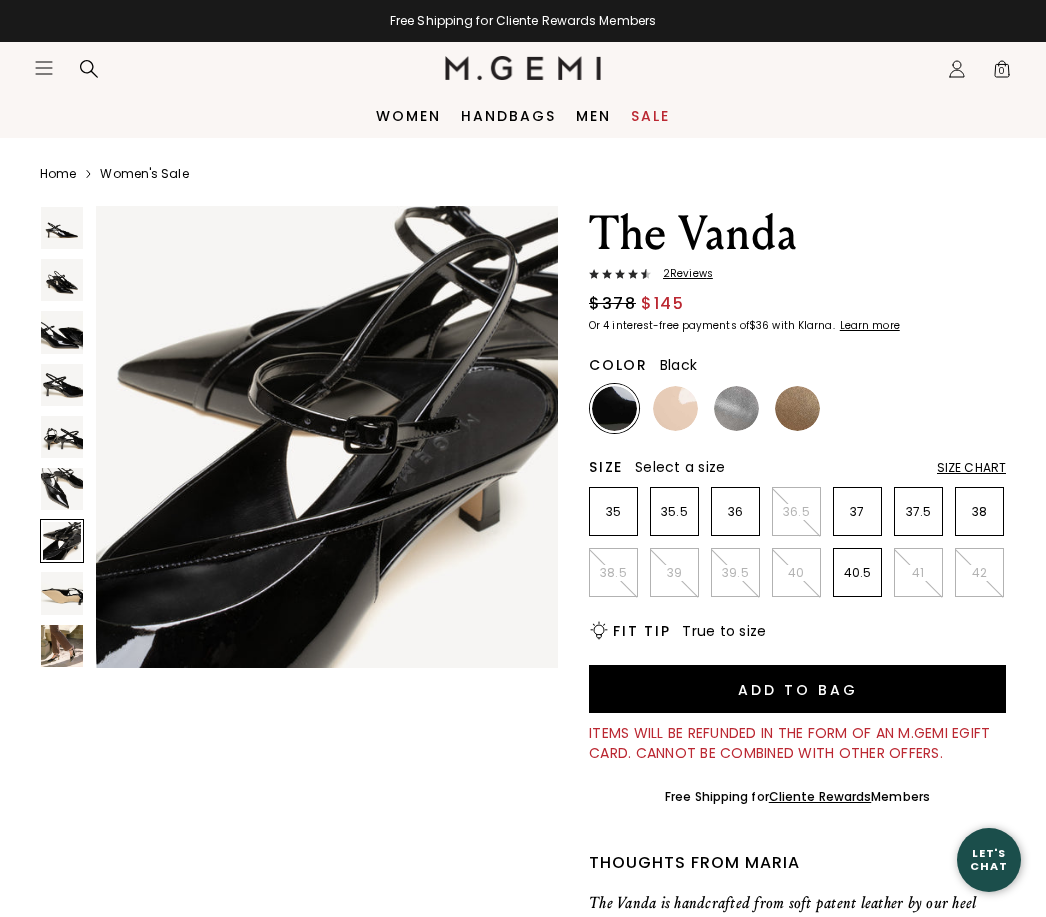 click at bounding box center [62, 437] 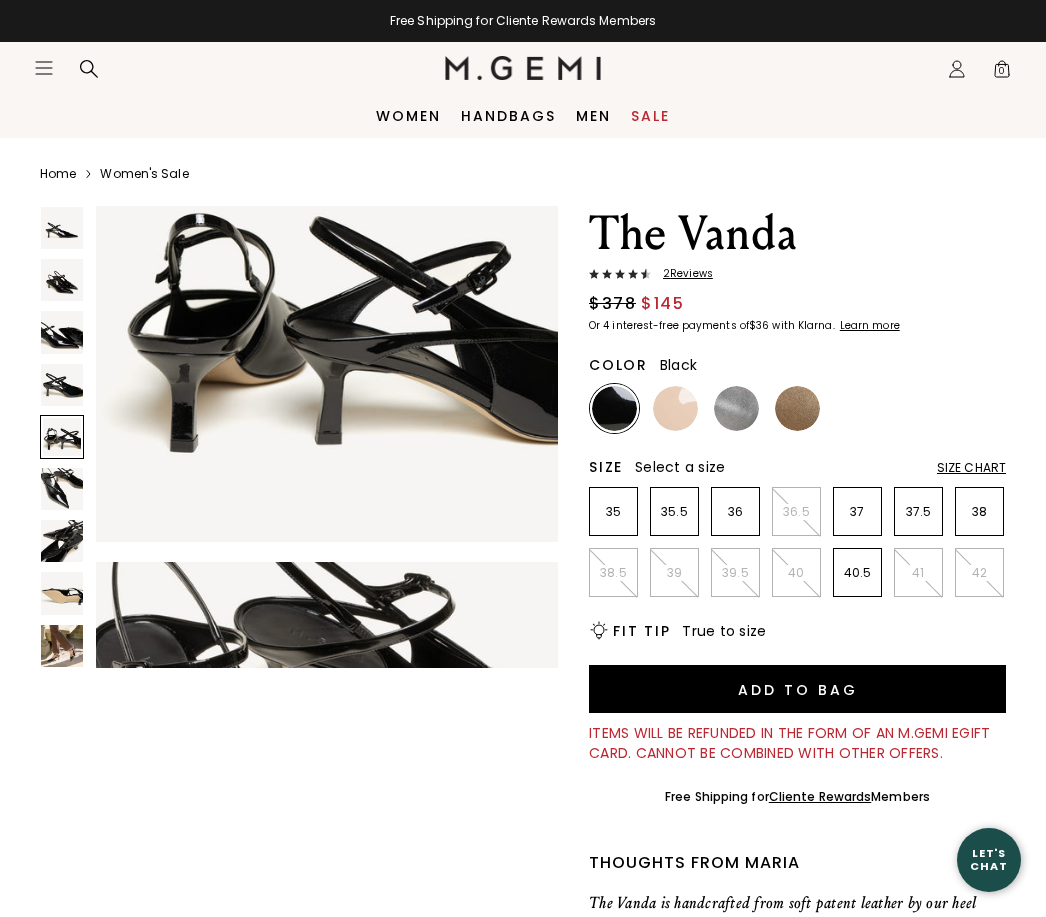 scroll, scrollTop: 1927, scrollLeft: 0, axis: vertical 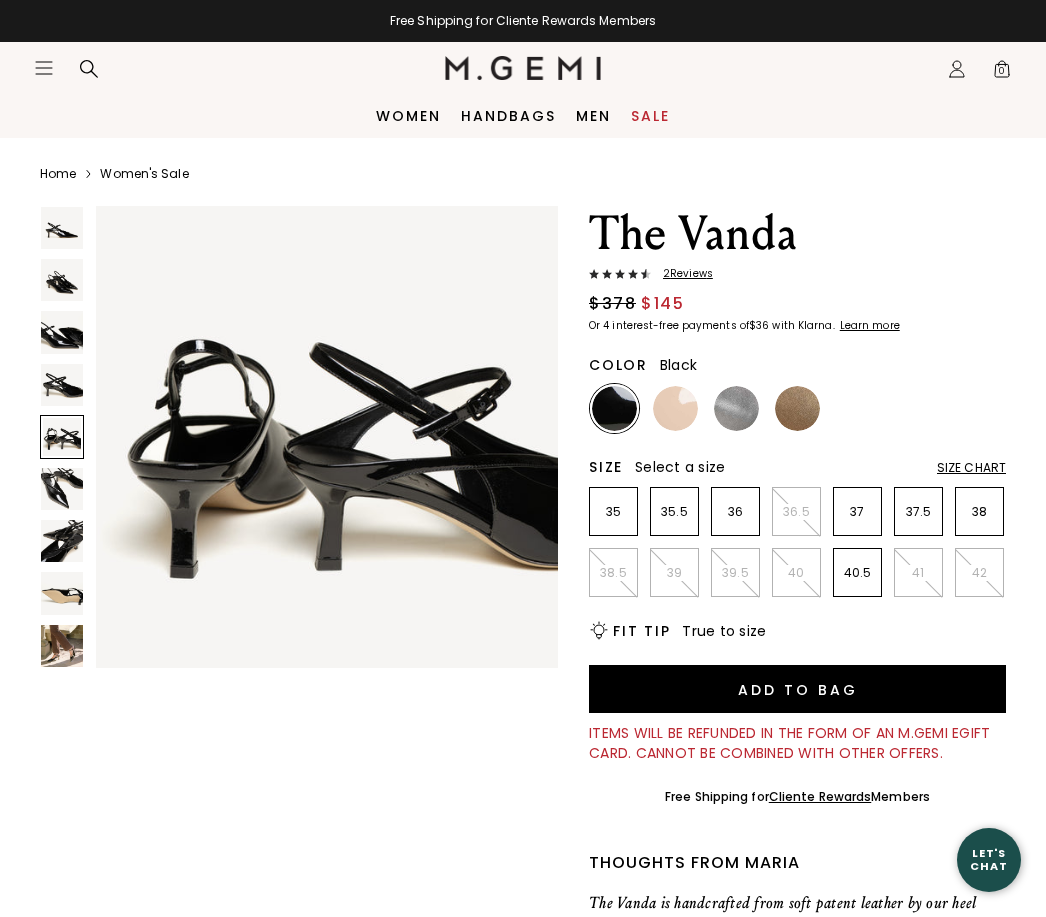 click at bounding box center [62, 489] 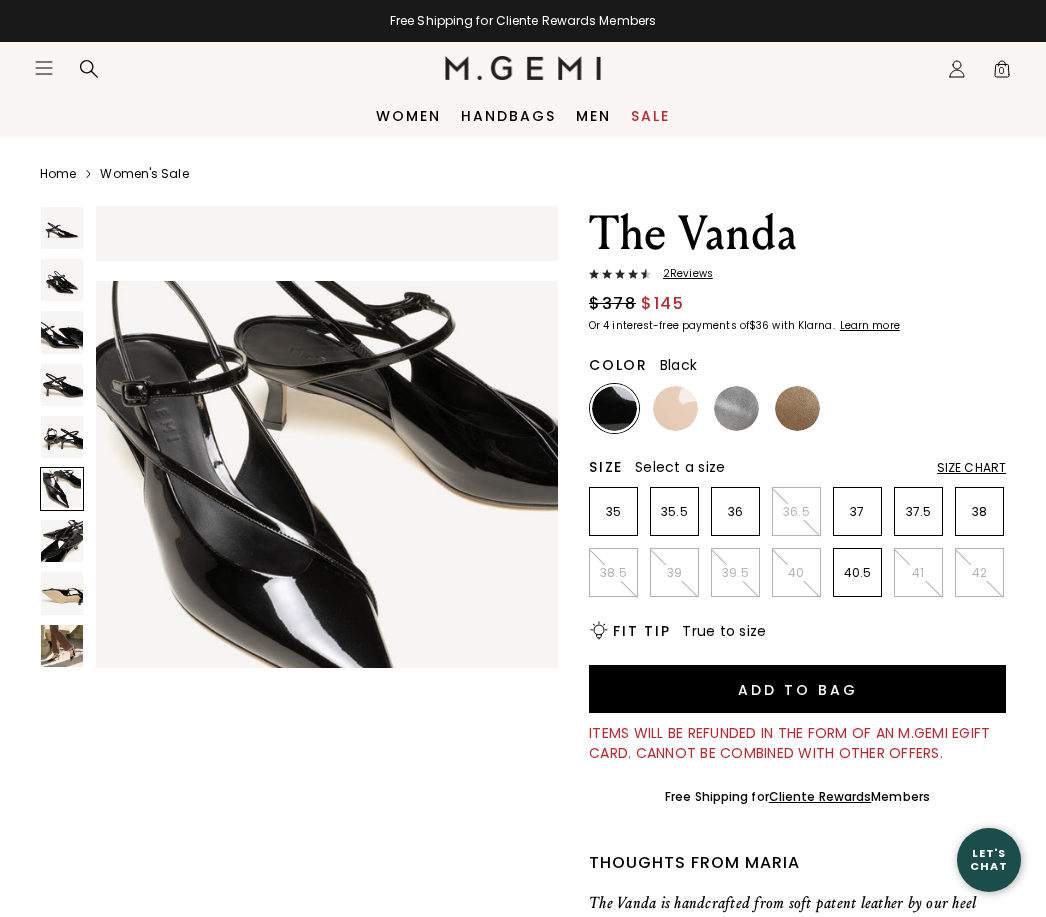 scroll, scrollTop: 2409, scrollLeft: 0, axis: vertical 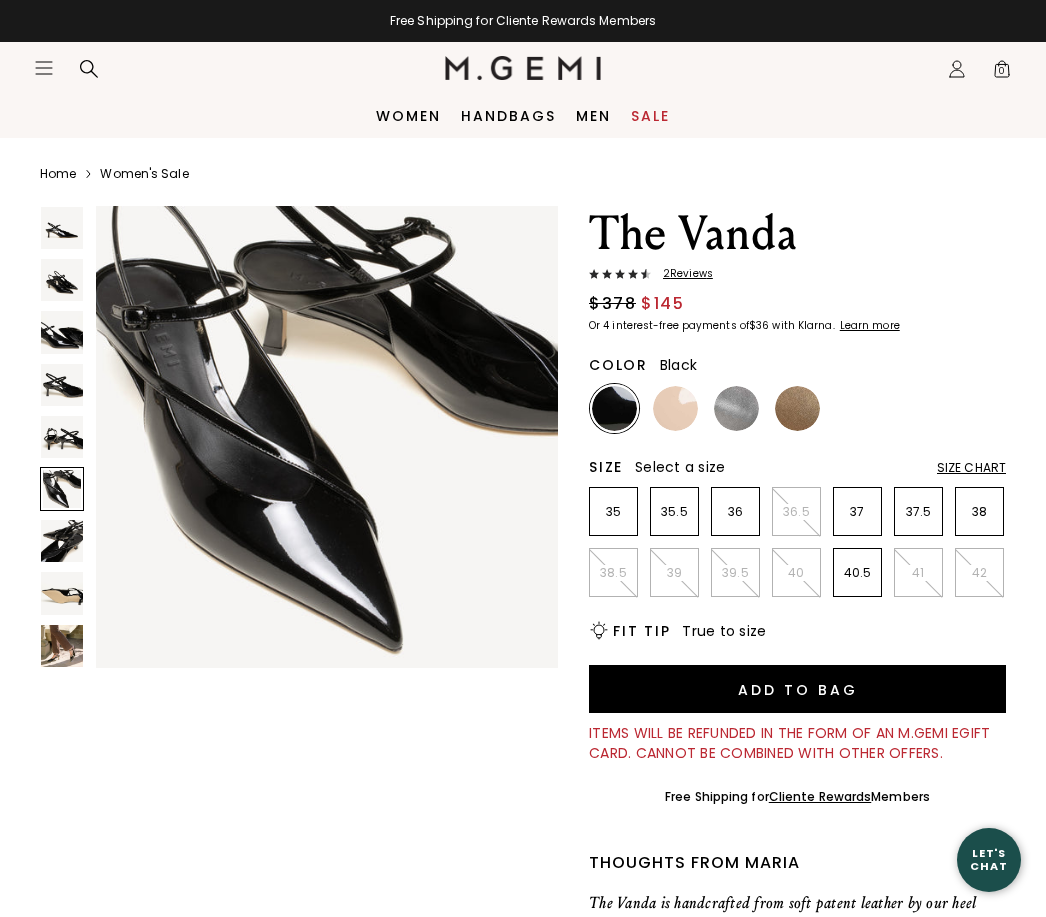 click at bounding box center (62, 646) 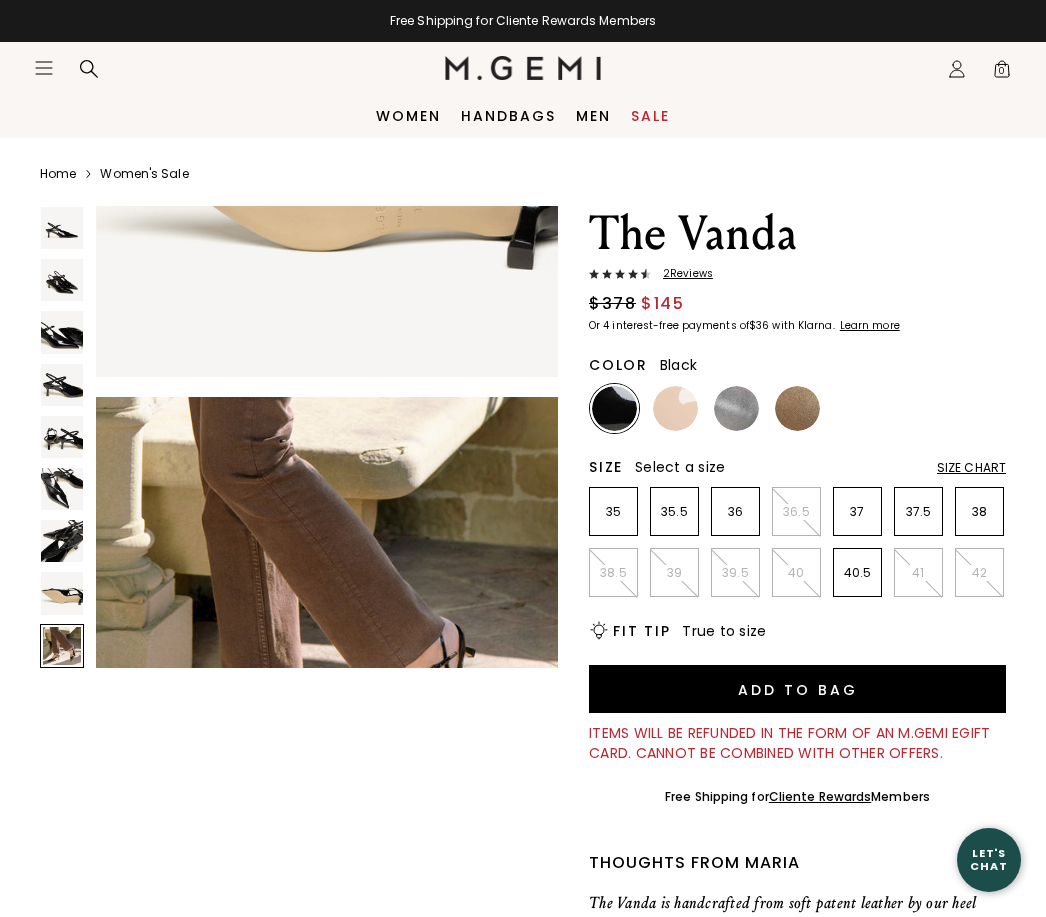 scroll, scrollTop: 3855, scrollLeft: 0, axis: vertical 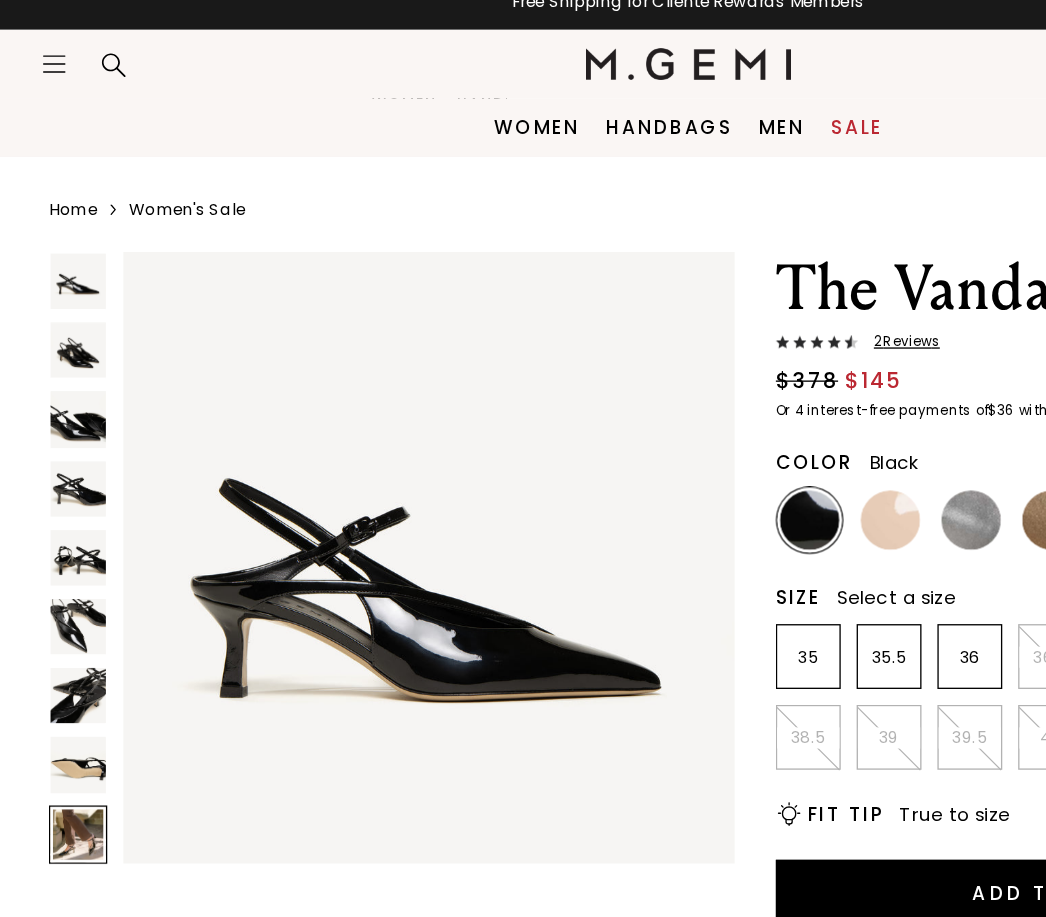 click at bounding box center [62, 493] 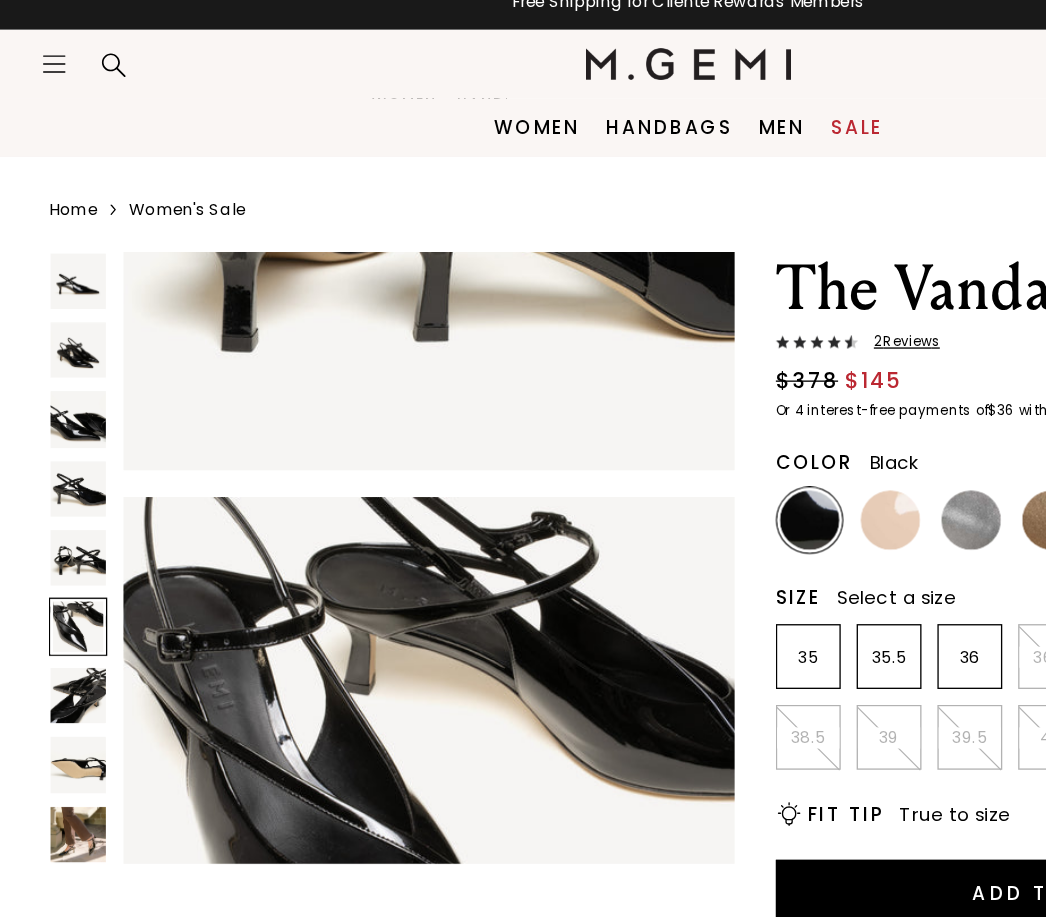 scroll, scrollTop: 2409, scrollLeft: 0, axis: vertical 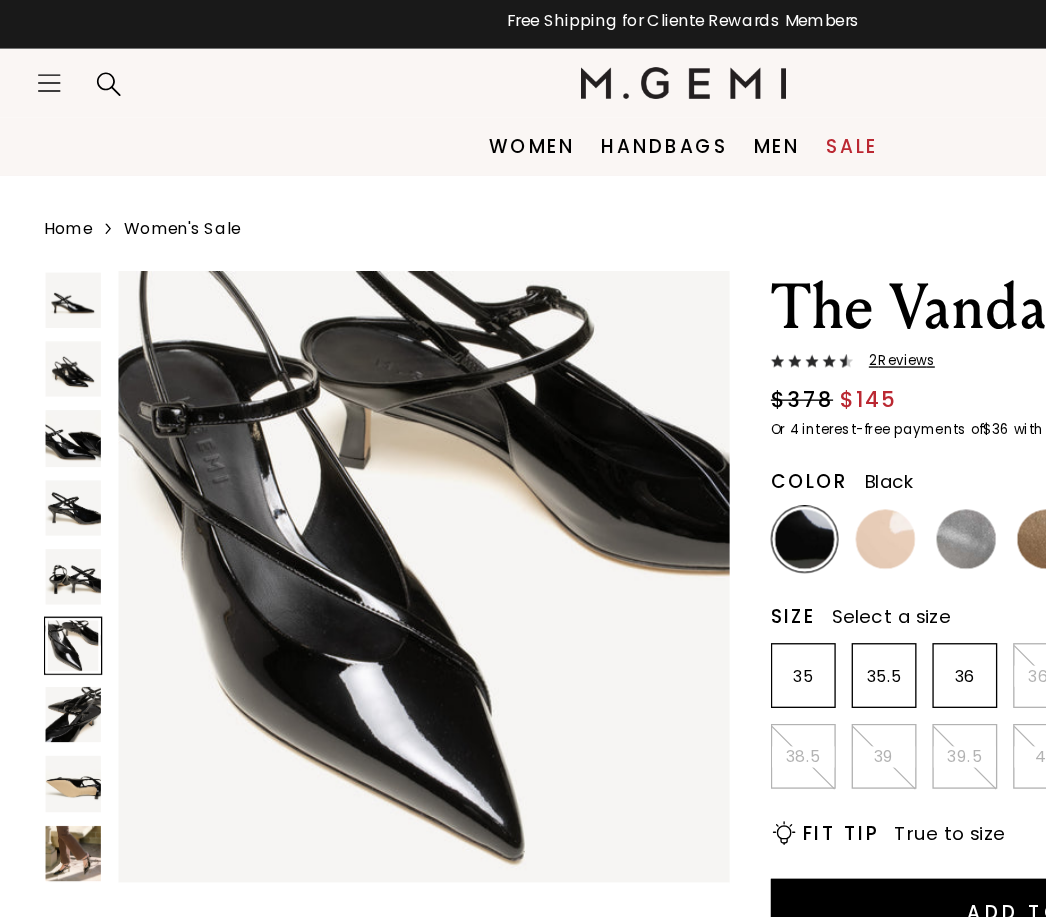 click at bounding box center (62, 284) 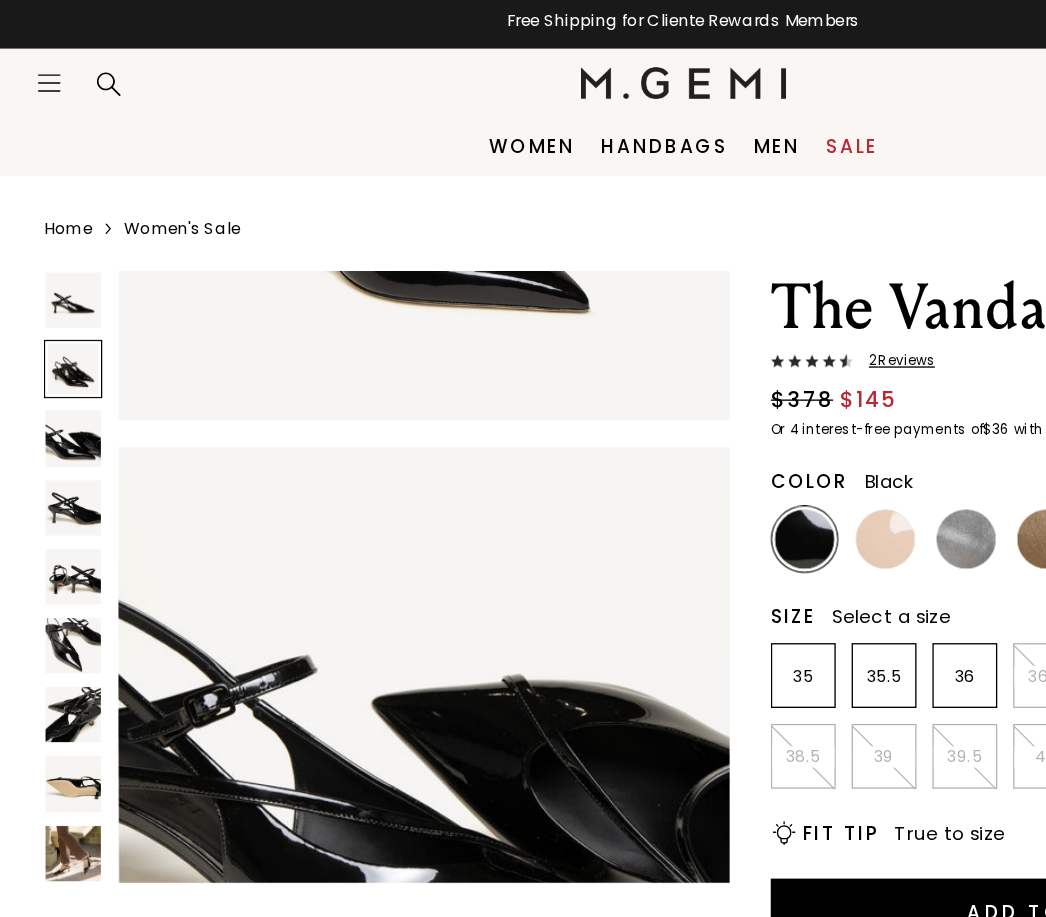 scroll, scrollTop: 482, scrollLeft: 0, axis: vertical 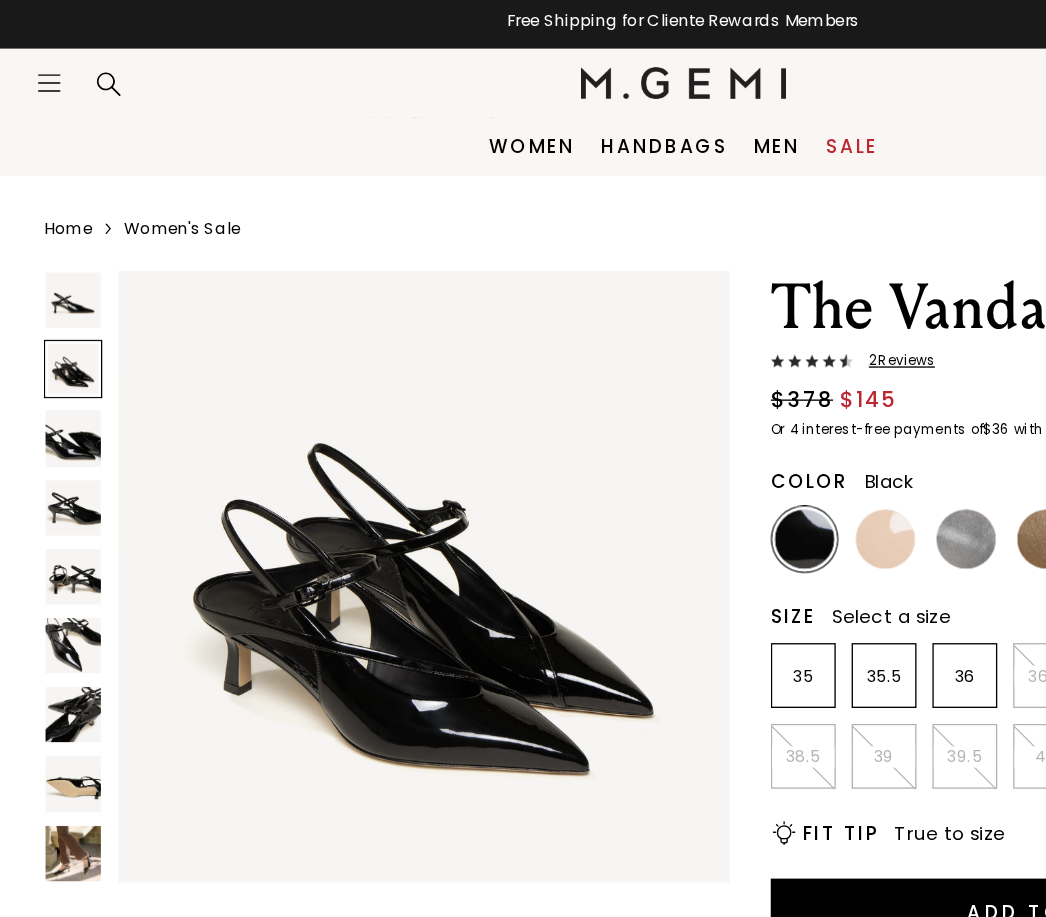 click at bounding box center (62, 336) 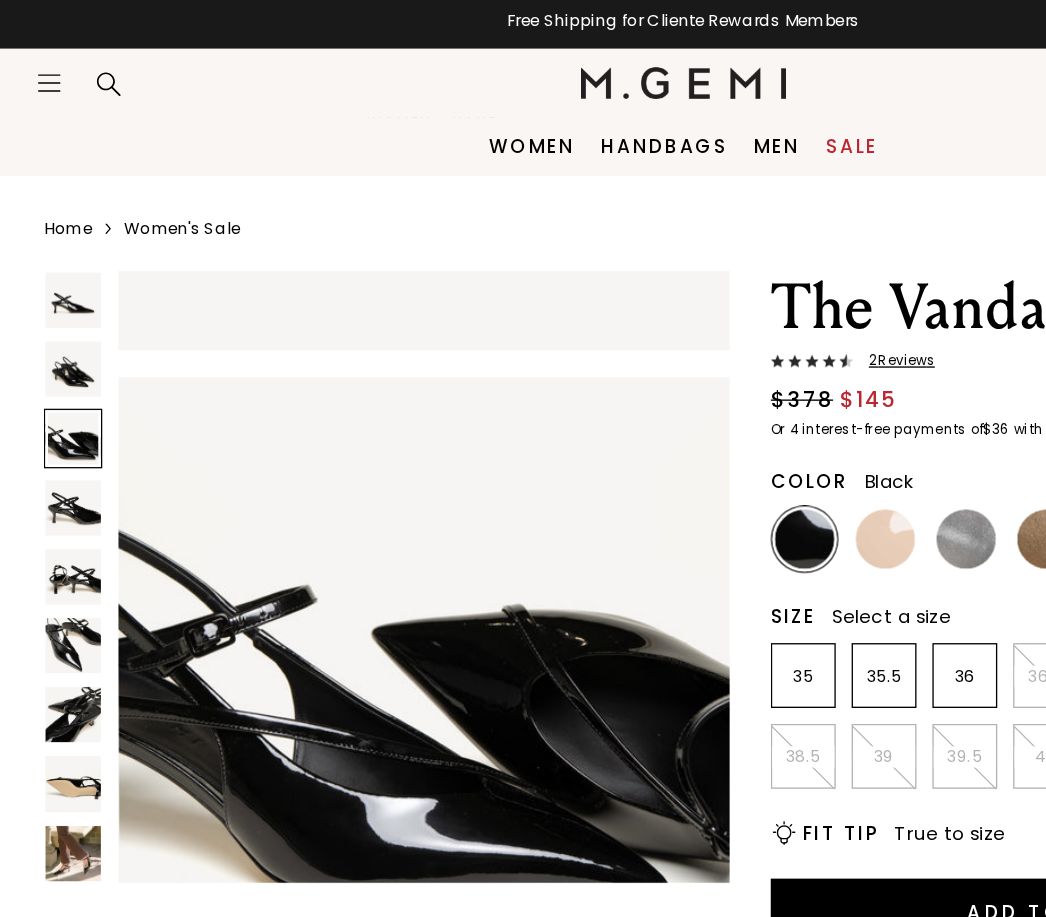scroll, scrollTop: 964, scrollLeft: 0, axis: vertical 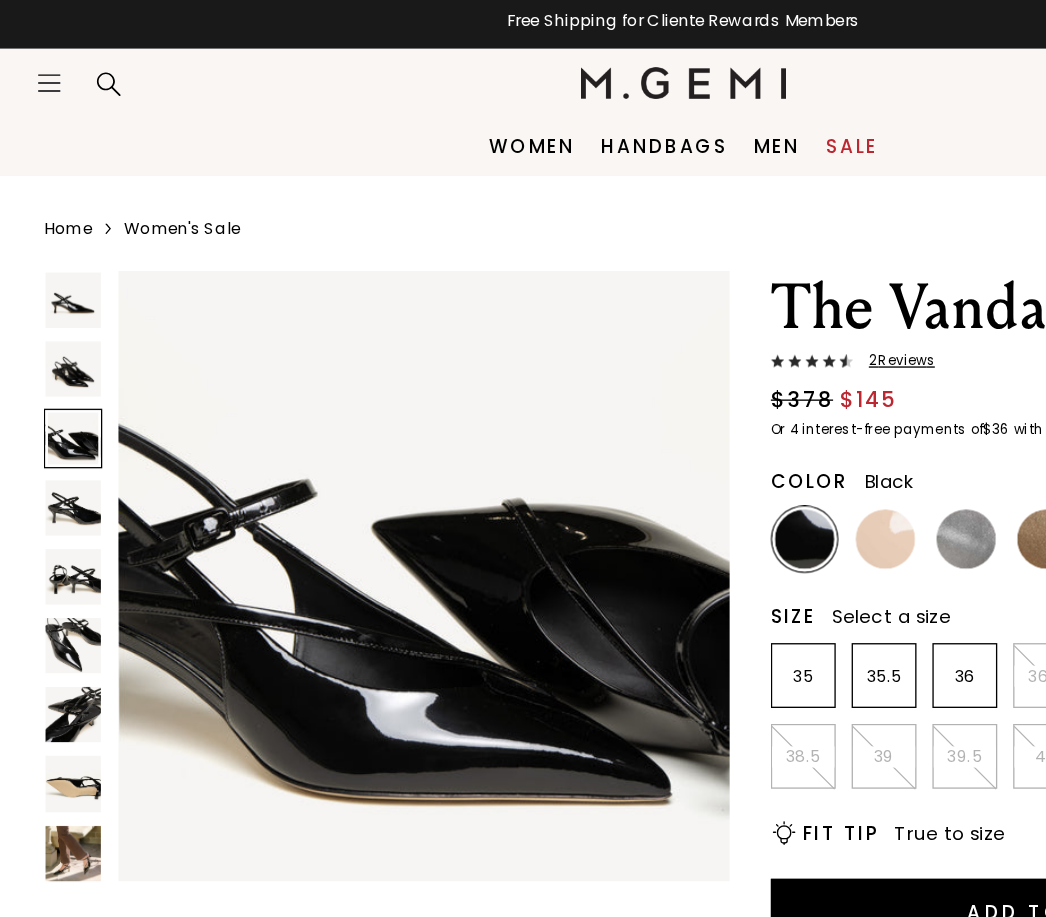 click at bounding box center (62, 441) 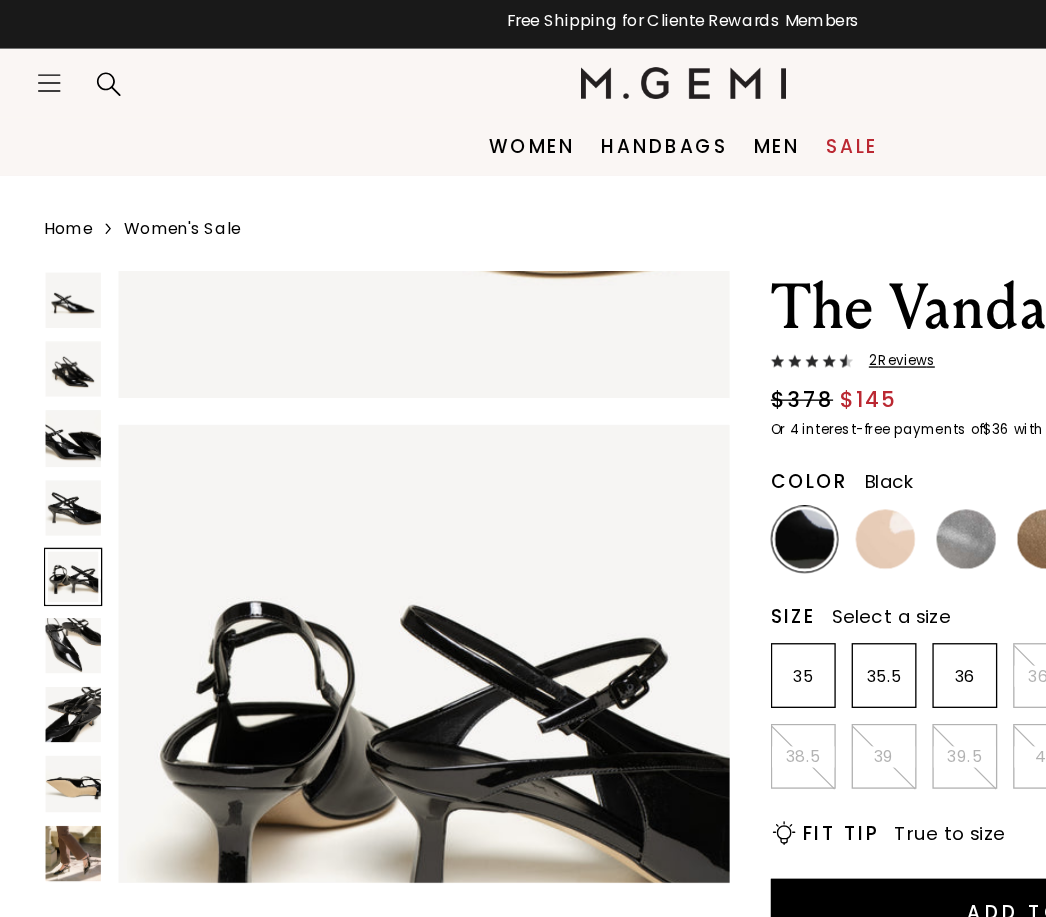scroll, scrollTop: 1927, scrollLeft: 0, axis: vertical 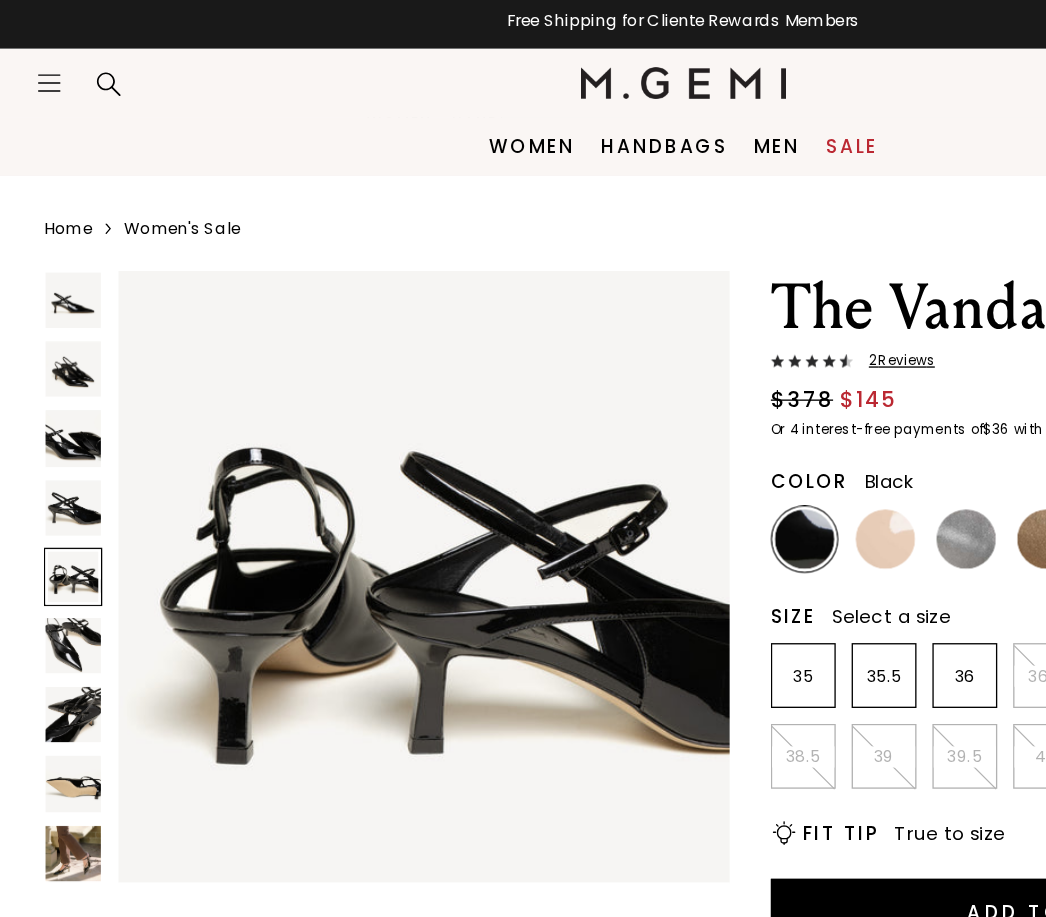 click at bounding box center (62, 493) 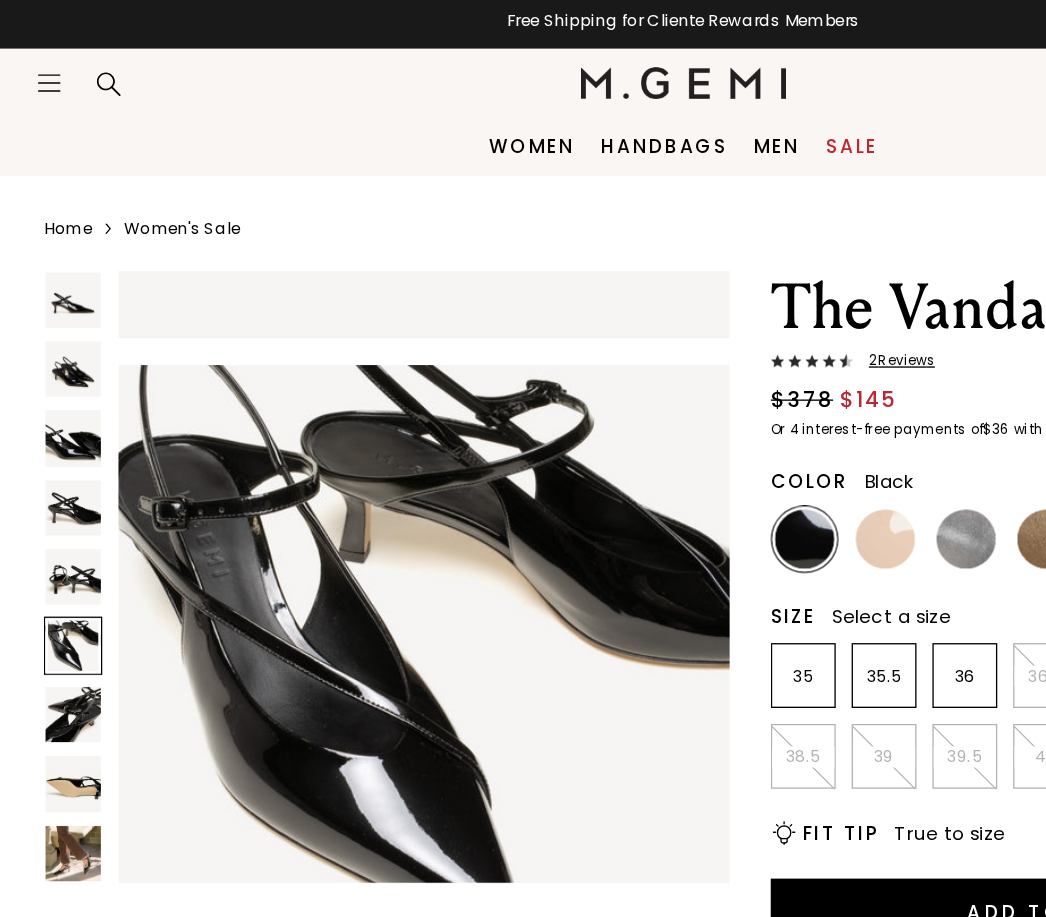 scroll, scrollTop: 2409, scrollLeft: 0, axis: vertical 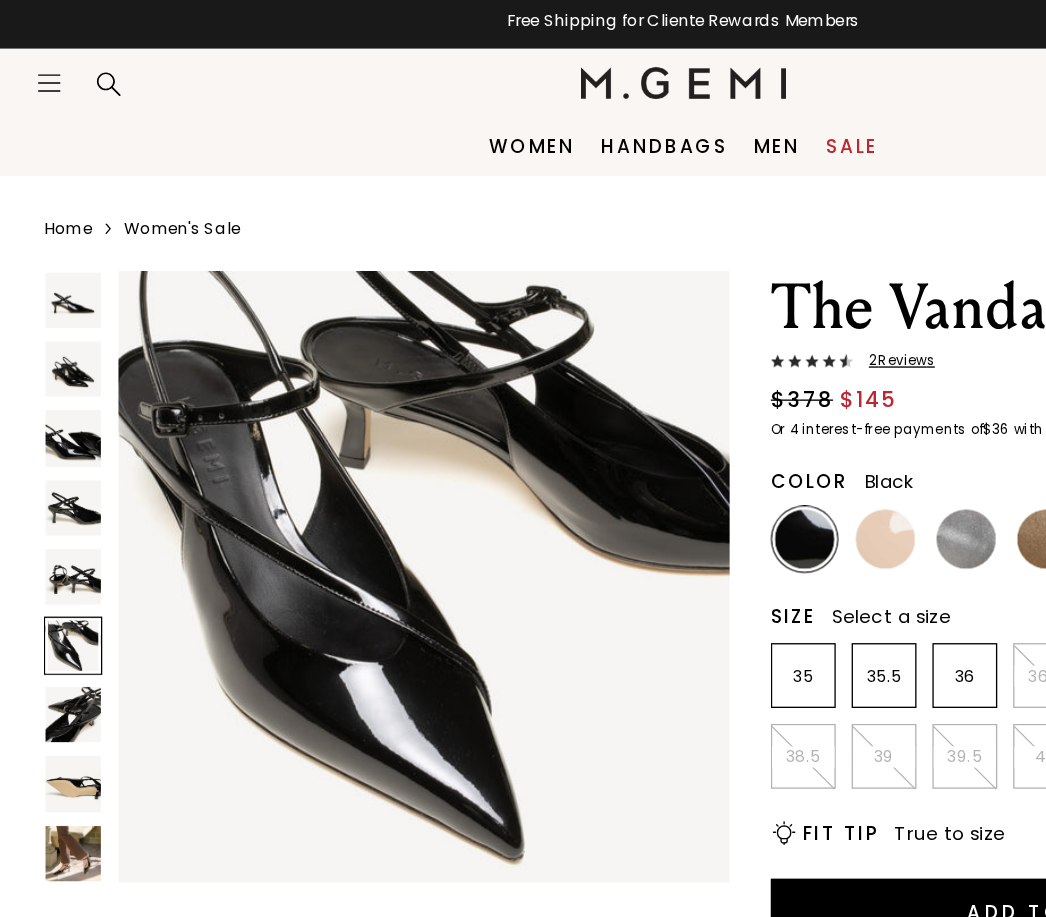 click at bounding box center (62, 597) 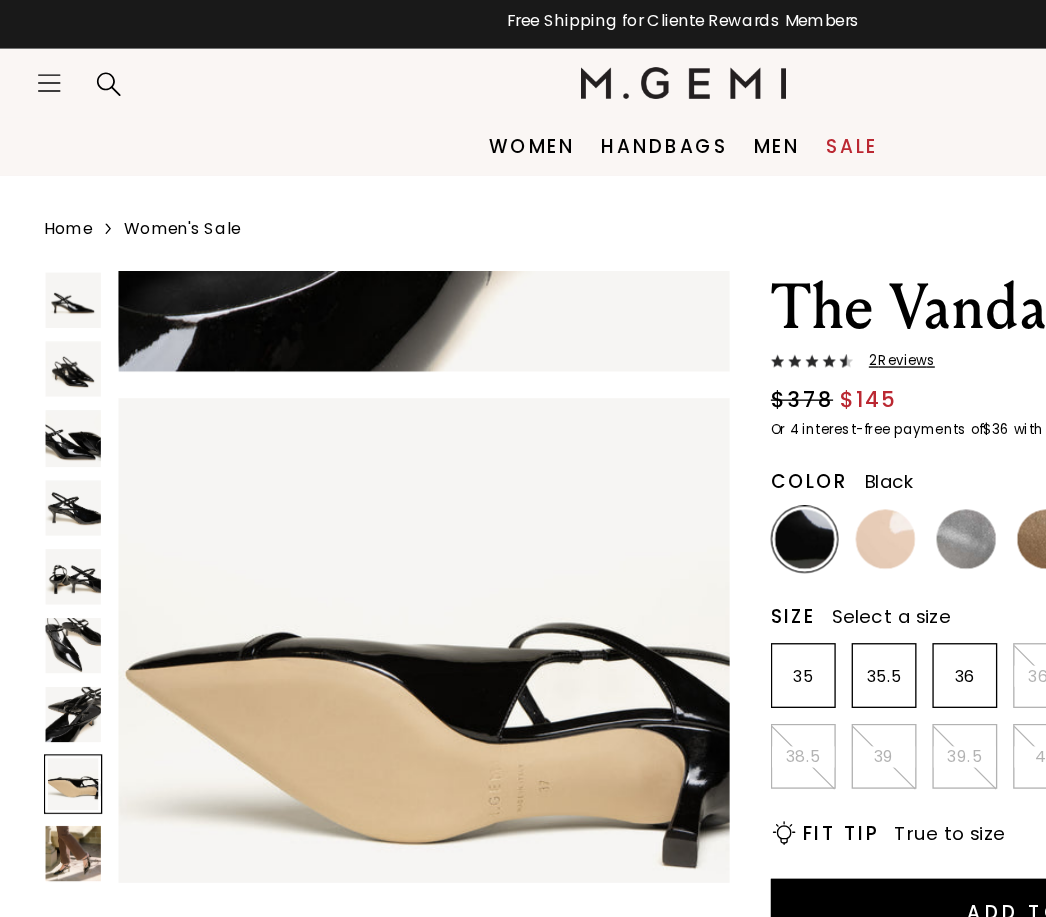 scroll, scrollTop: 3373, scrollLeft: 0, axis: vertical 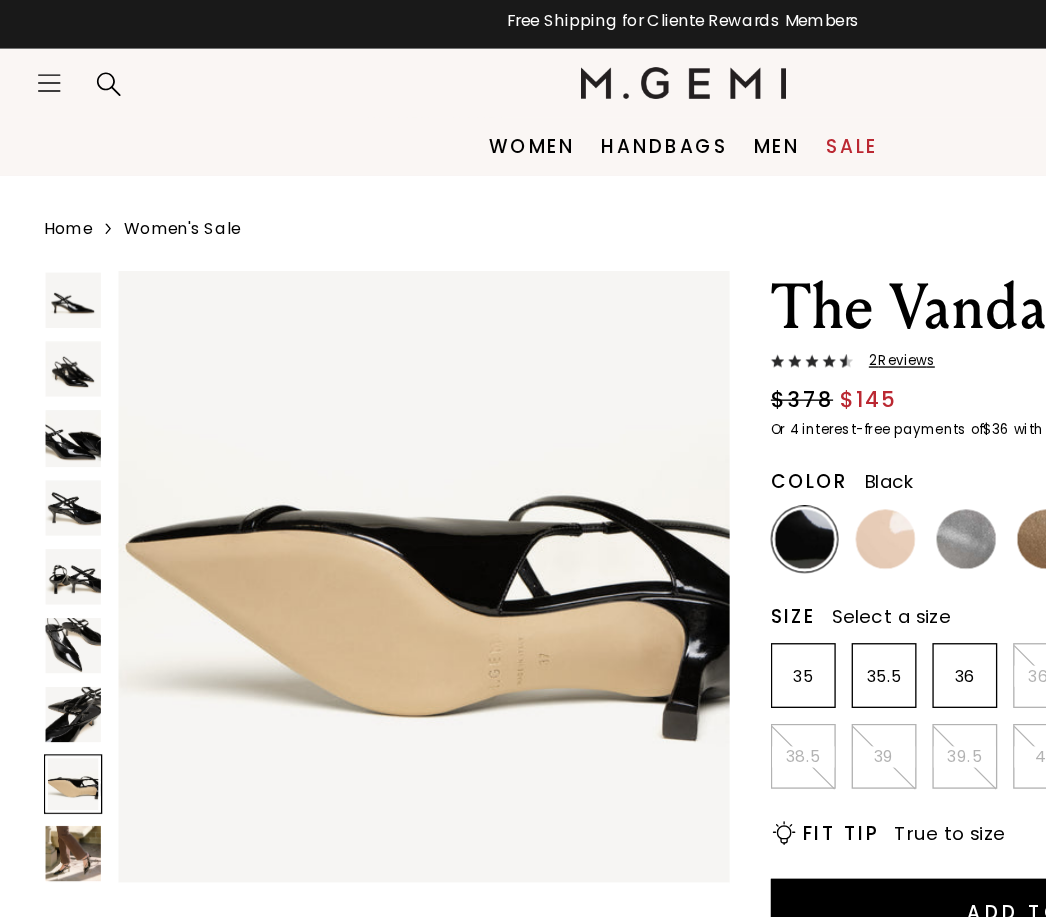 click at bounding box center [62, 650] 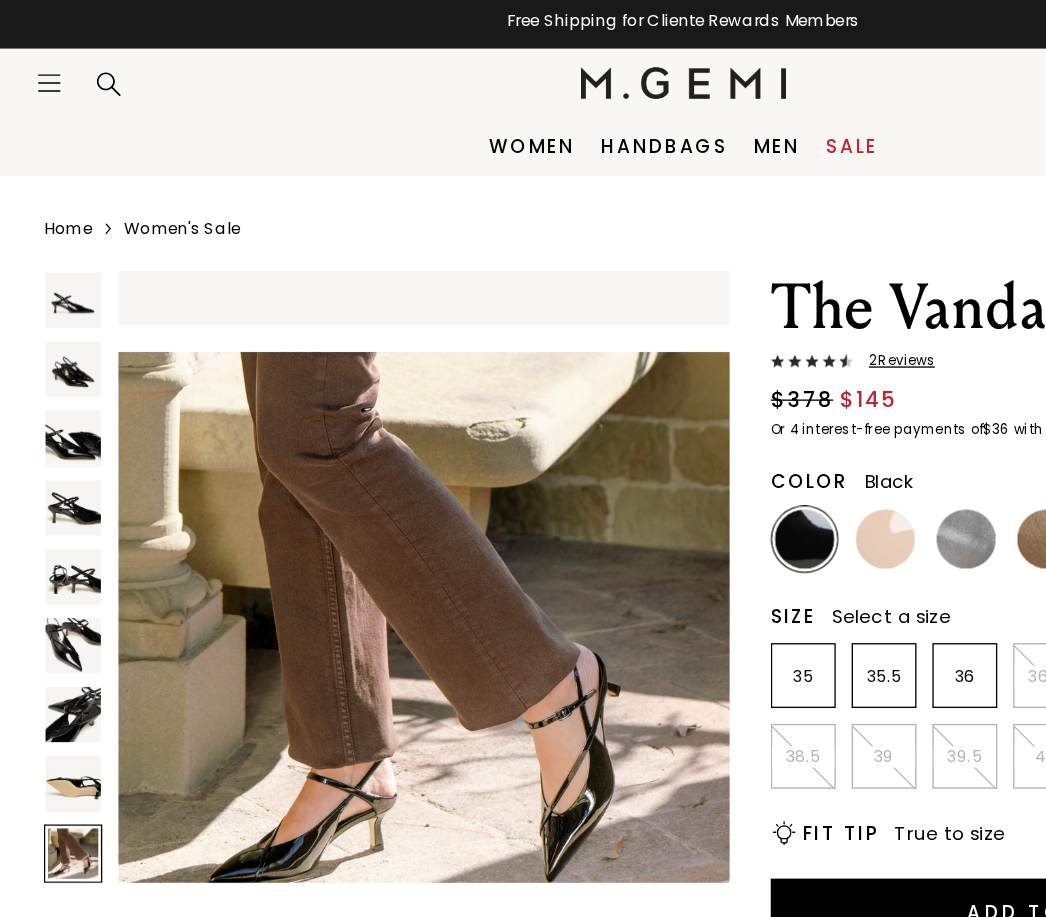 scroll, scrollTop: 3855, scrollLeft: 0, axis: vertical 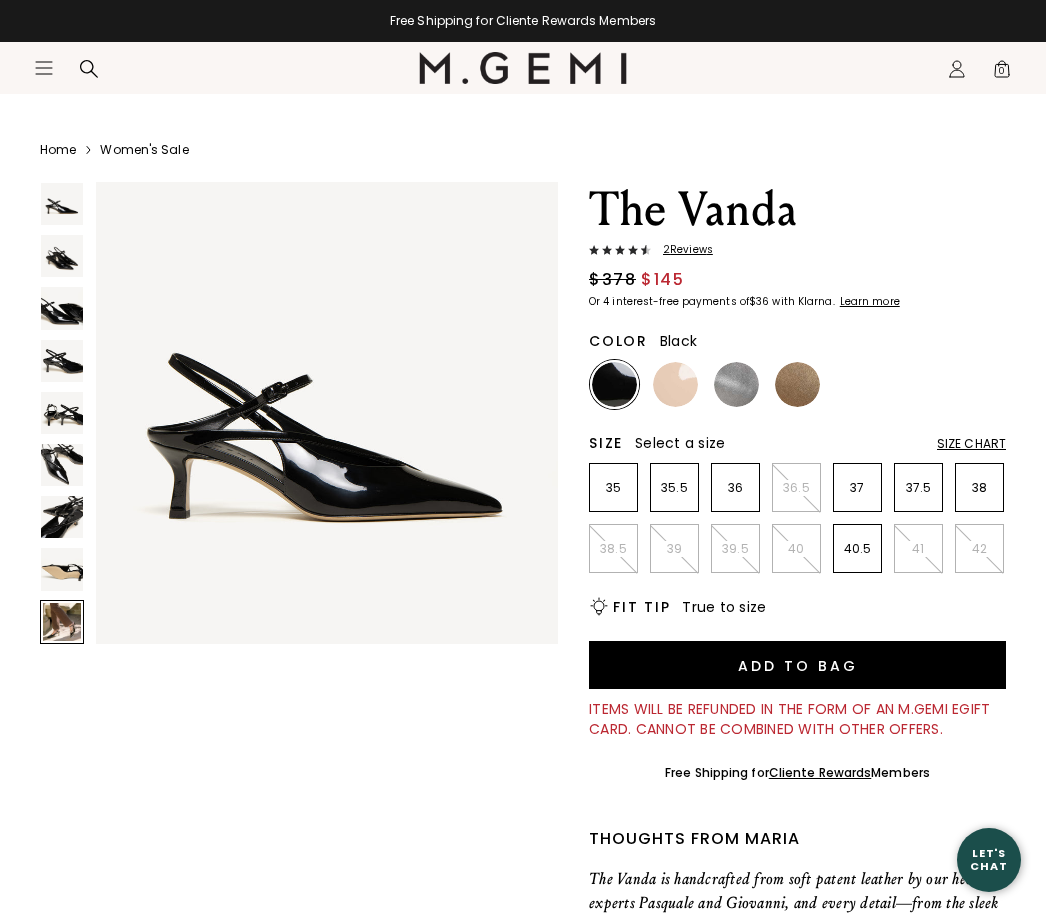 click at bounding box center (62, 622) 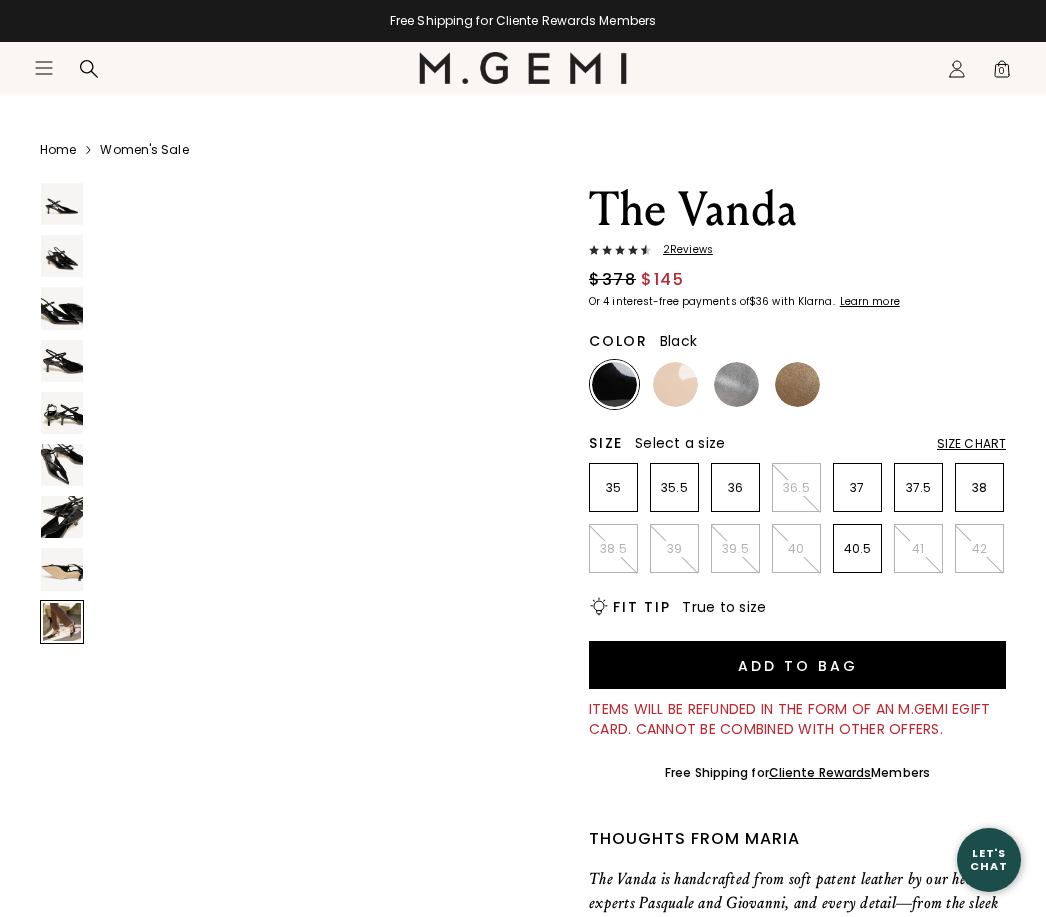 scroll, scrollTop: 3855, scrollLeft: 0, axis: vertical 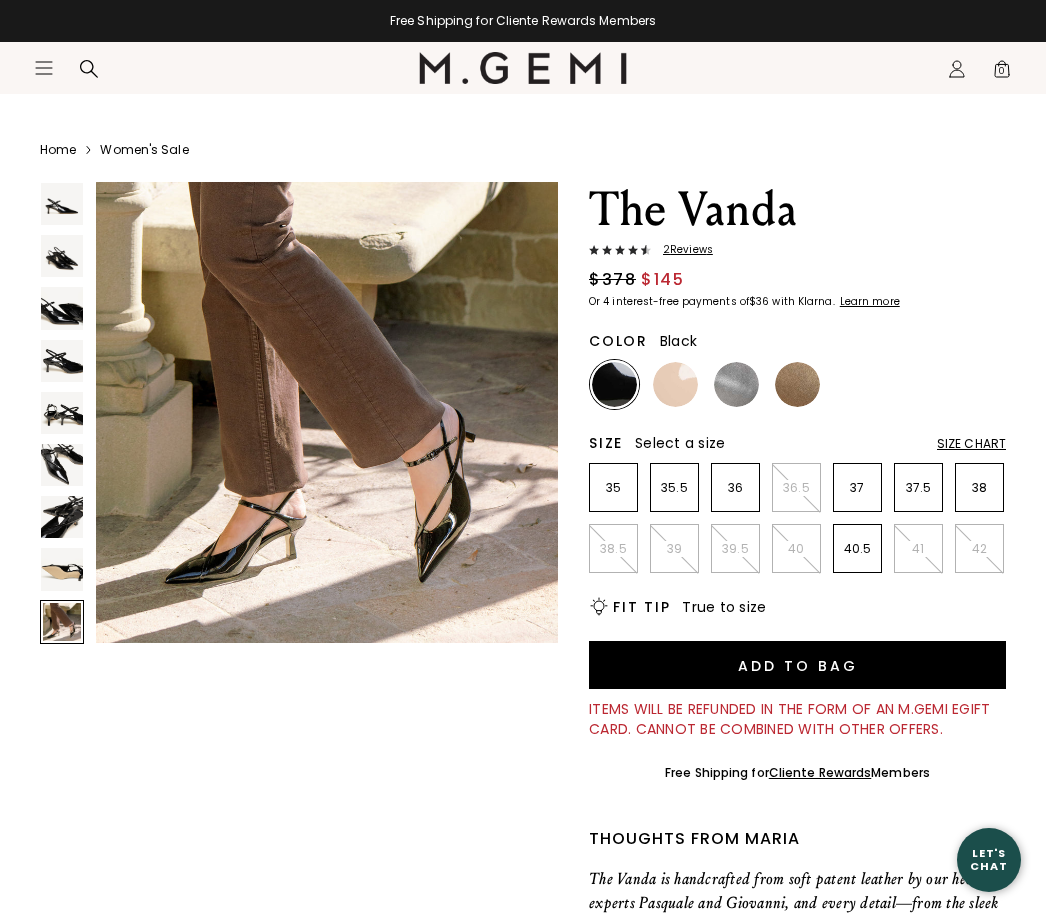 click at bounding box center [327, 413] 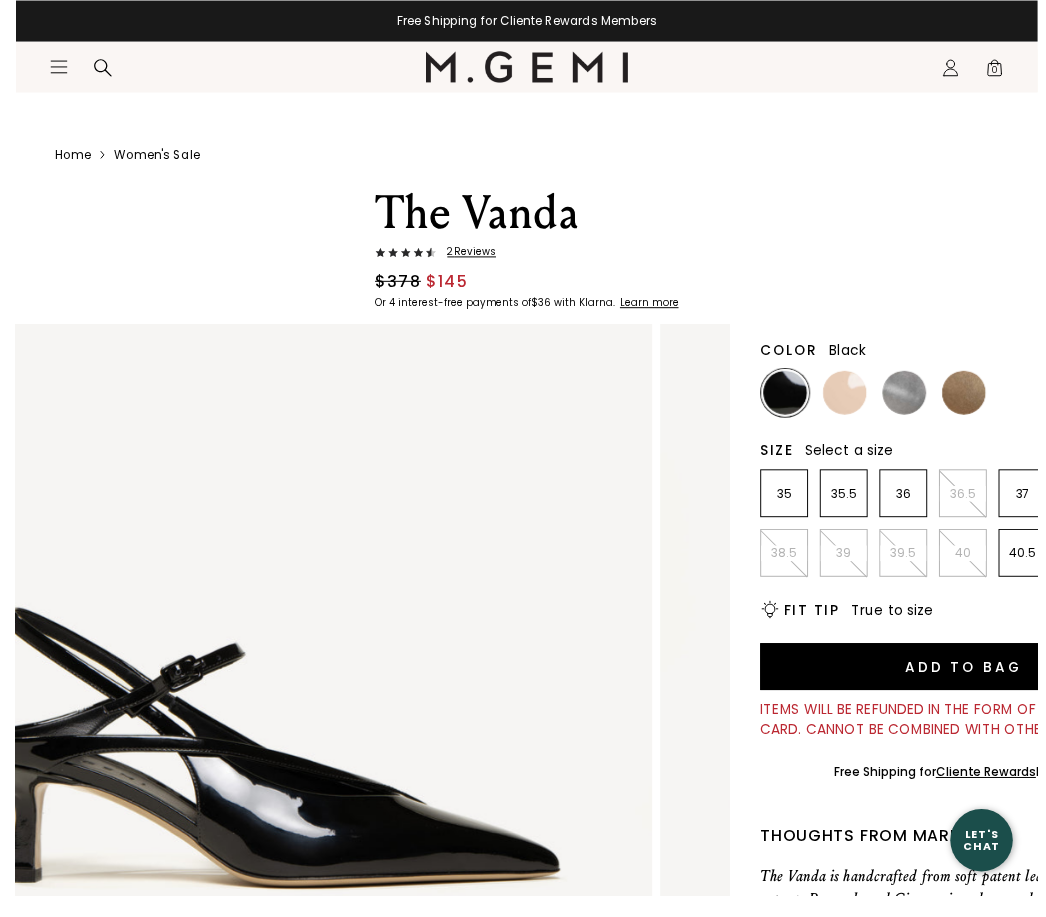 scroll, scrollTop: 34, scrollLeft: 0, axis: vertical 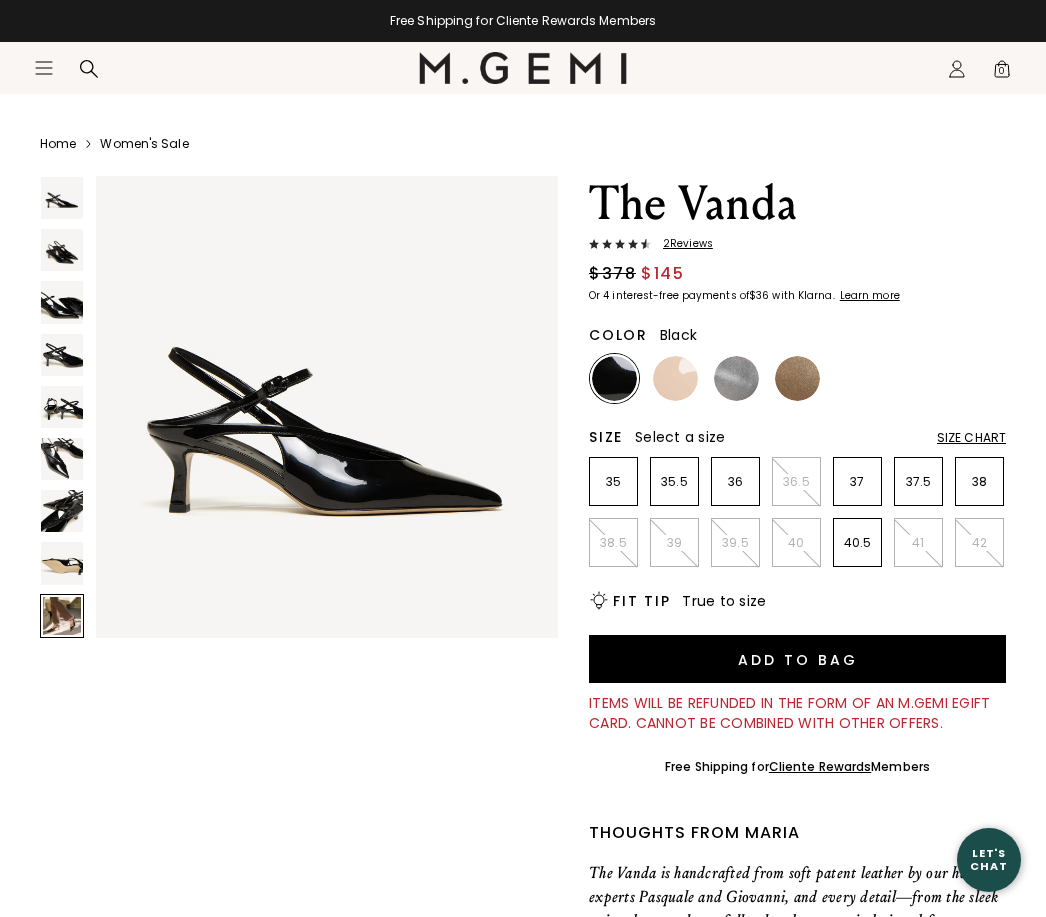 click at bounding box center (797, 378) 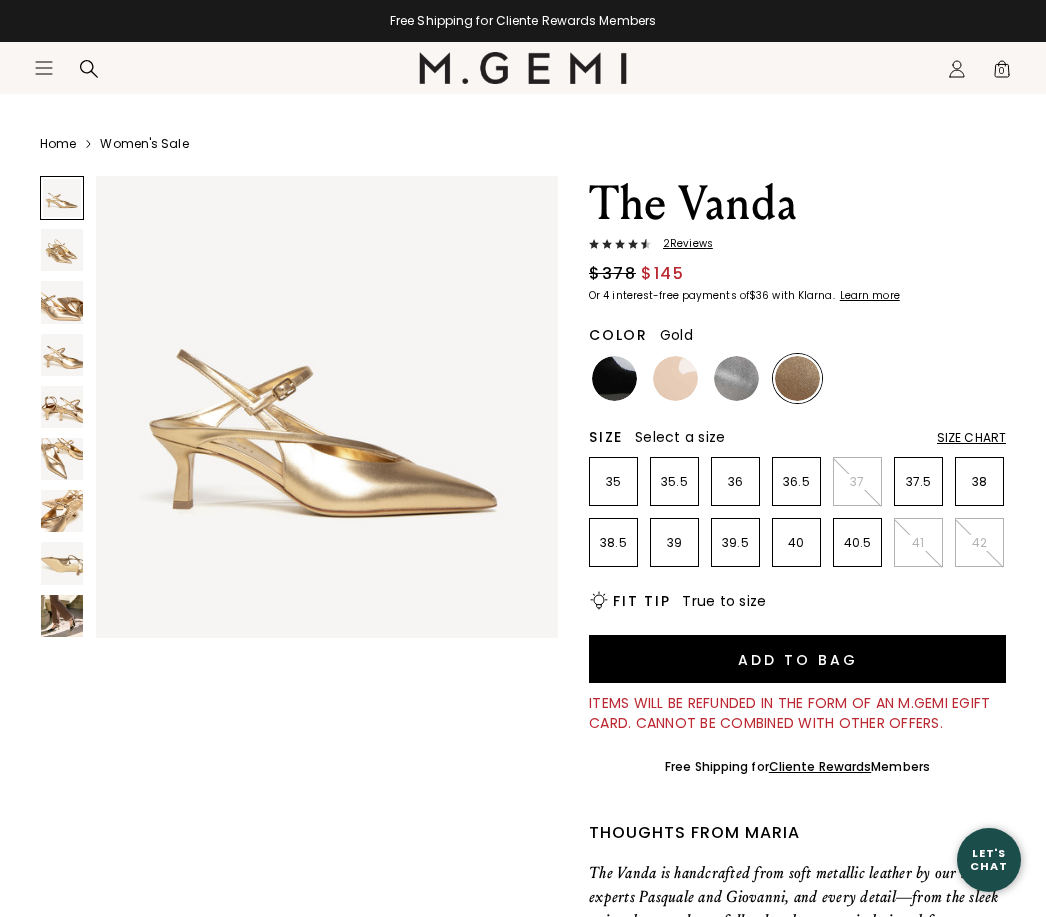 click at bounding box center (62, 563) 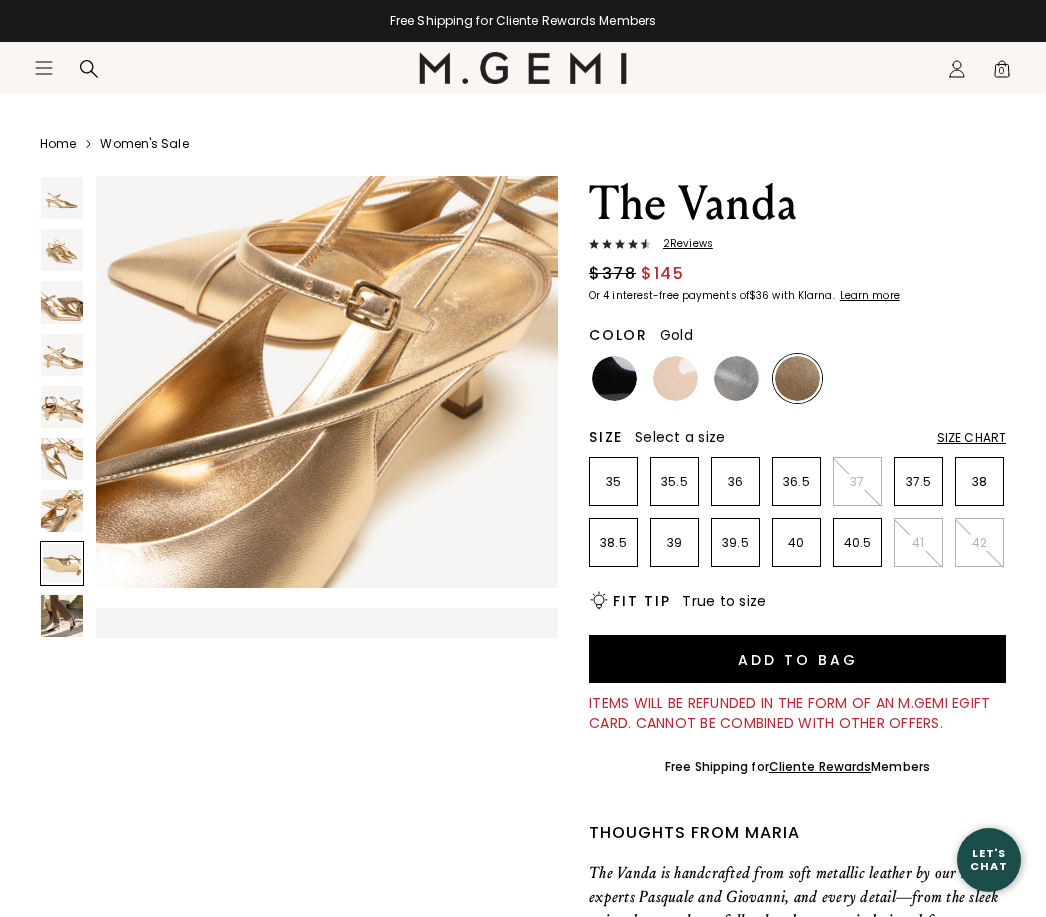 scroll, scrollTop: 3373, scrollLeft: 0, axis: vertical 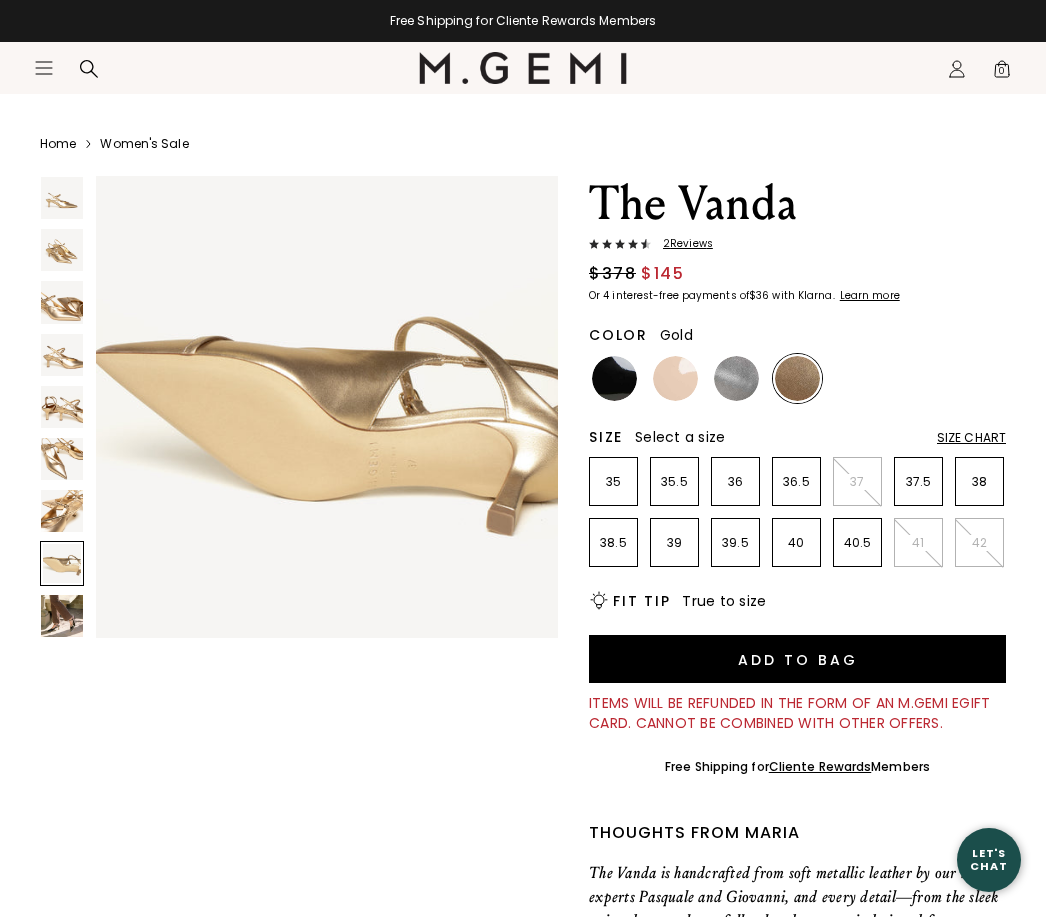 click at bounding box center [62, 616] 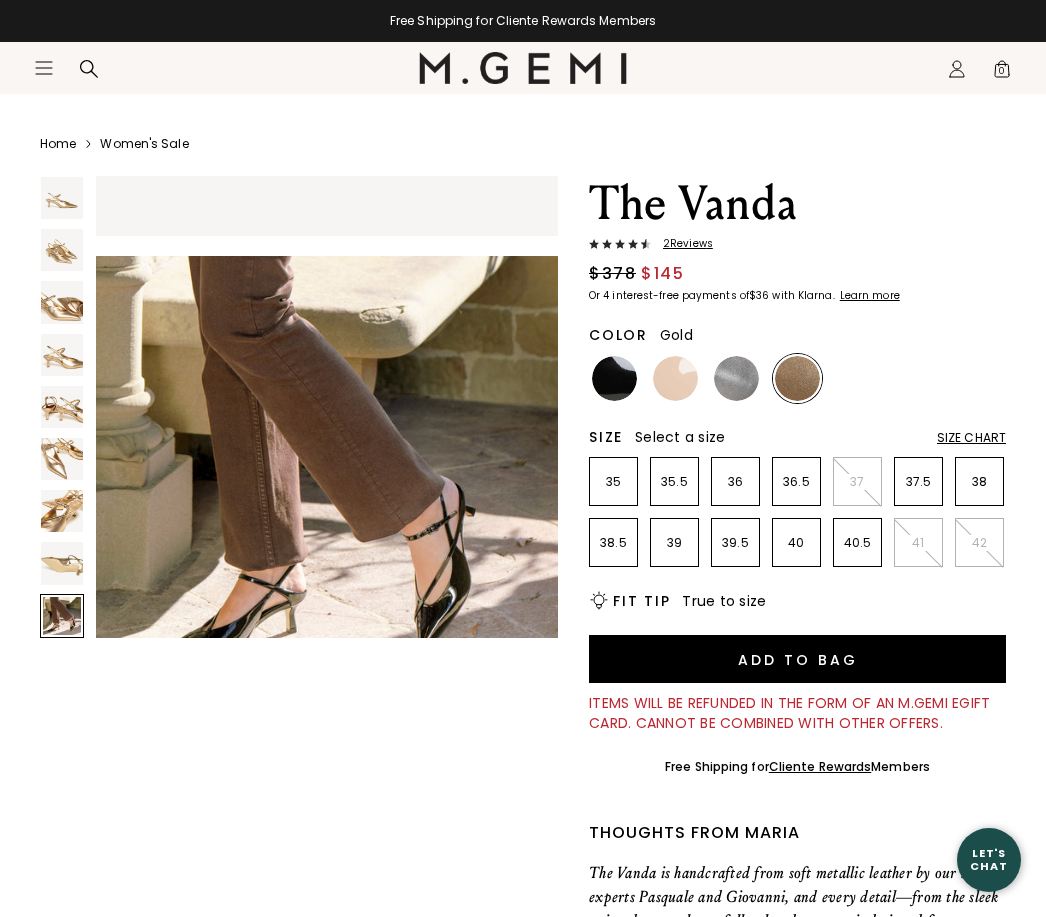 scroll, scrollTop: 3855, scrollLeft: 0, axis: vertical 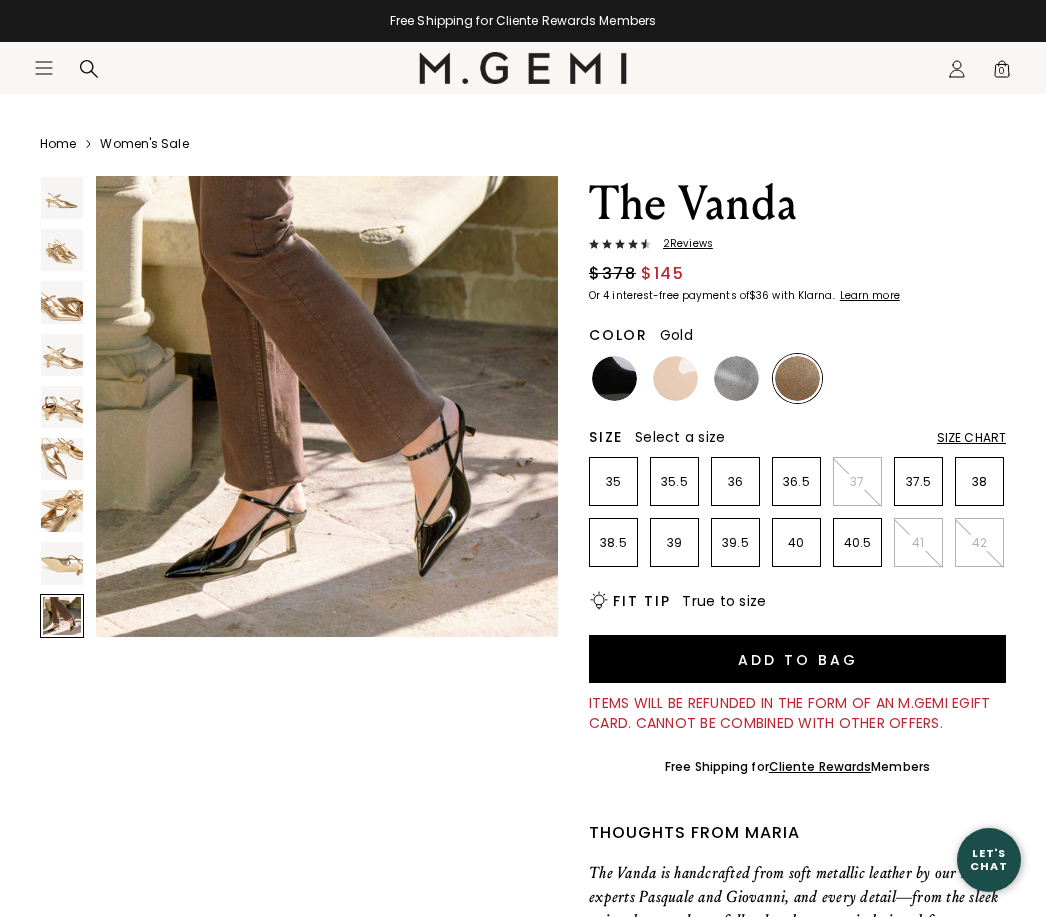 click at bounding box center (62, 459) 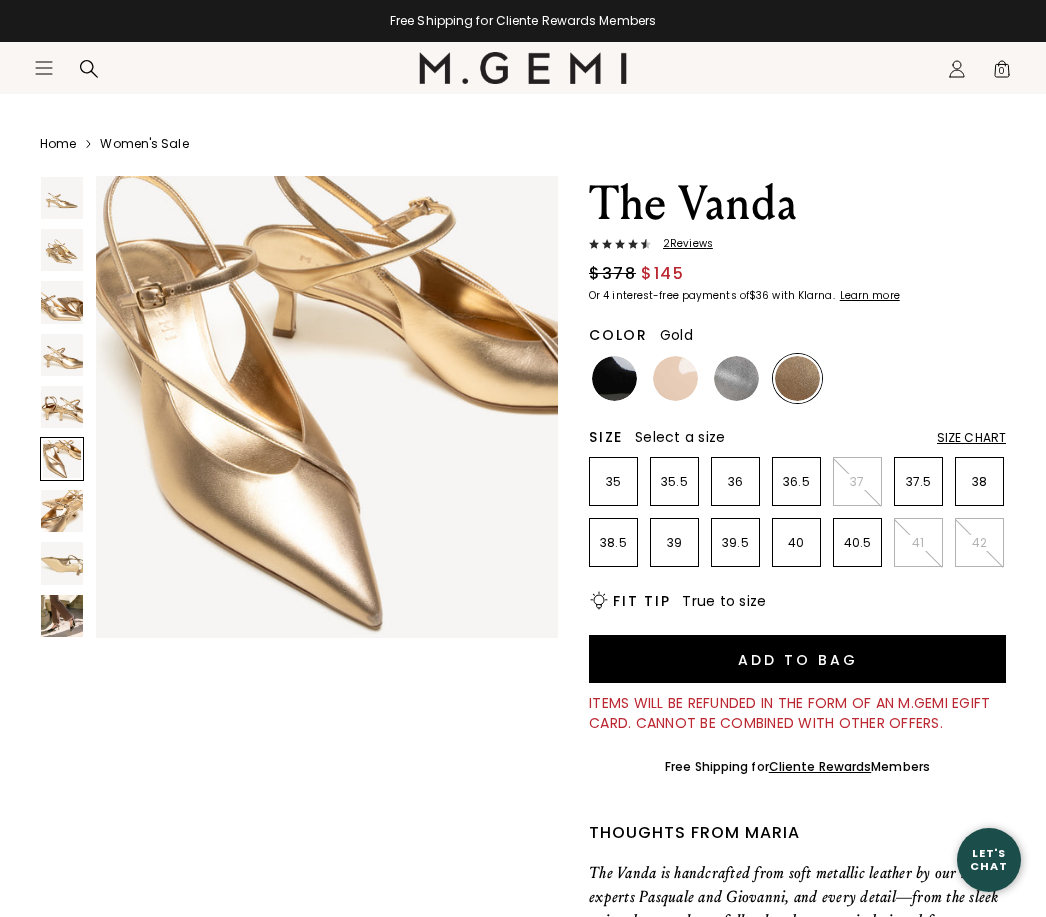 scroll, scrollTop: 2407, scrollLeft: 0, axis: vertical 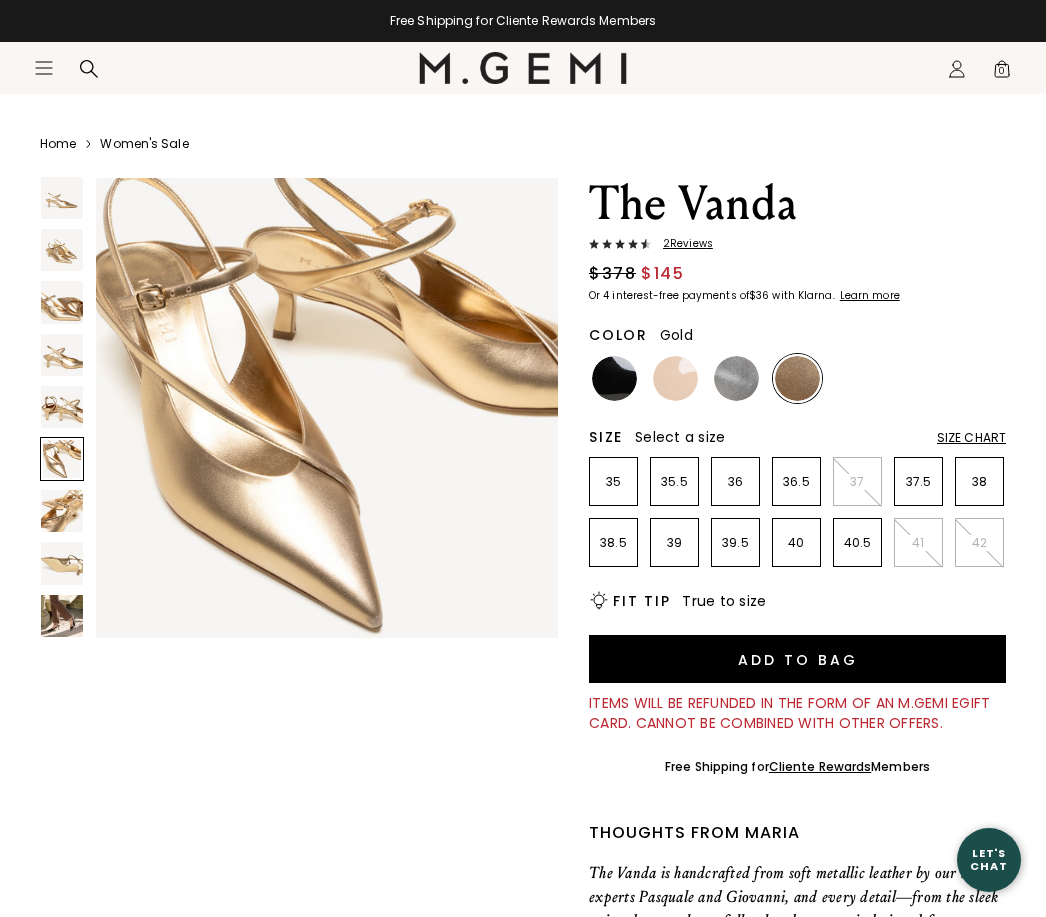 click at bounding box center [62, 302] 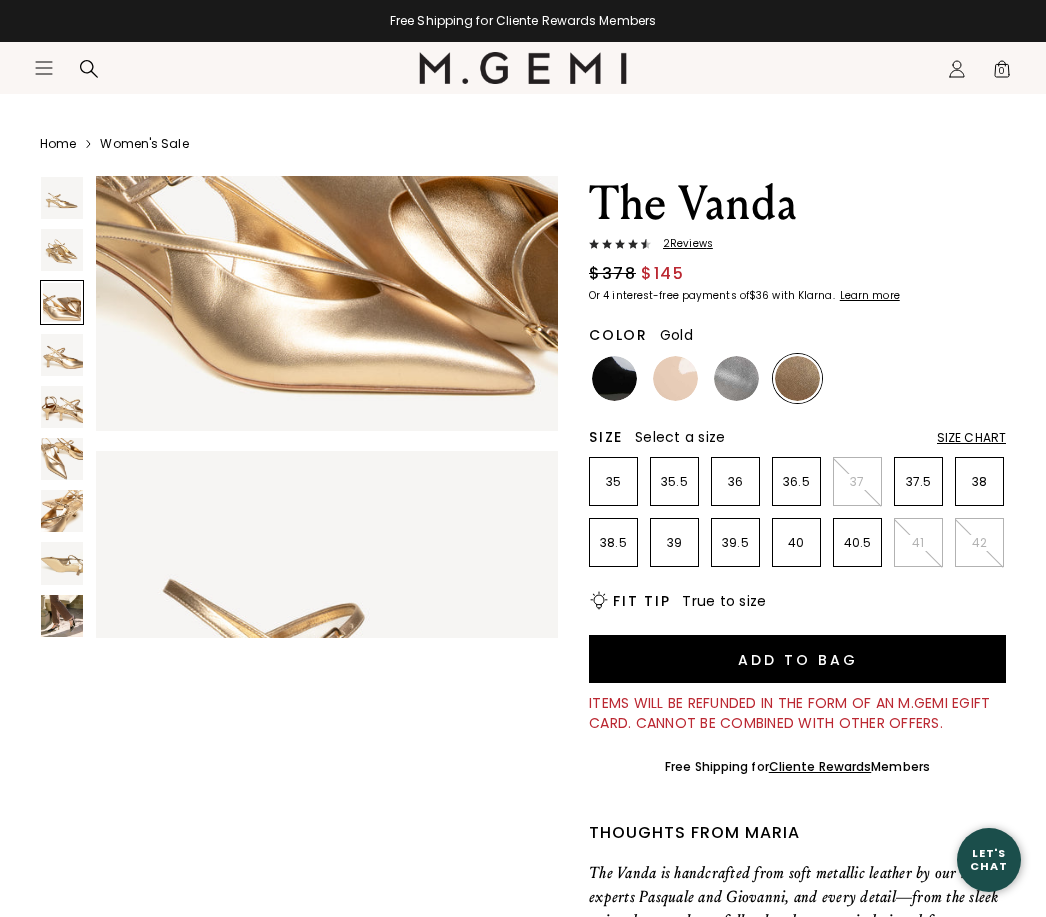 scroll, scrollTop: 964, scrollLeft: 0, axis: vertical 